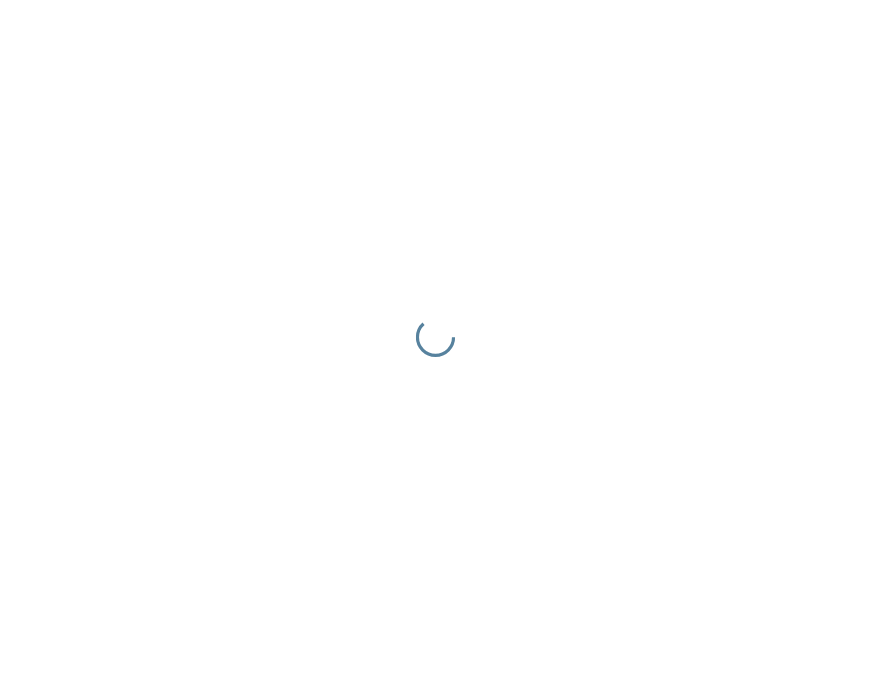 scroll, scrollTop: 0, scrollLeft: 0, axis: both 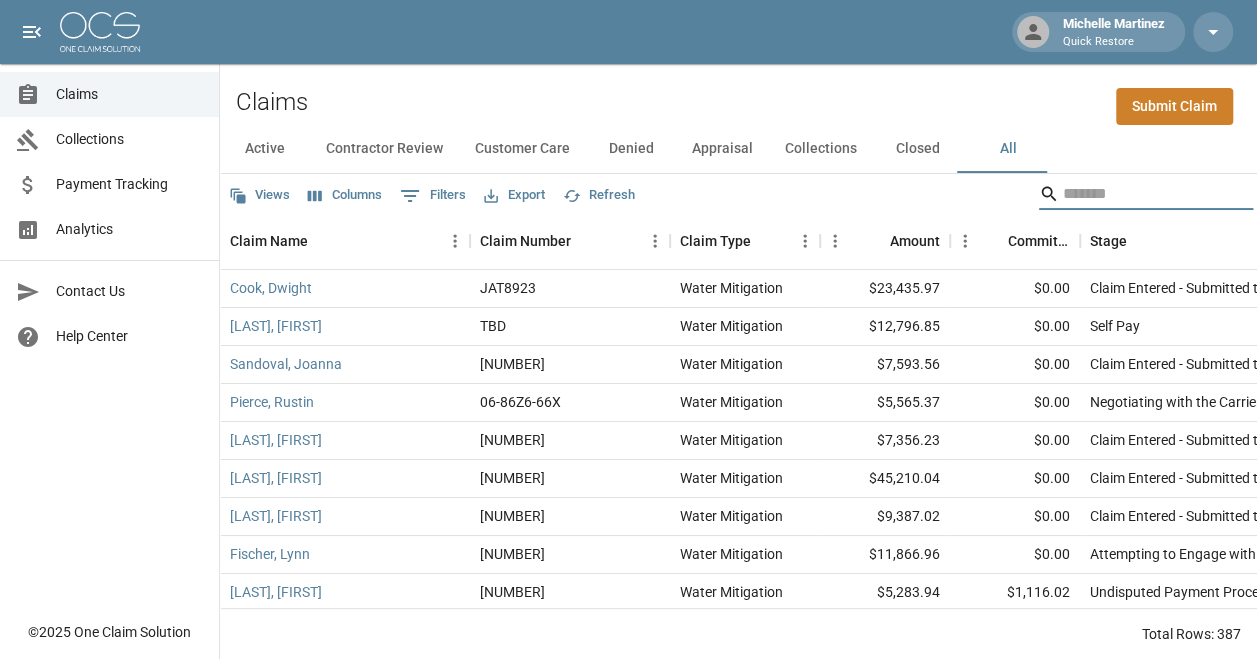 click at bounding box center (1143, 194) 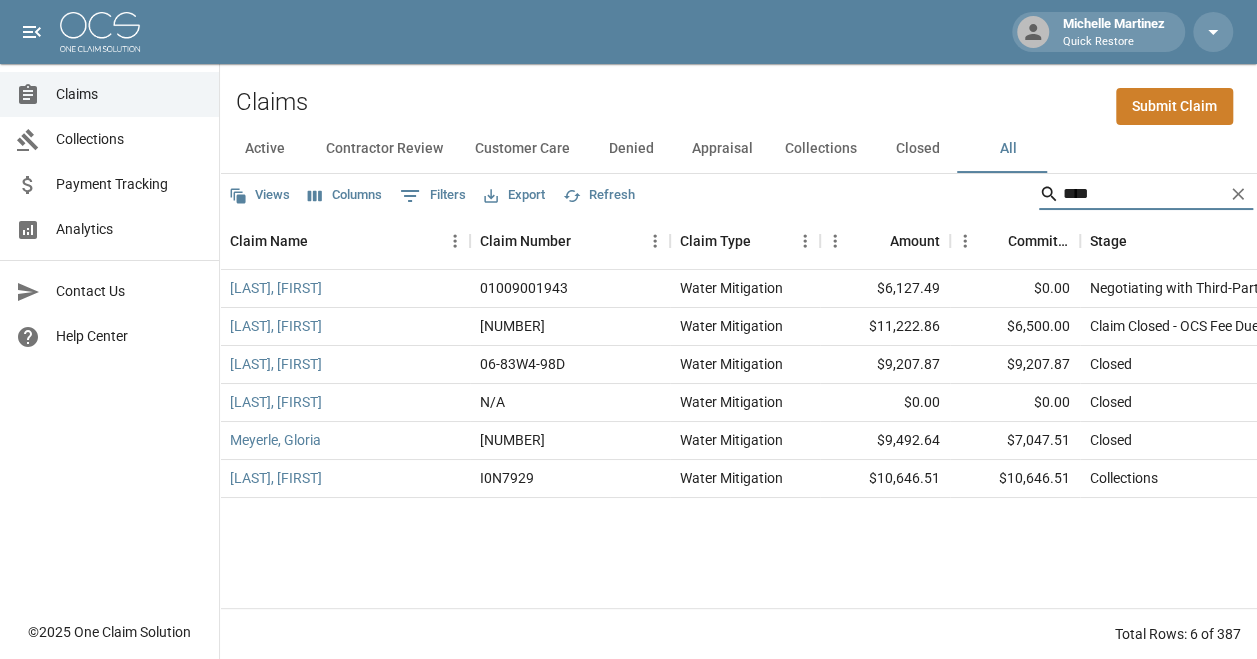 type on "****" 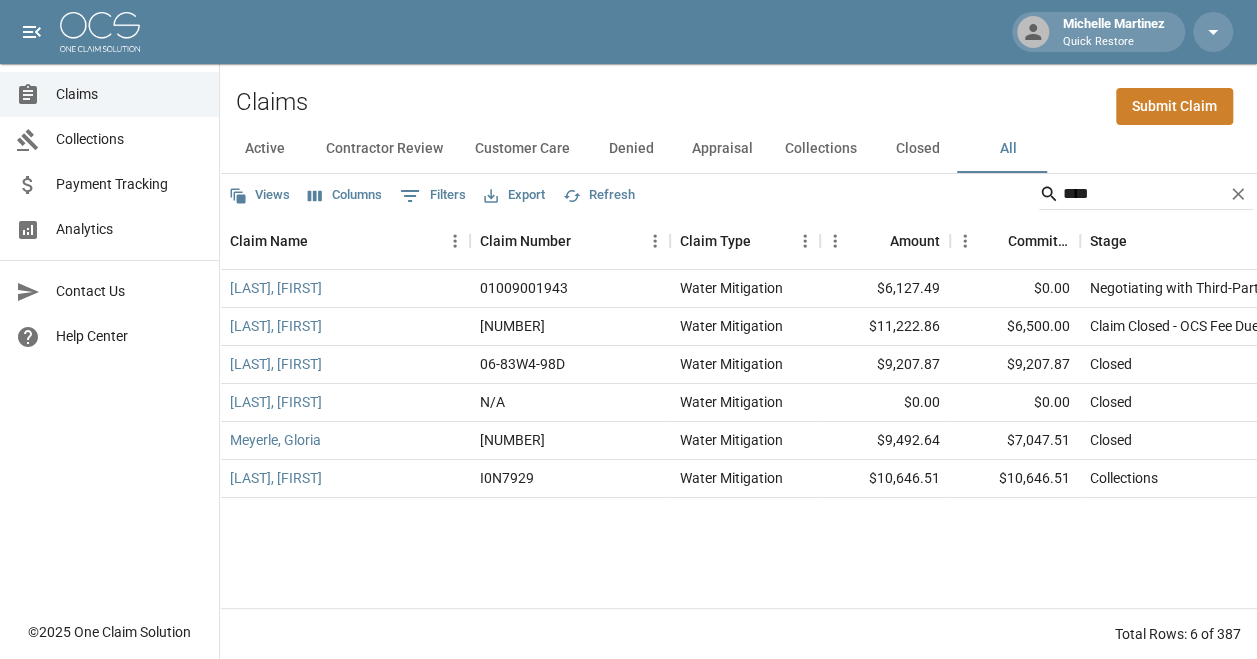 click on "Views Columns 0 Filters Export  Refresh ****" at bounding box center (738, 194) 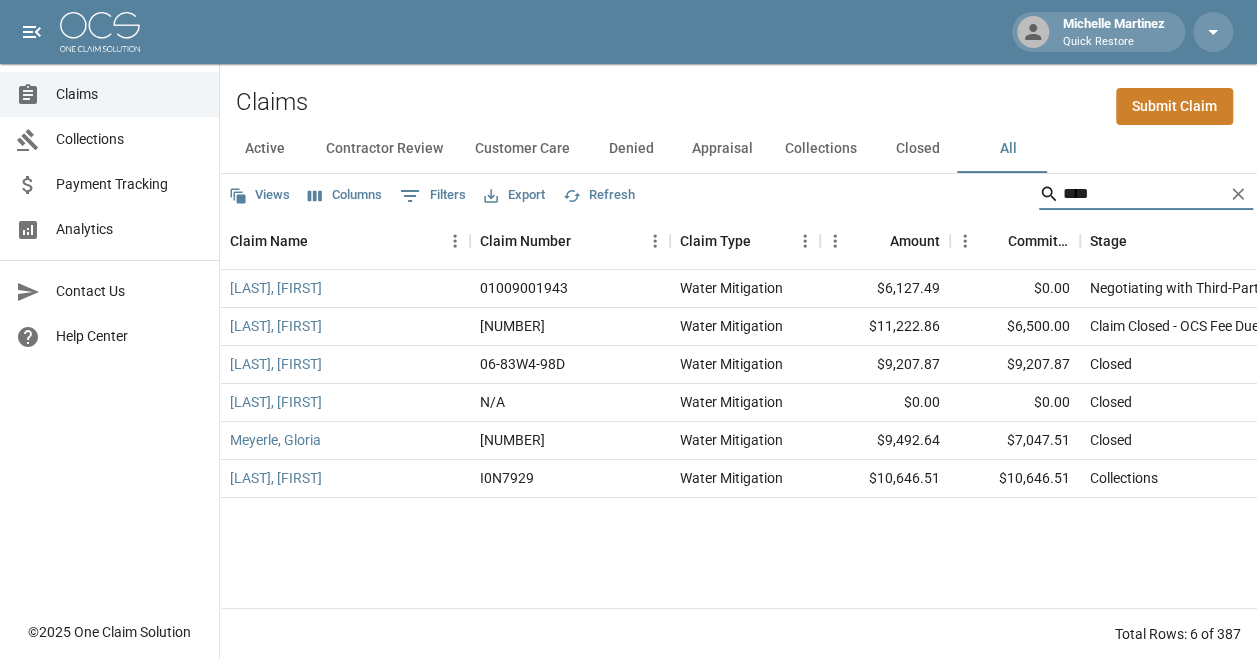 drag, startPoint x: 1108, startPoint y: 185, endPoint x: 1020, endPoint y: 208, distance: 90.95603 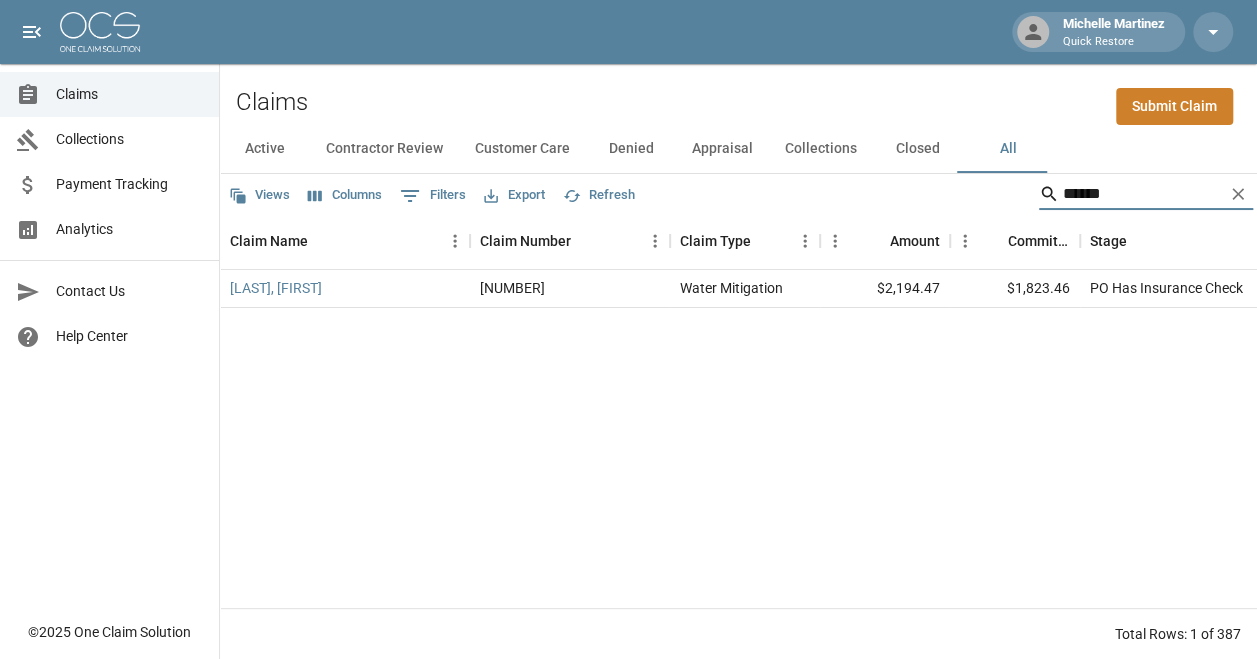 type on "******" 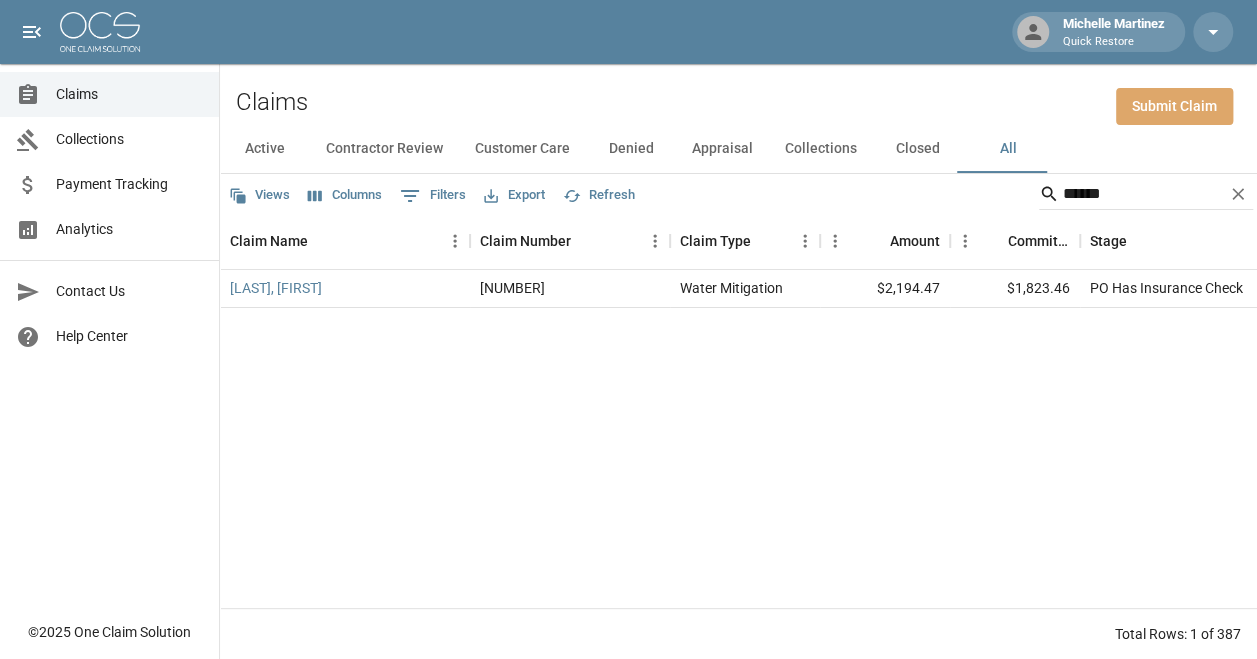 click on "Submit Claim" at bounding box center [1174, 106] 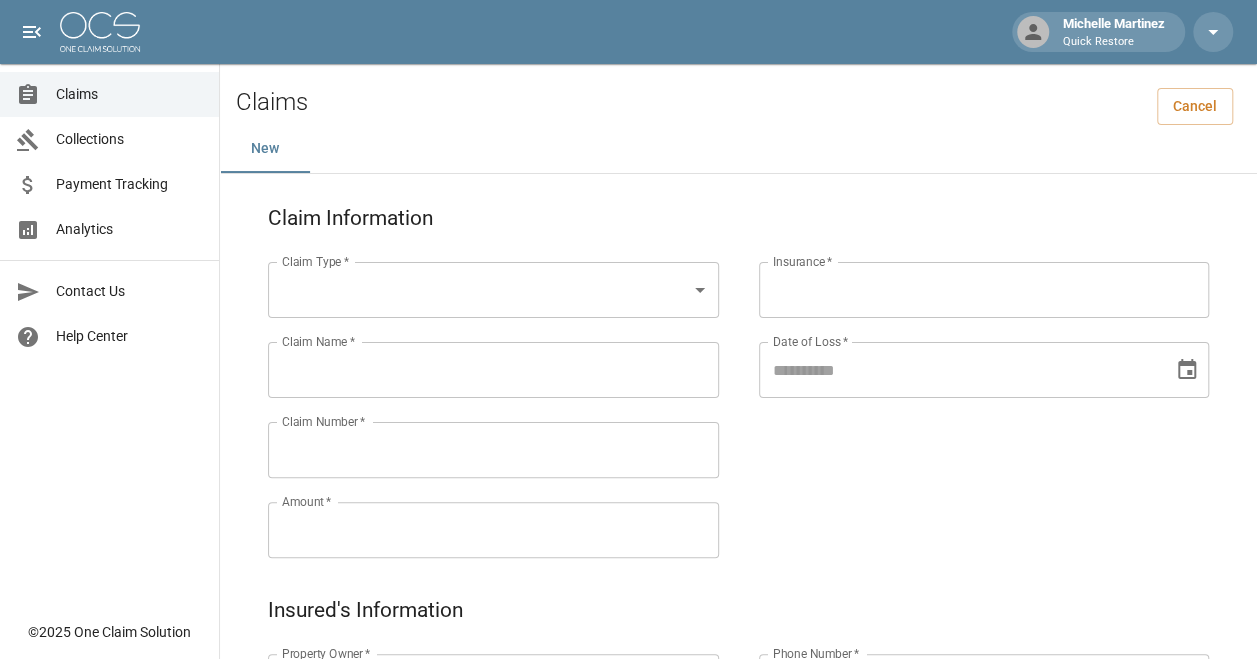 click on "Michelle Martinez Quick Restore Claims Collections Payment Tracking Analytics Contact Us Help Center ©  2025   One Claim Solution Claims Cancel New Claim Information Claim Type   * ​ Claim Type   * Claim Name   * Claim Name   * Claim Number   * Claim Number   * Amount   * Amount   * Insurance   * Insurance   * Date of Loss   * Date of Loss   * Insured's Information Property Owner   * Property Owner   * Mailing Address   * Mailing Address   * Mailing City   * Mailing City   * Mailing State   * Mailing State   * Mailing Zip   * Mailing Zip   * Phone Number   * Phone Number   * Alt. Phone Number Alt. Phone Number Email Email Documentation Invoice (PDF)* ​ Upload file(s) Invoice (PDF)* Work Authorization* ​ Upload file(s) Work Authorization* Photo Link Photo Link Paperwork (dry logs, supporting documentation) ​ Upload file(s) Paperwork (dry logs, supporting documentation) Testing ​ Upload file(s) Testing Photos (PDF) ​ Upload file(s) * ​" at bounding box center [628, 836] 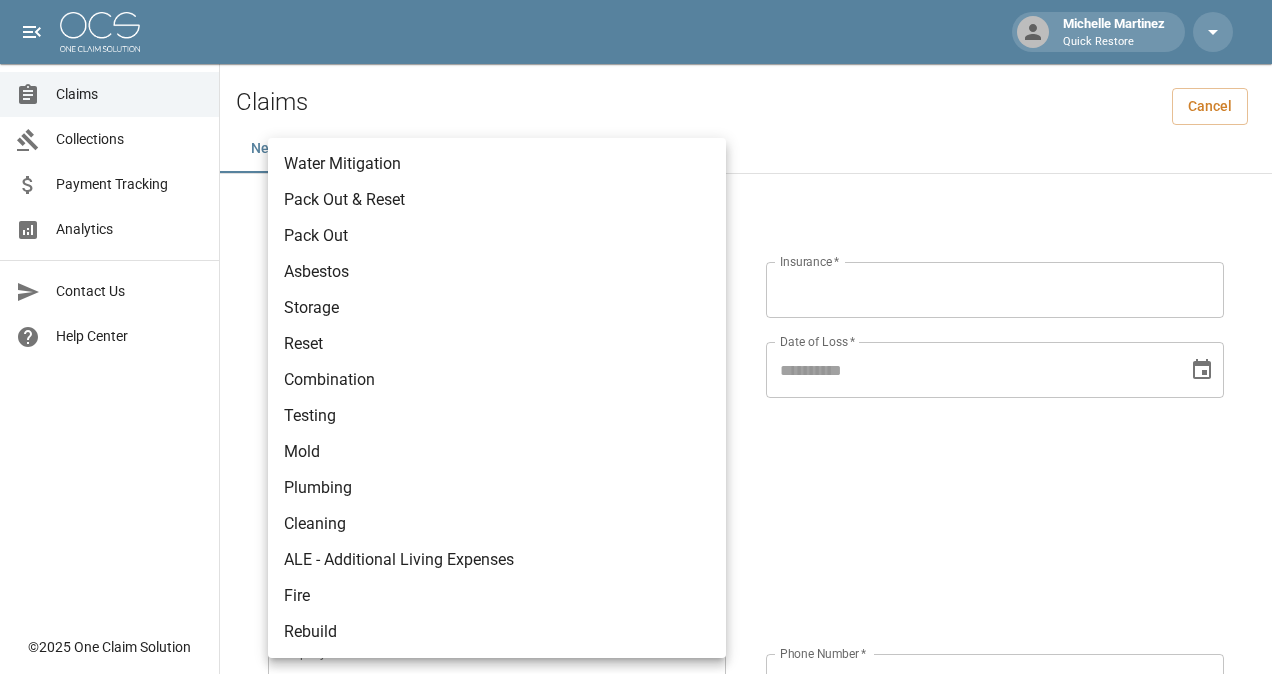 click on "Water Mitigation" at bounding box center [497, 164] 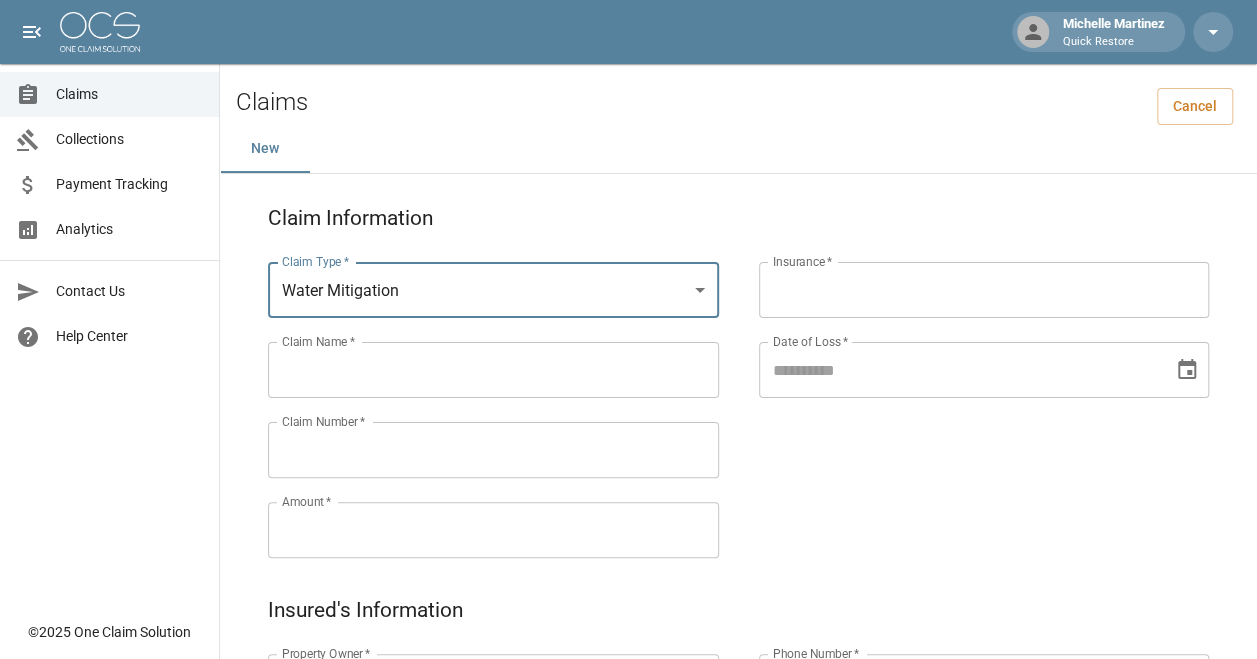 click on "Claim Name   *" at bounding box center (493, 370) 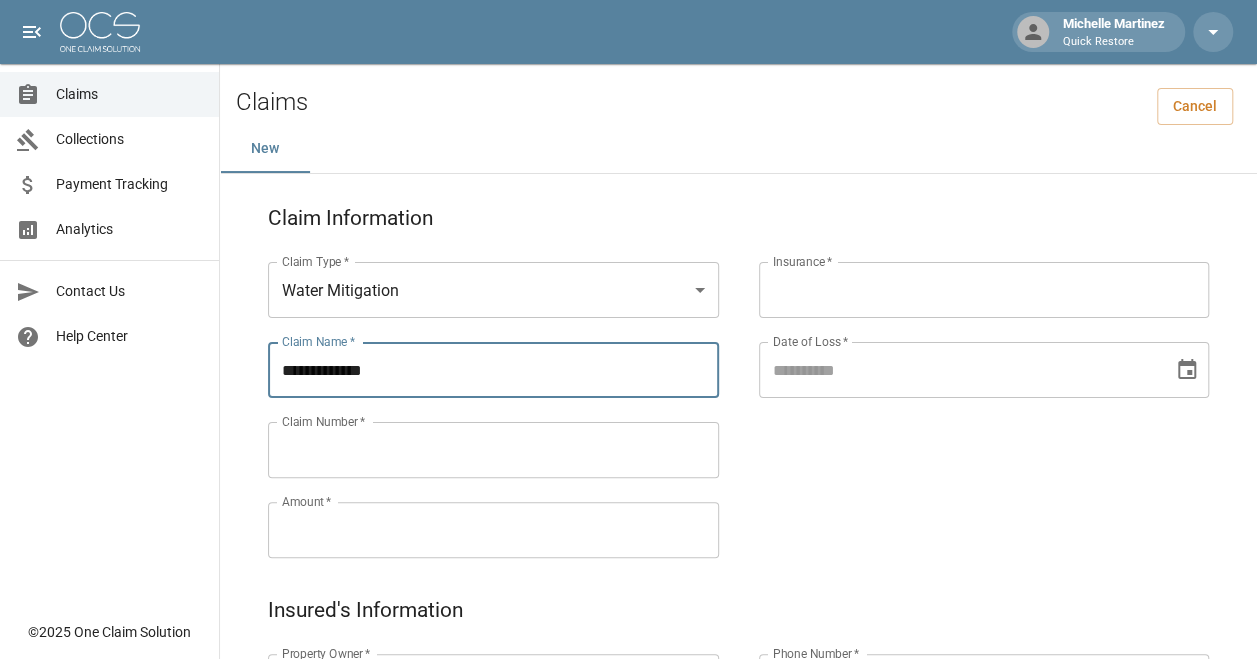 type on "**********" 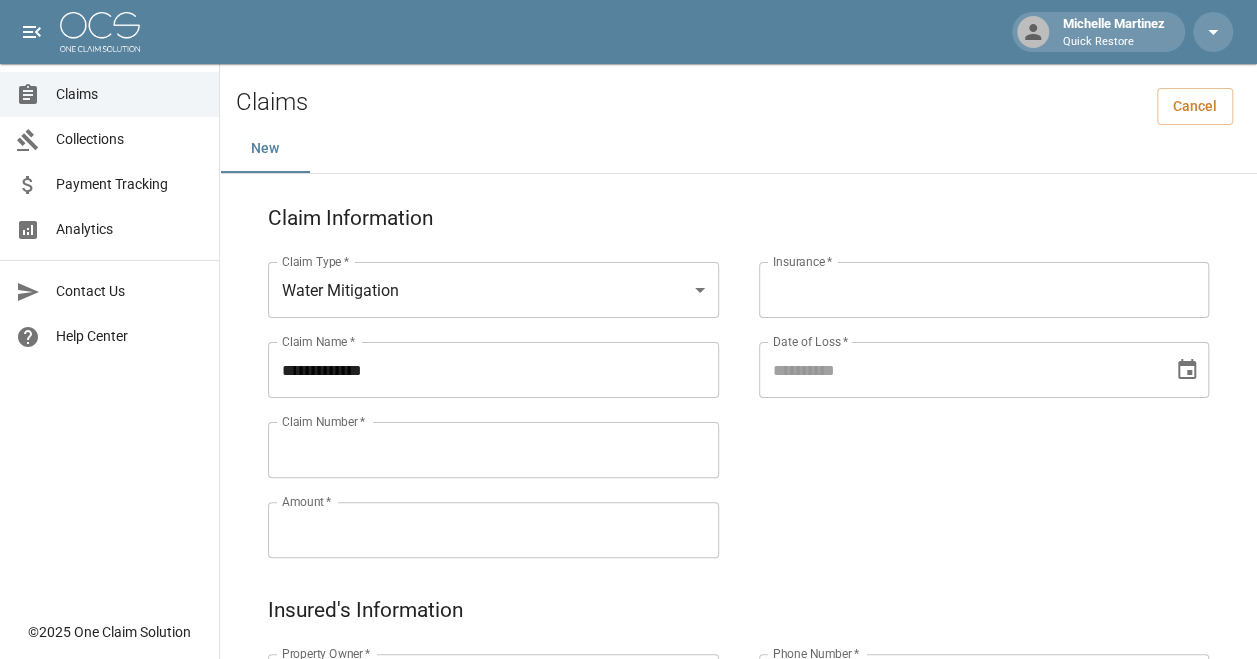 click on "Insurance   *" at bounding box center [984, 290] 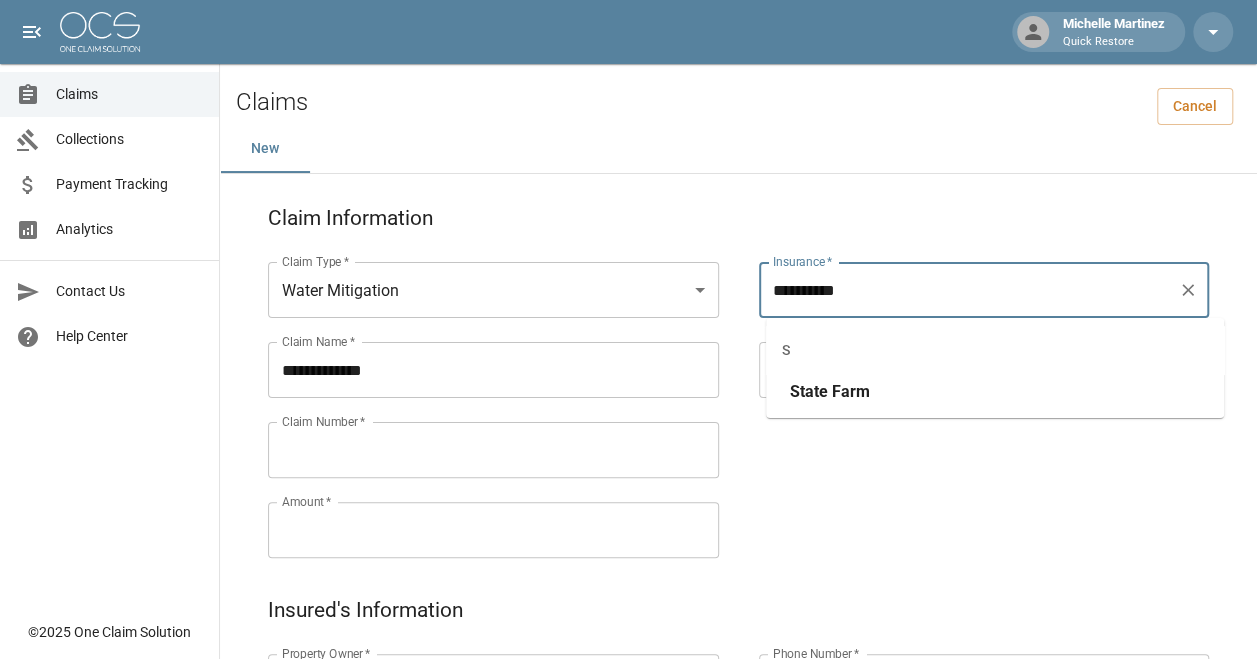 click on "State   Farm" at bounding box center [995, 392] 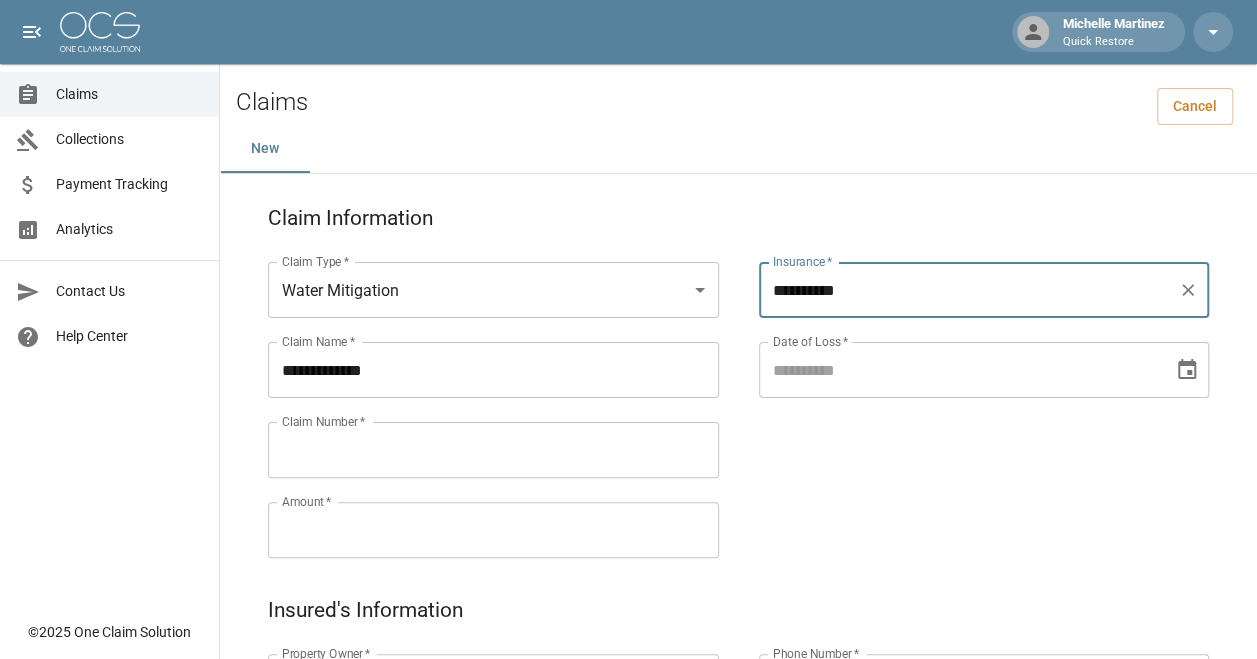 type on "**********" 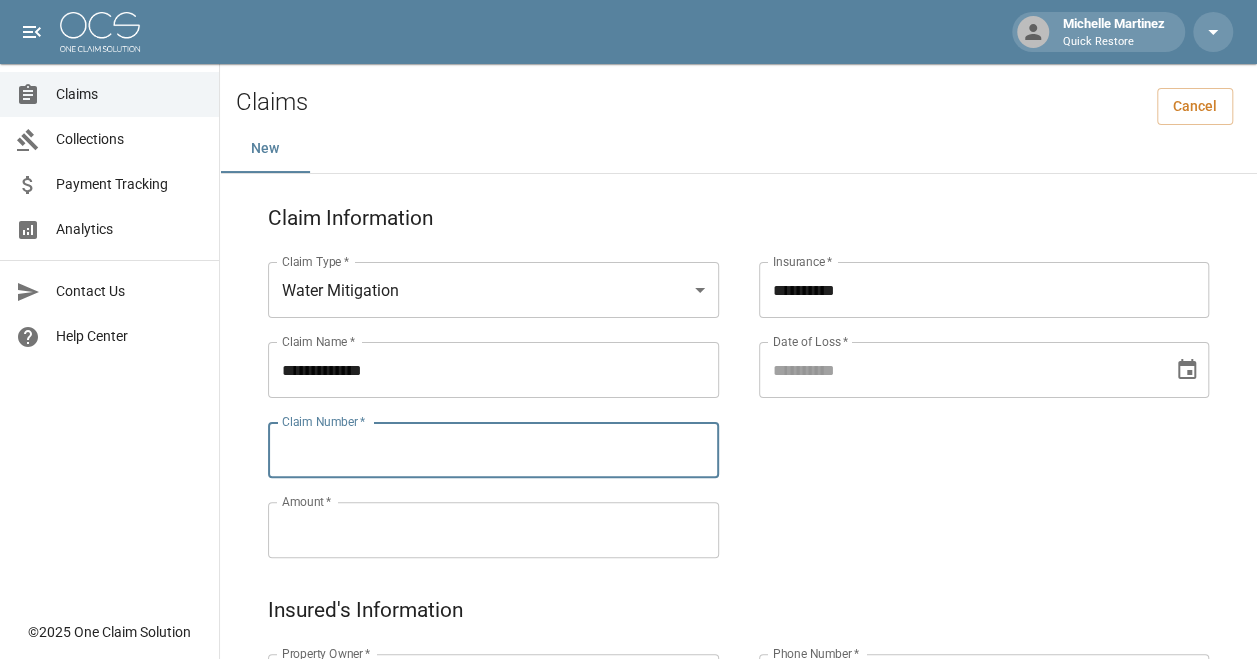 paste on "**********" 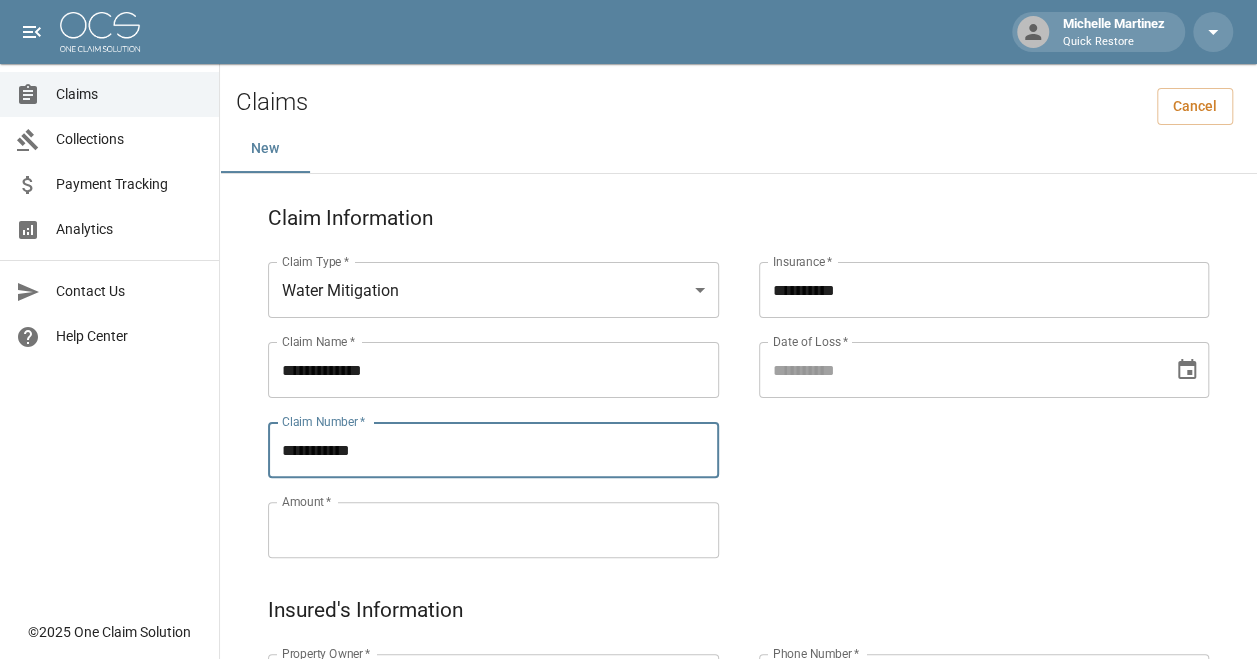 type on "**********" 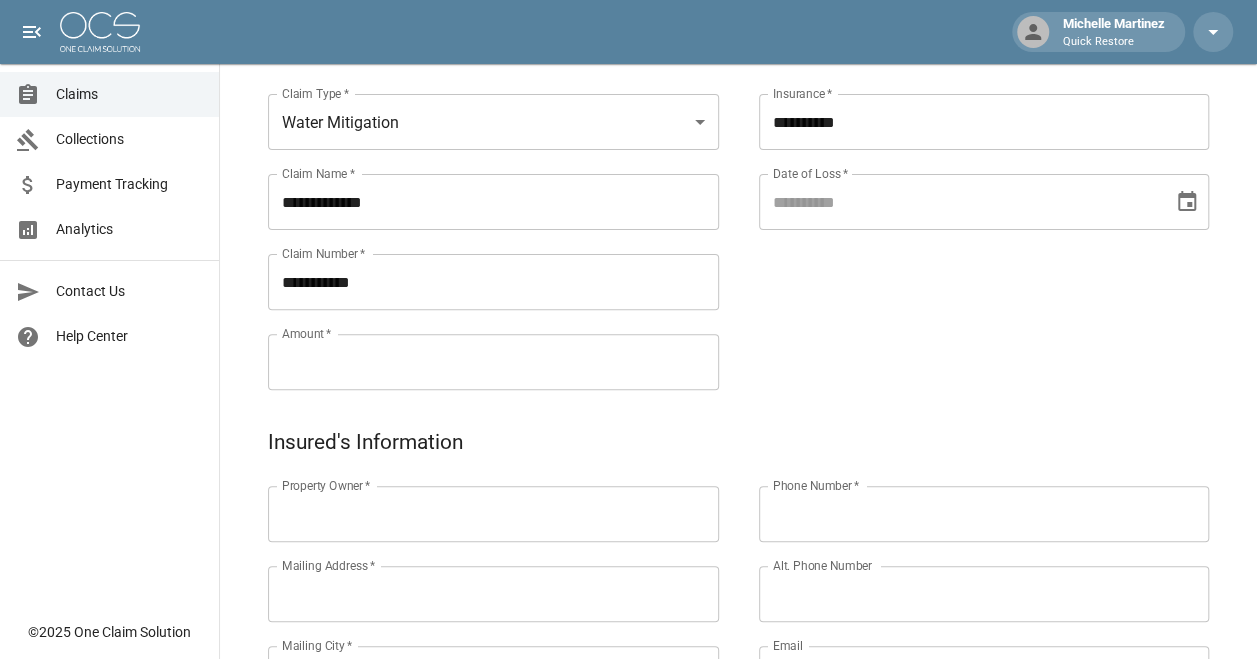 scroll, scrollTop: 169, scrollLeft: 0, axis: vertical 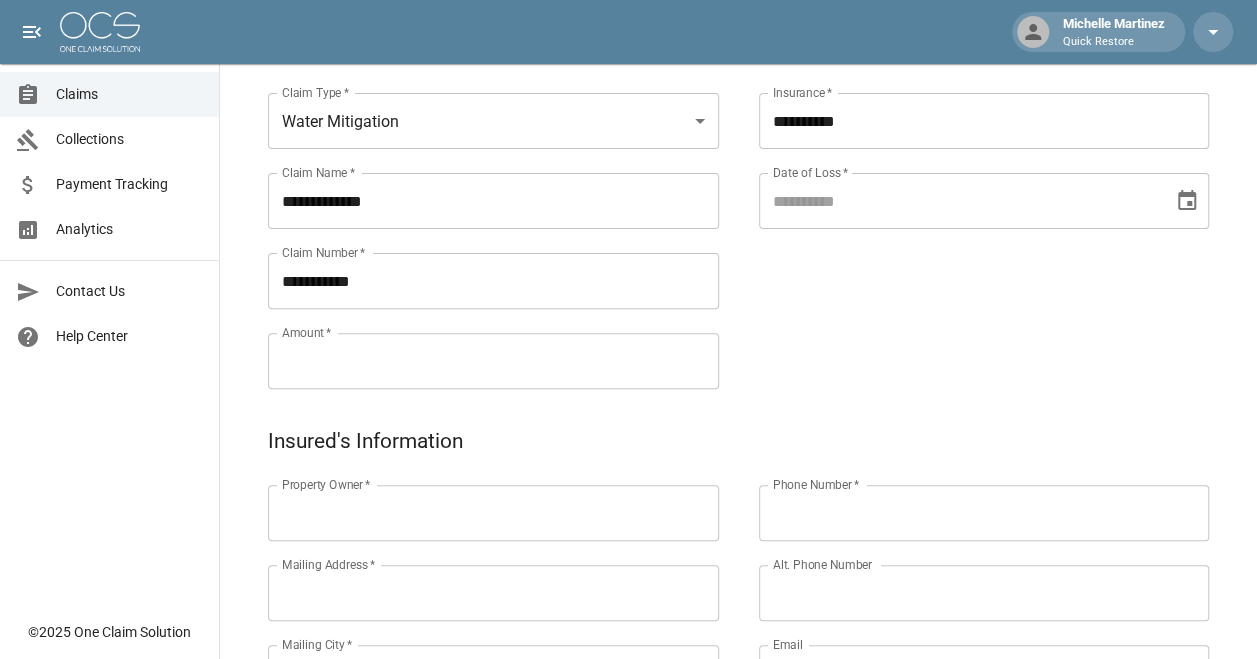 drag, startPoint x: 843, startPoint y: 248, endPoint x: 988, endPoint y: 197, distance: 153.70752 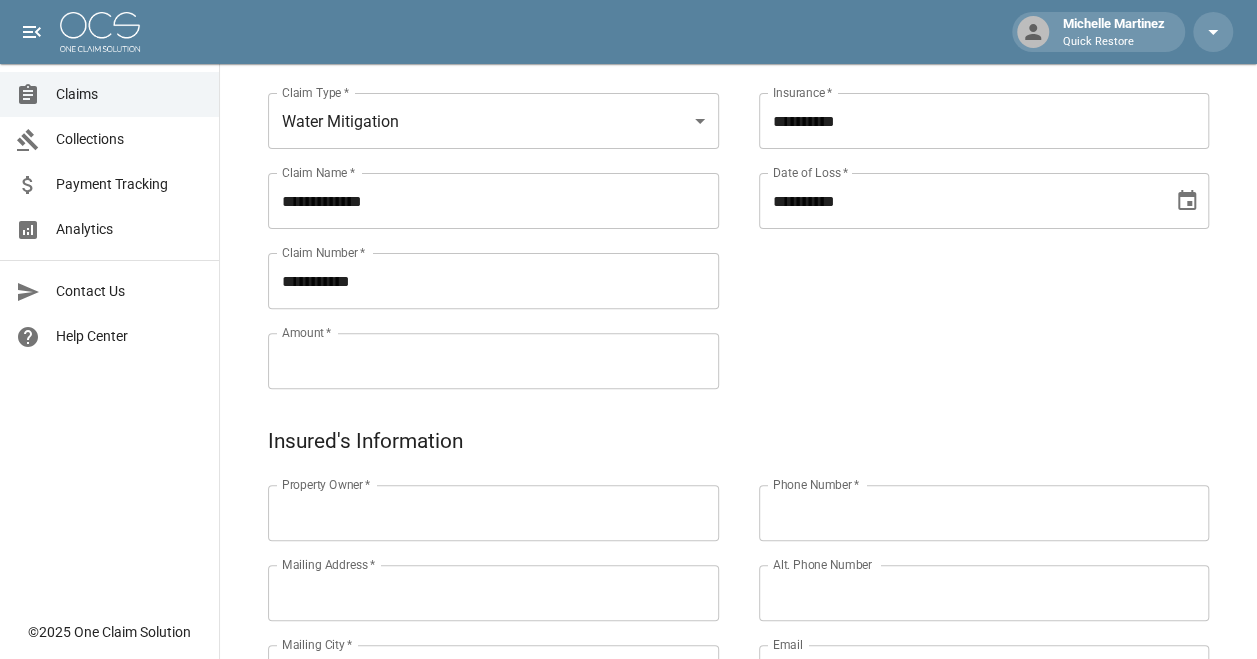 click on "**********" at bounding box center (959, 201) 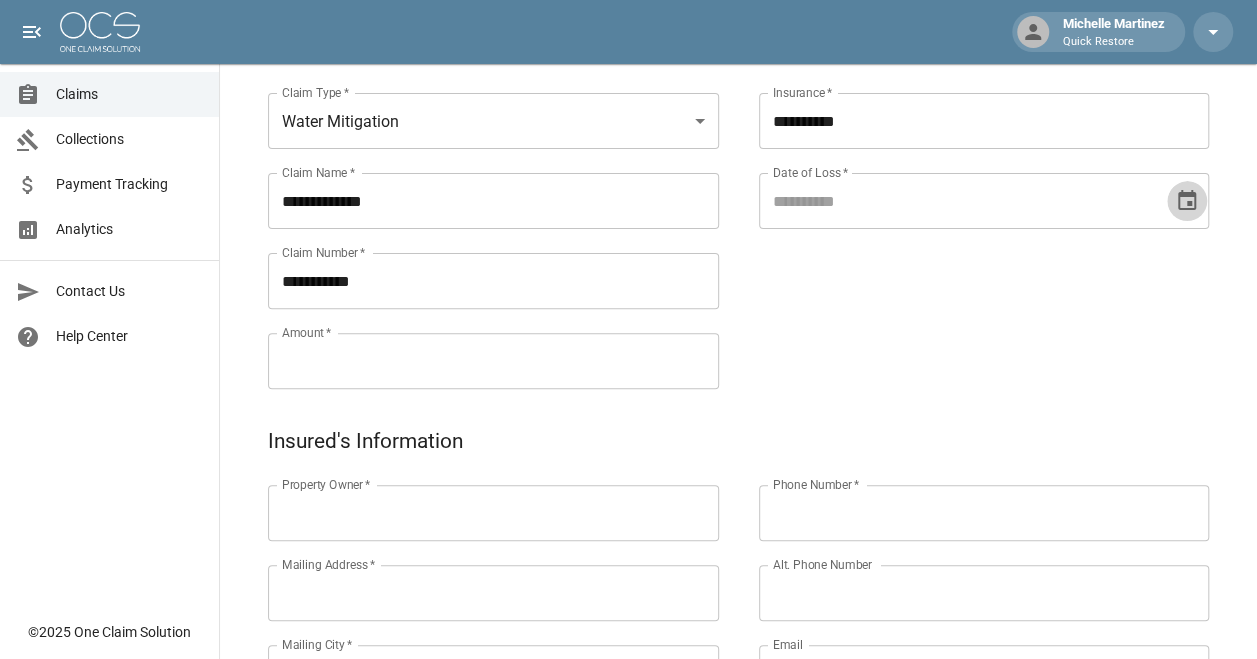 click 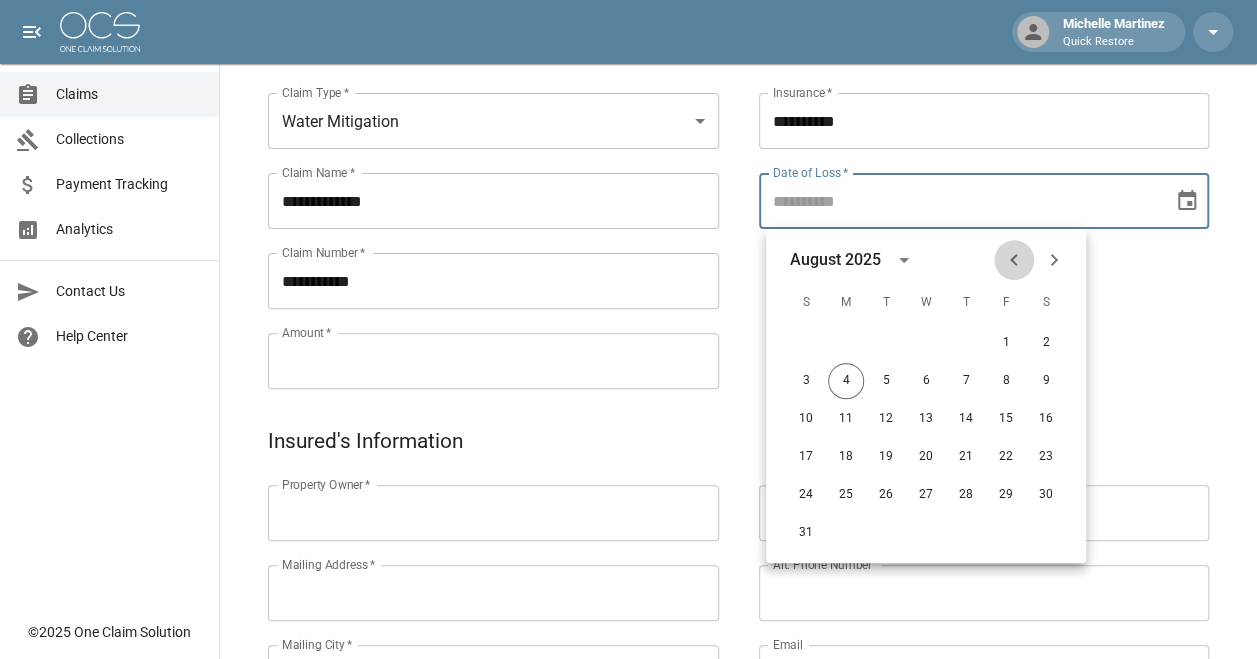 click 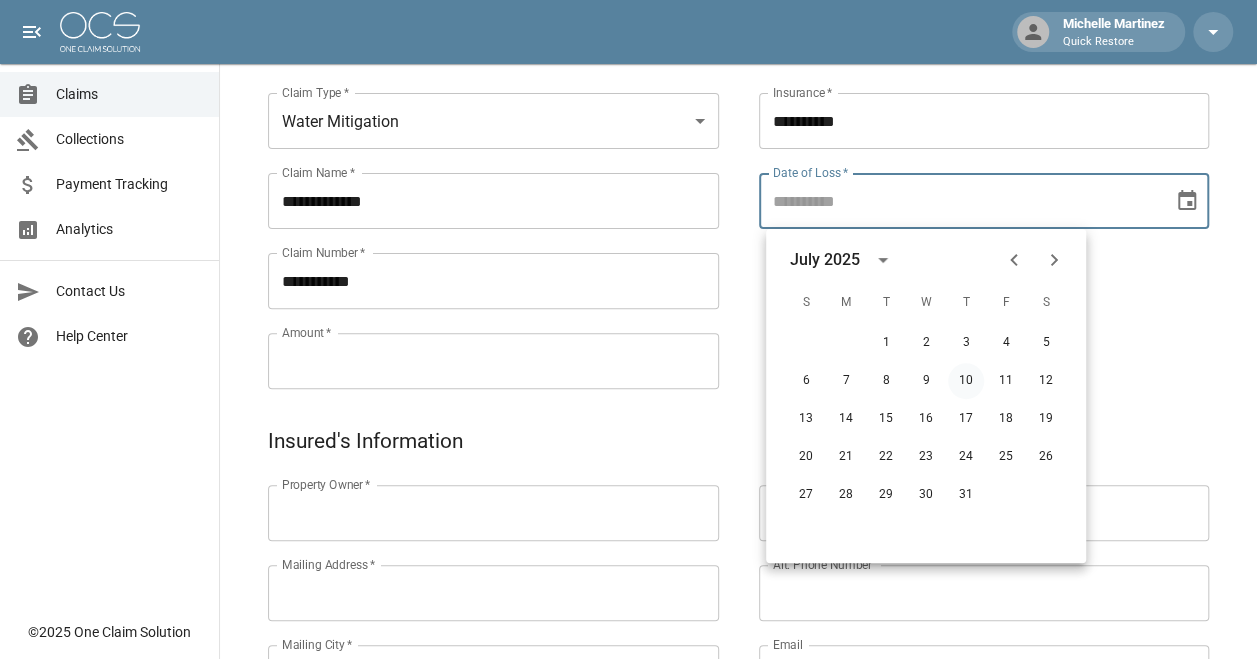 click on "10" at bounding box center [966, 381] 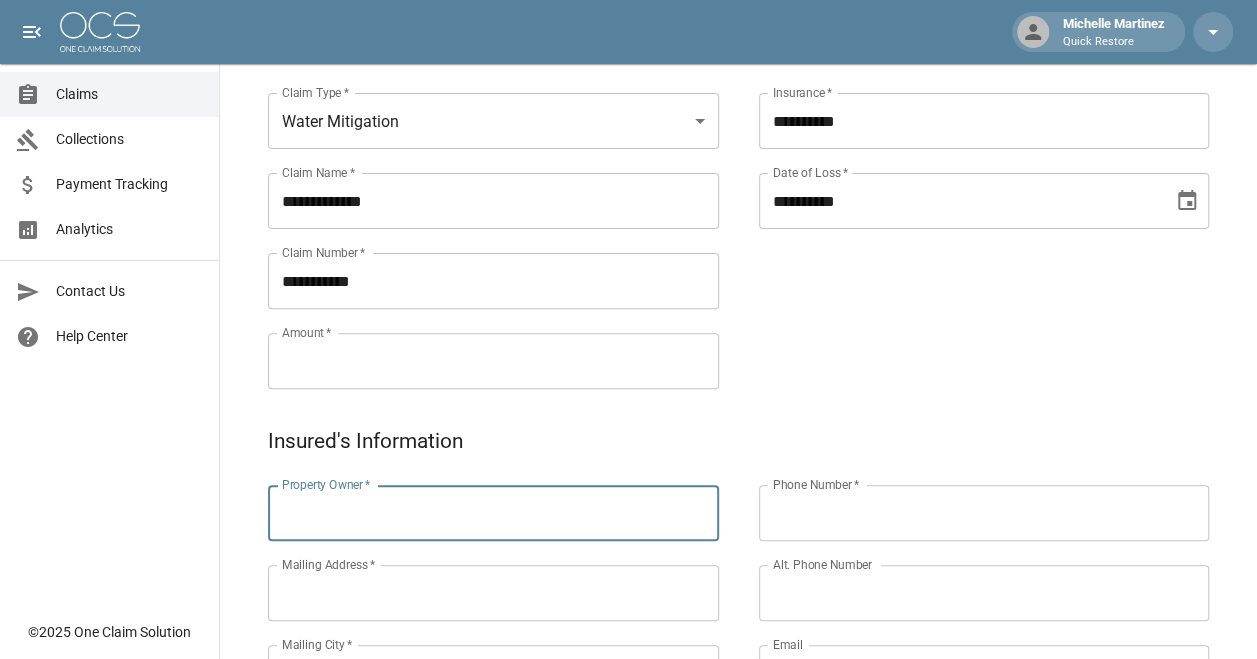 click on "Property Owner   *" at bounding box center [493, 513] 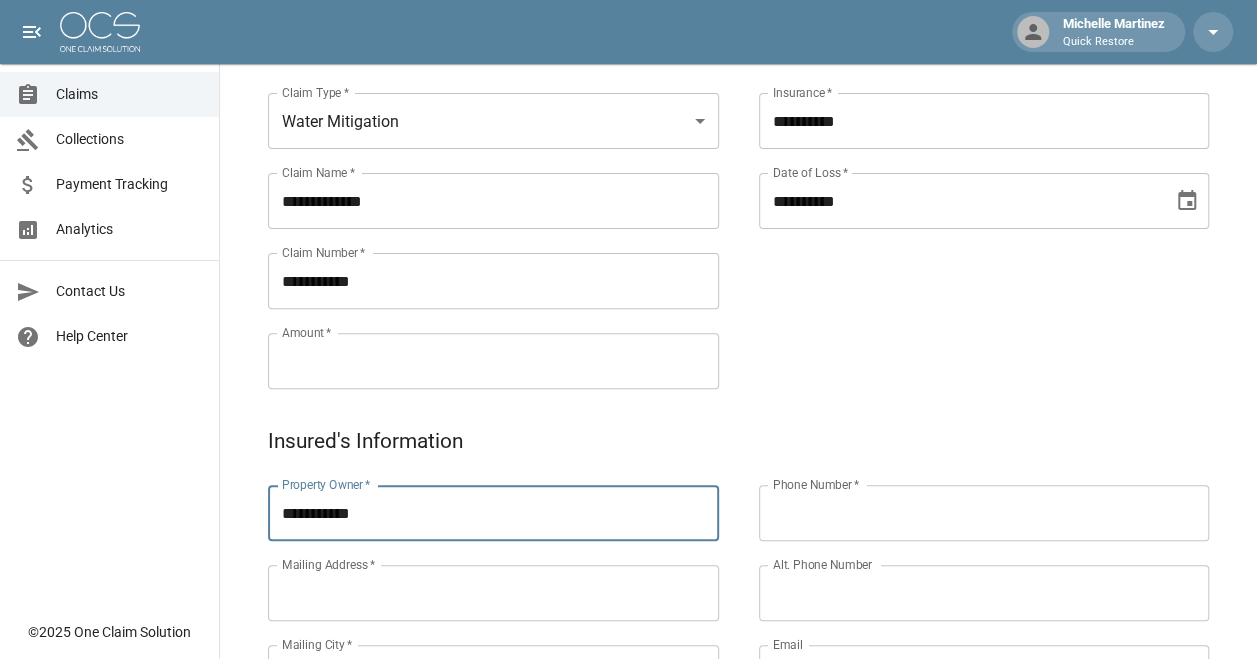 type on "**********" 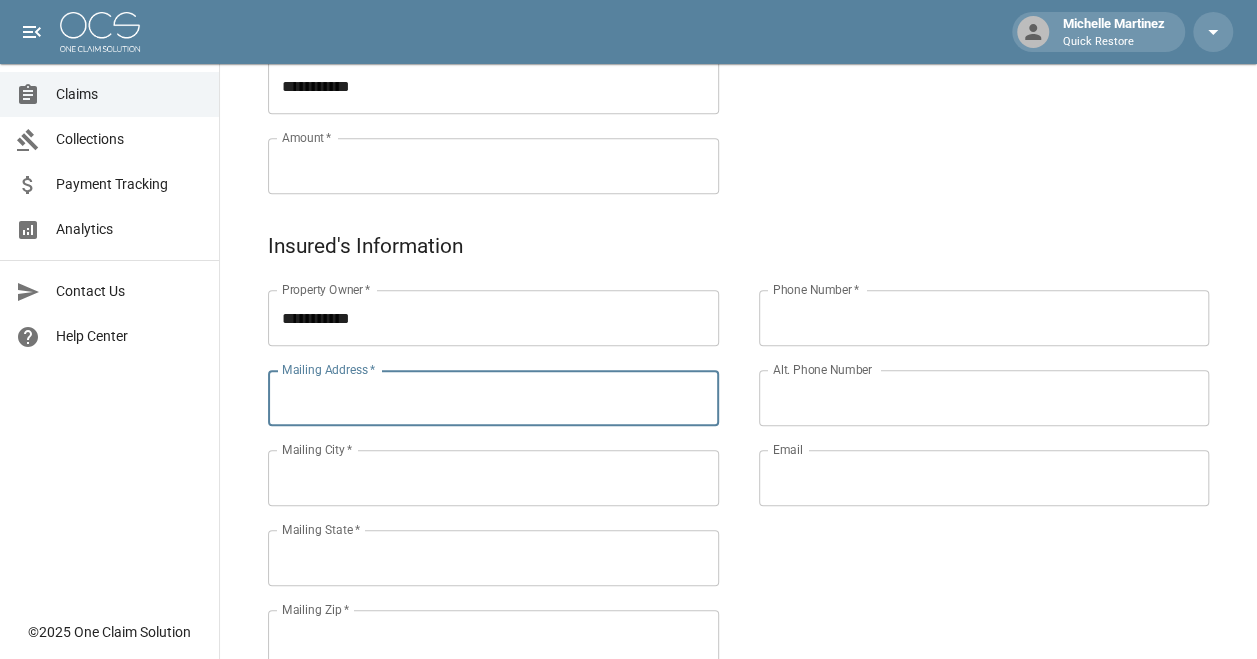 click on "Mailing Address   *" at bounding box center [493, 398] 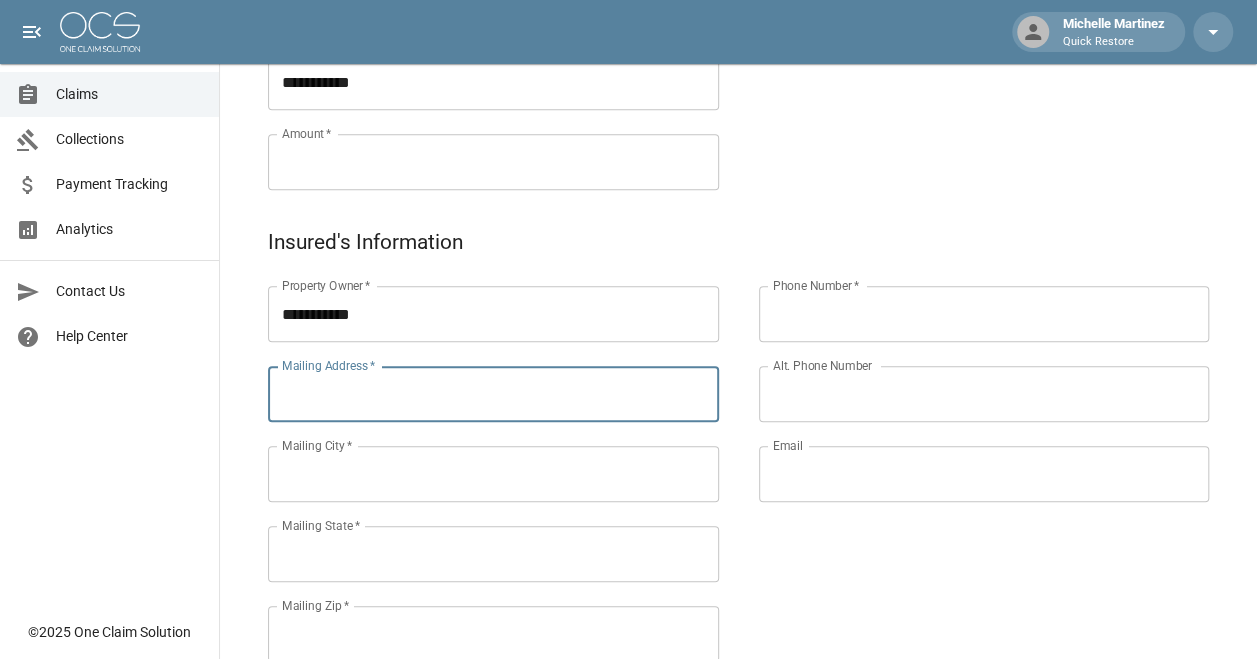 scroll, scrollTop: 368, scrollLeft: 0, axis: vertical 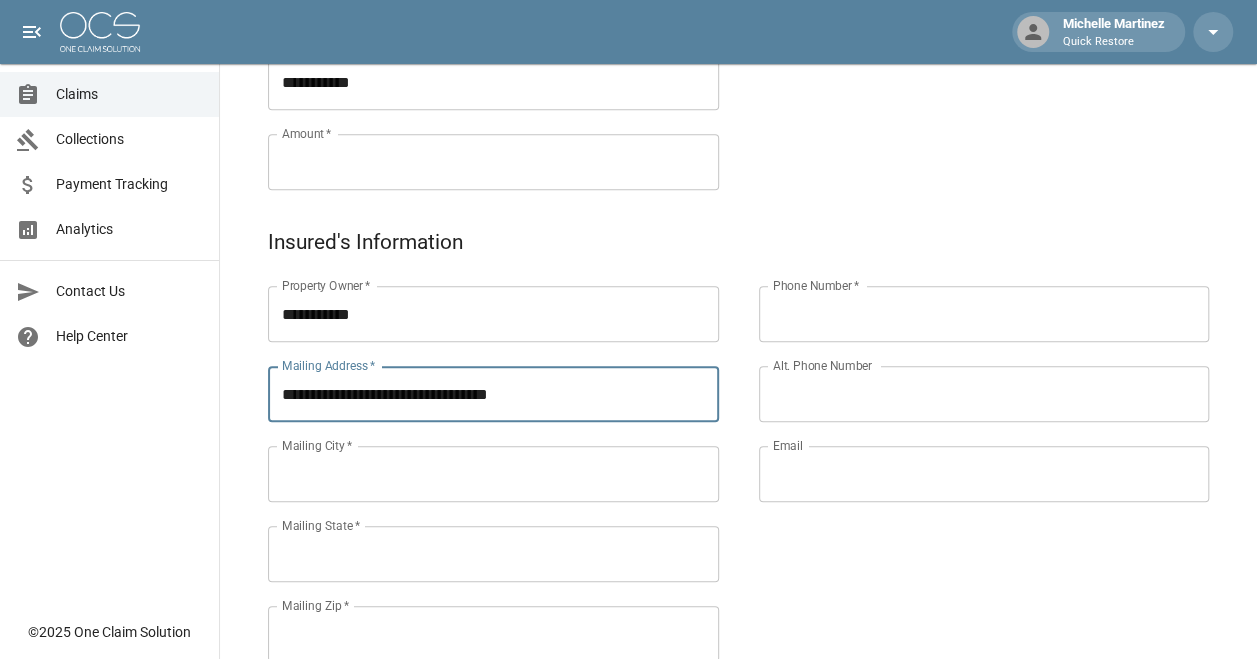 type on "**********" 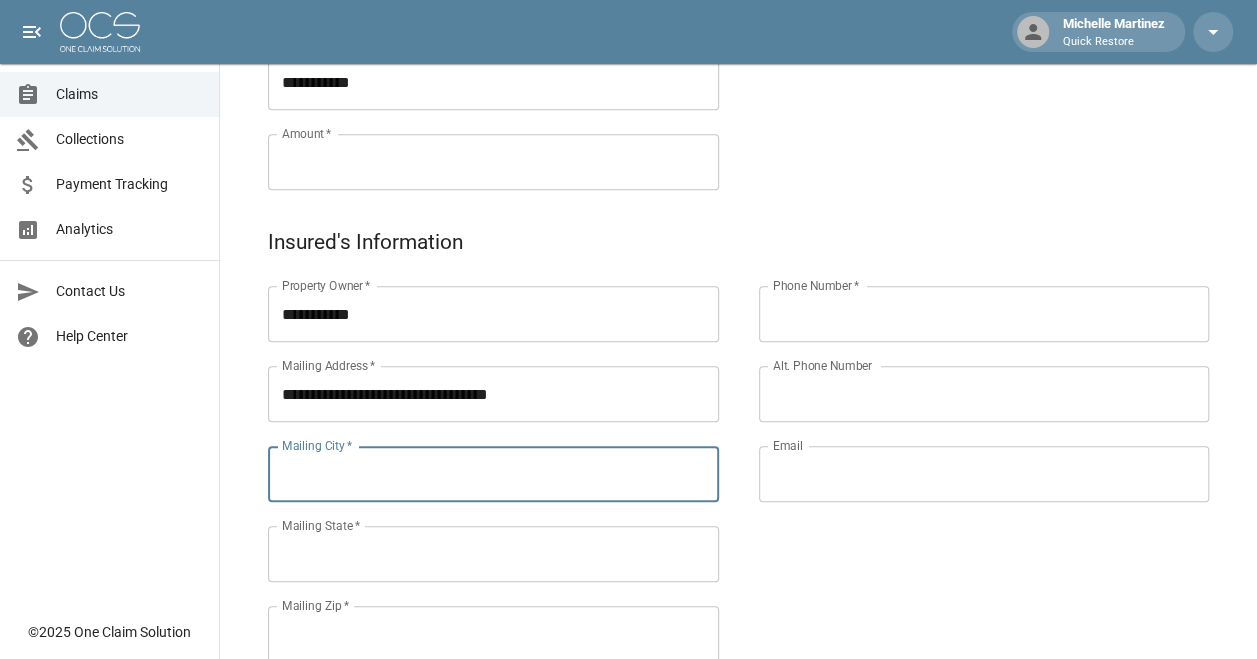 drag, startPoint x: 423, startPoint y: 486, endPoint x: 448, endPoint y: 465, distance: 32.649654 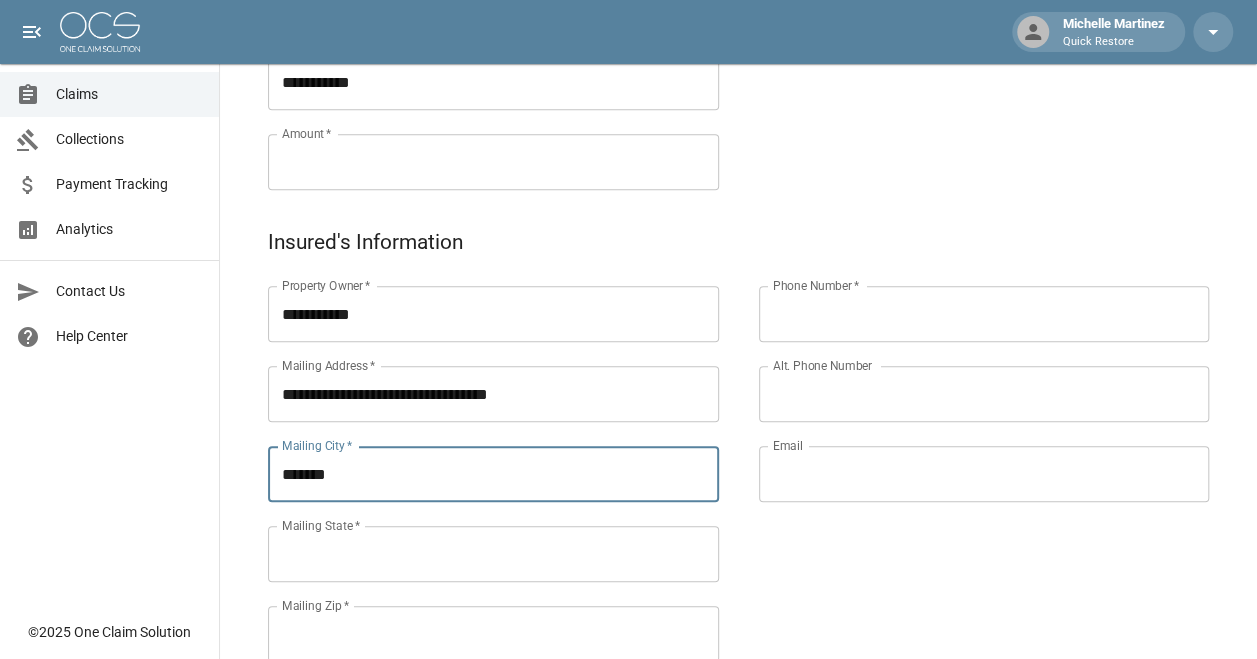 type on "*******" 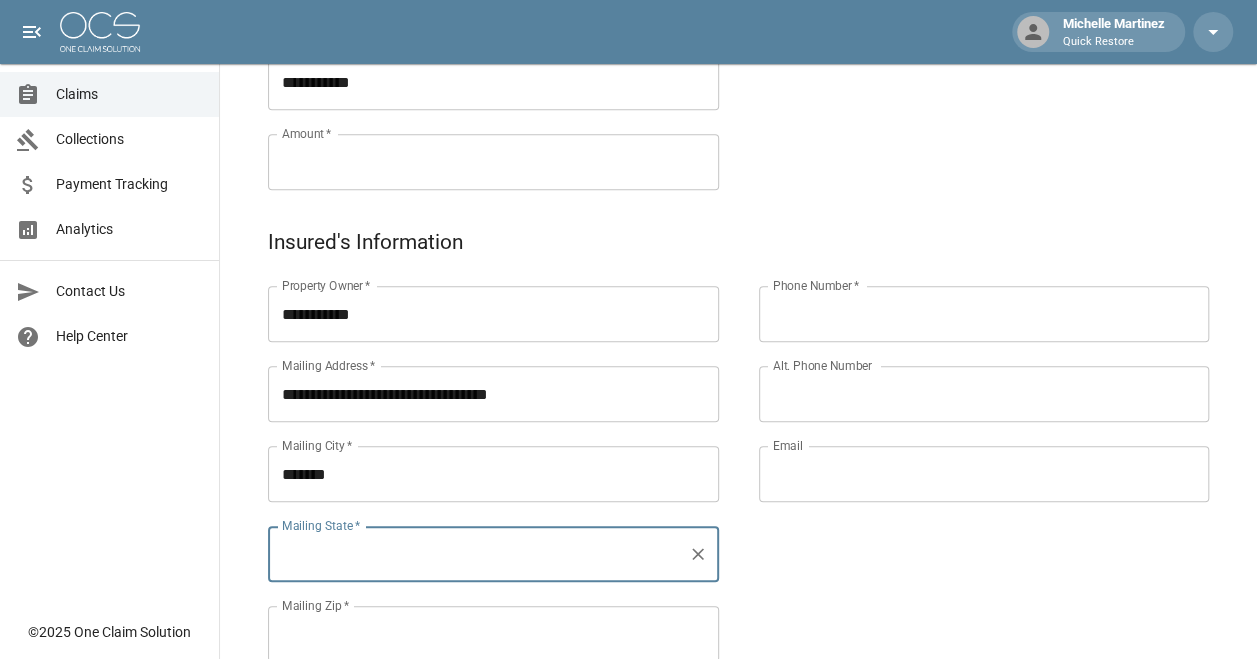 type on "*" 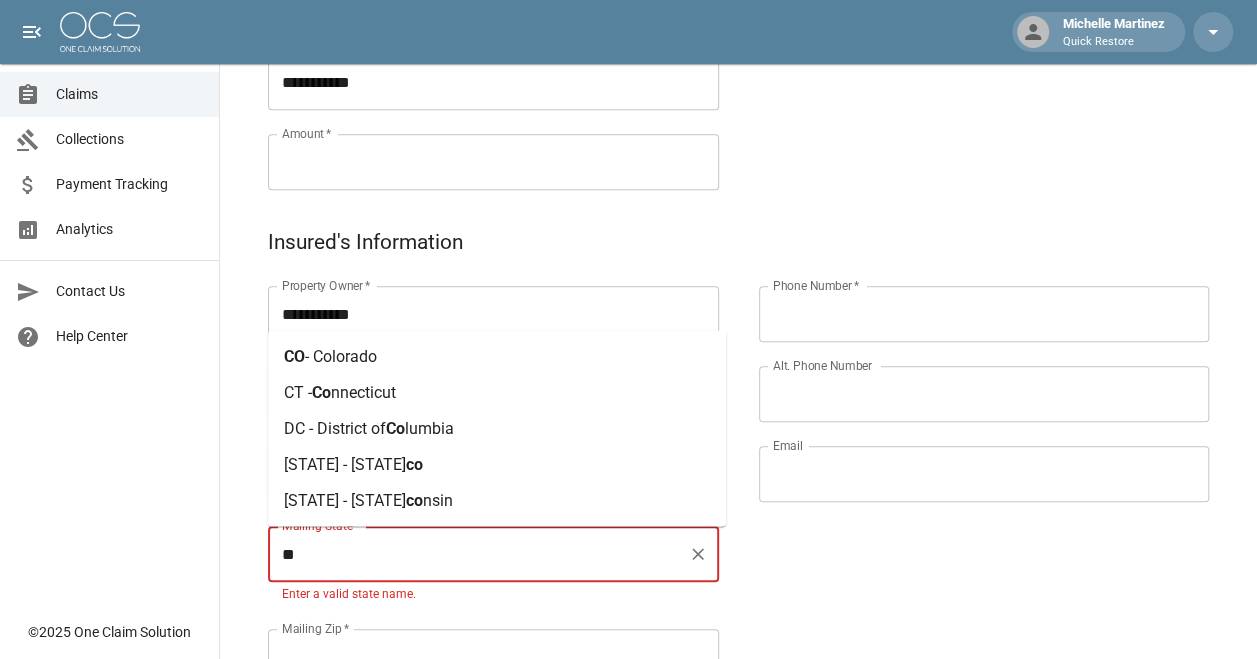 click on "[STATE]  - [STATE]" at bounding box center [497, 356] 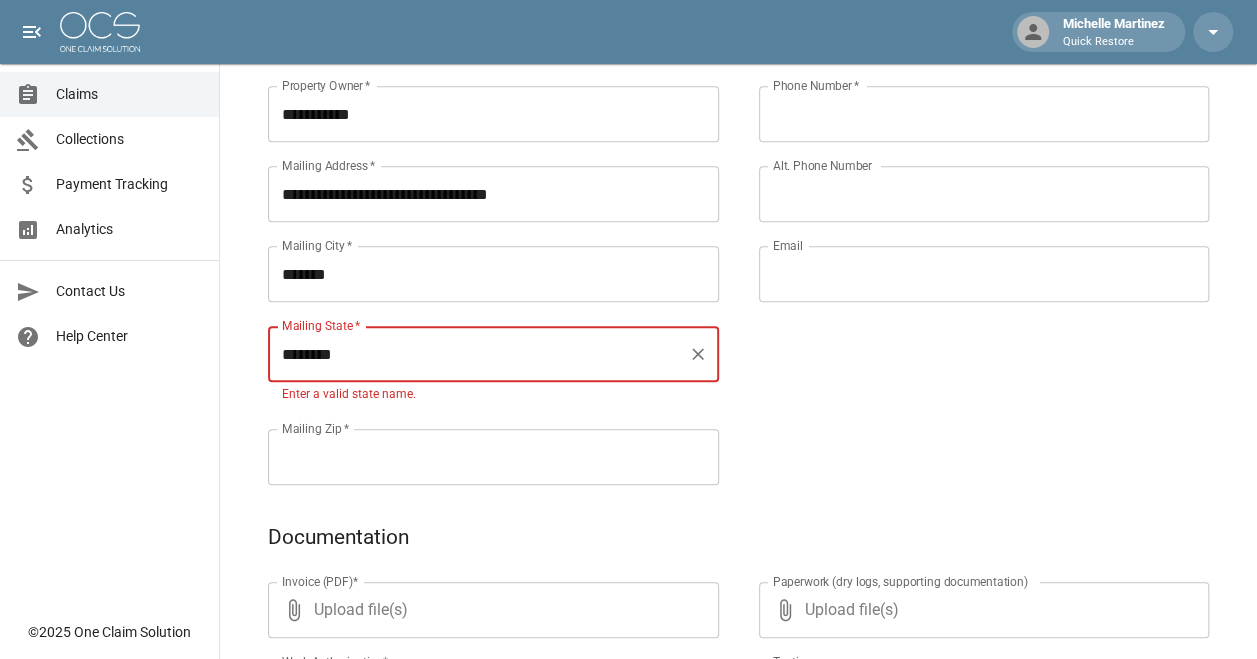 scroll, scrollTop: 568, scrollLeft: 0, axis: vertical 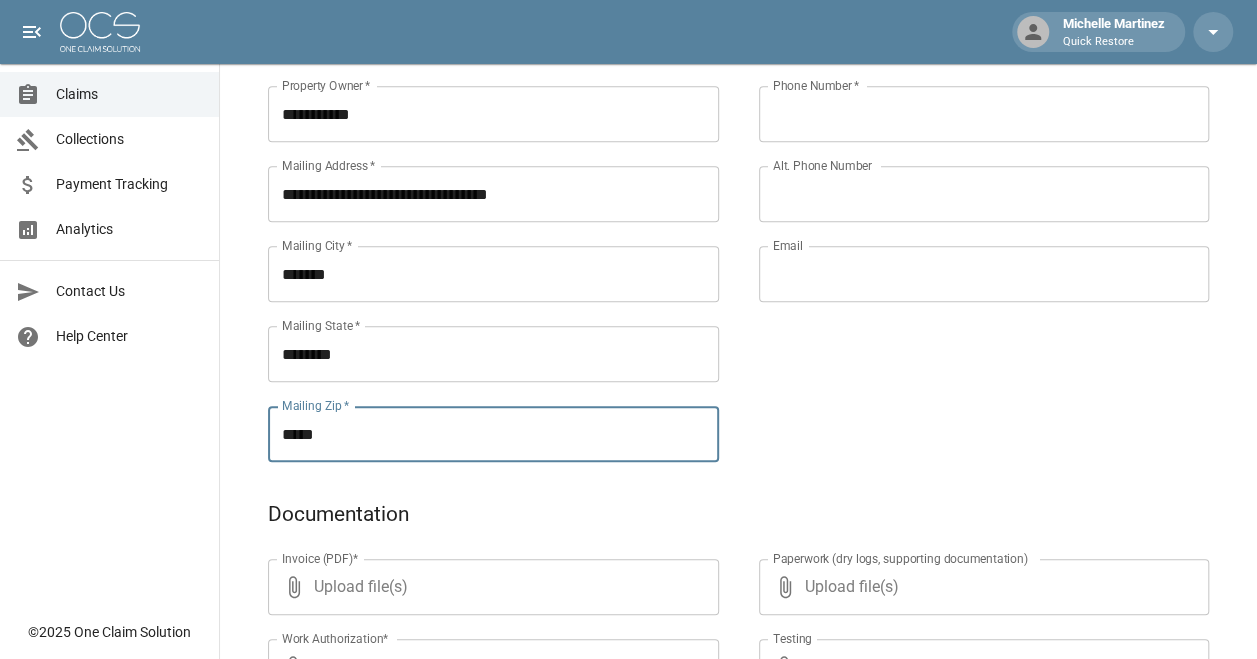 type on "*****" 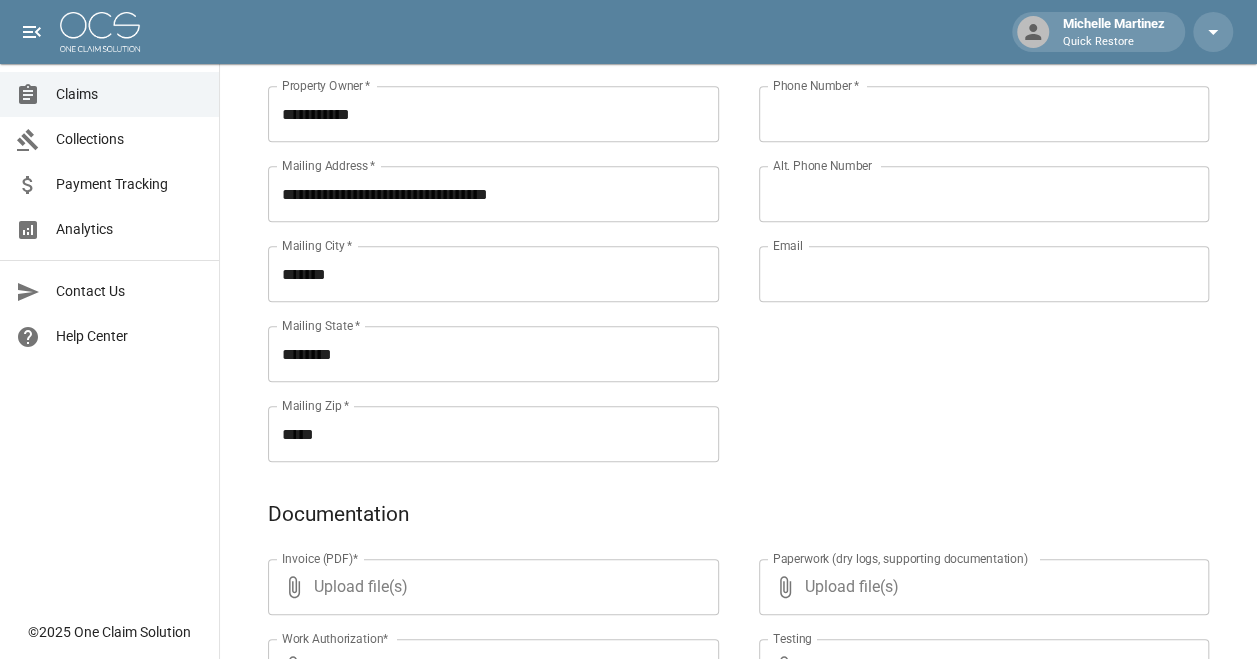 click on "Phone Number   * Phone Number   * Alt. Phone Number Alt. Phone Number Email Email" at bounding box center [964, 250] 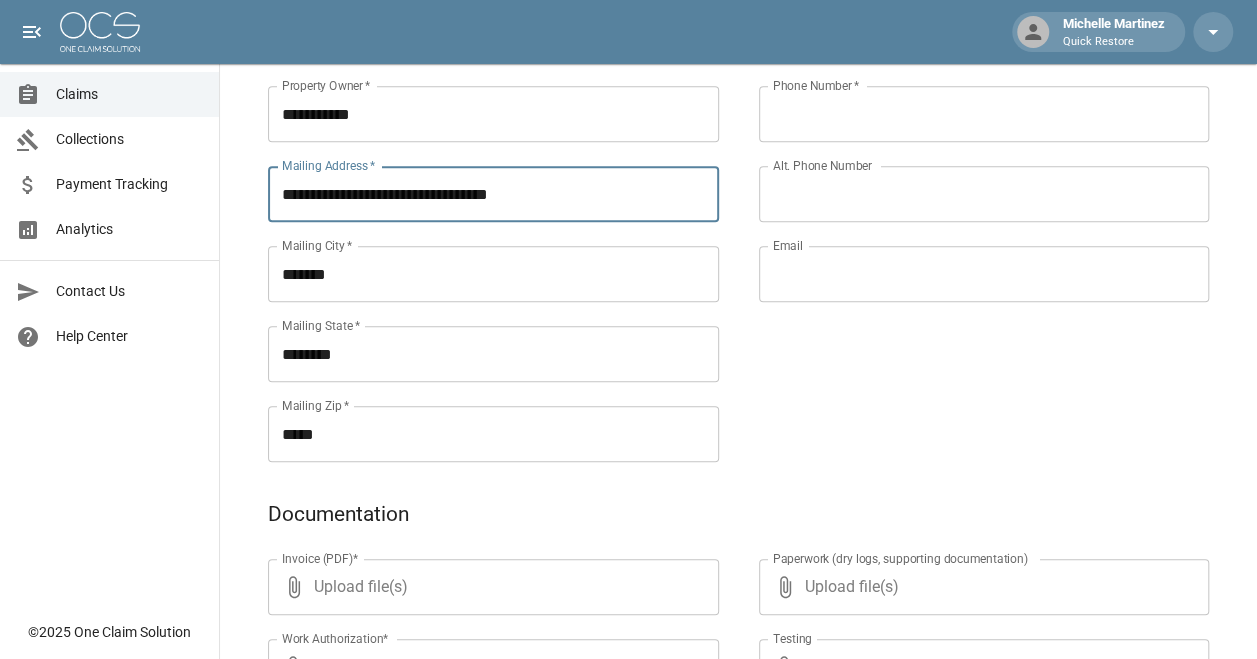 drag, startPoint x: 405, startPoint y: 192, endPoint x: 624, endPoint y: 189, distance: 219.02055 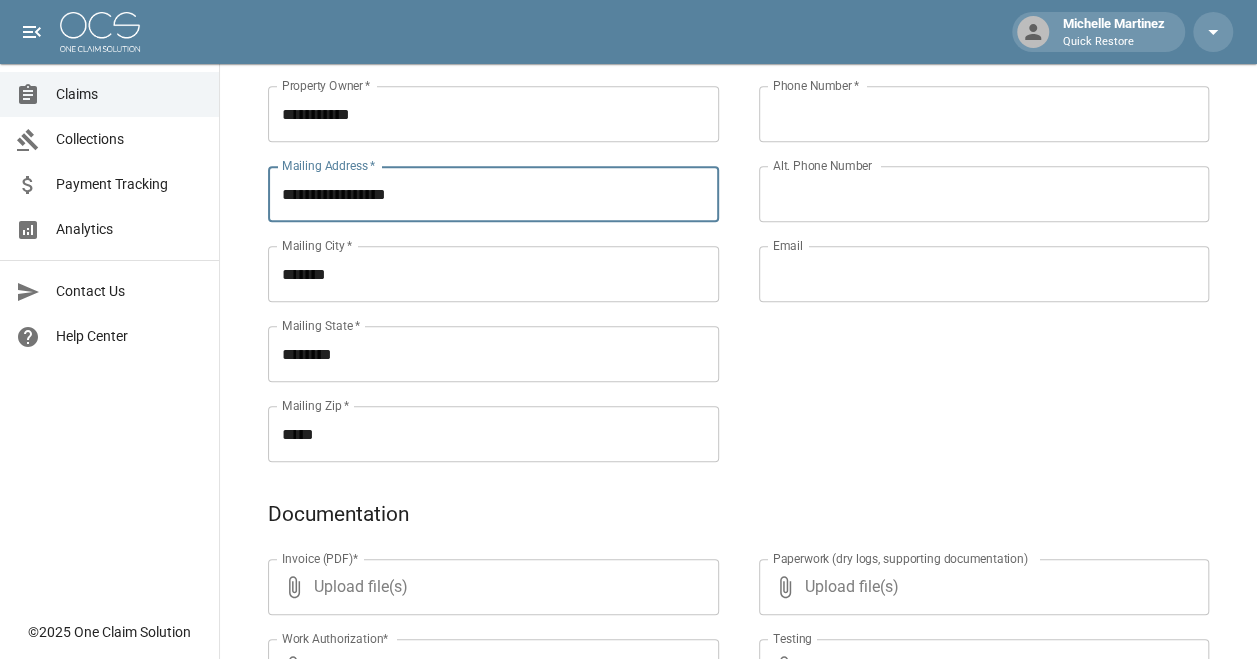 type on "**********" 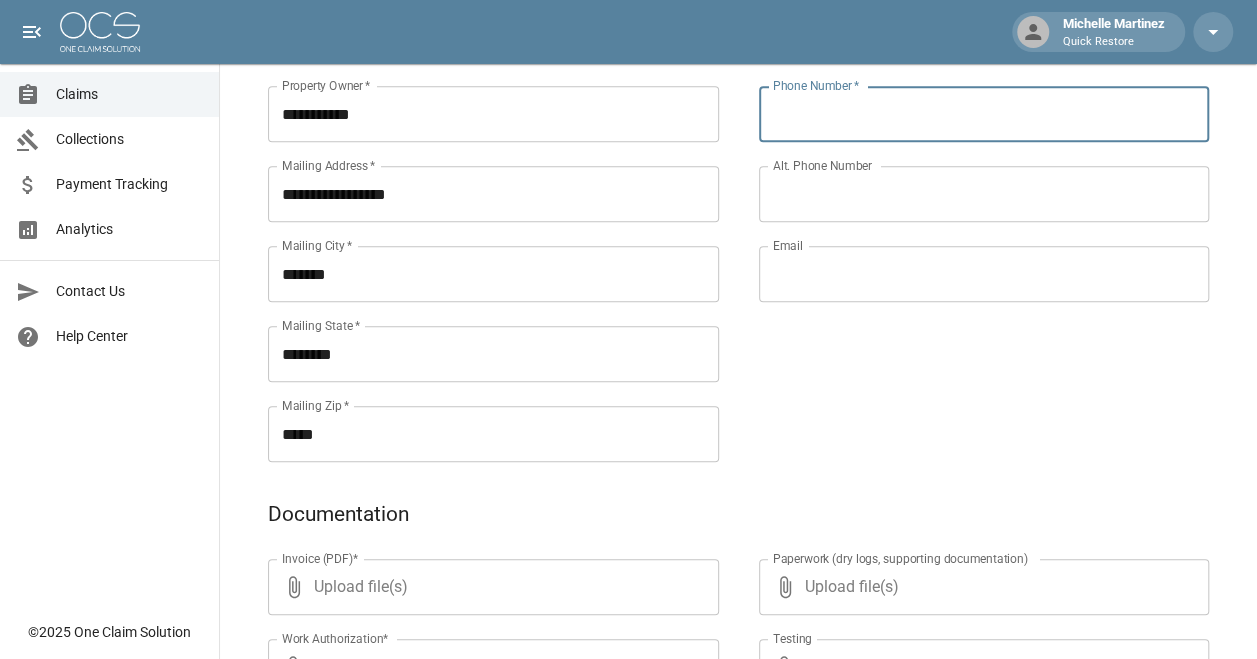 click on "Phone Number   *" at bounding box center [984, 114] 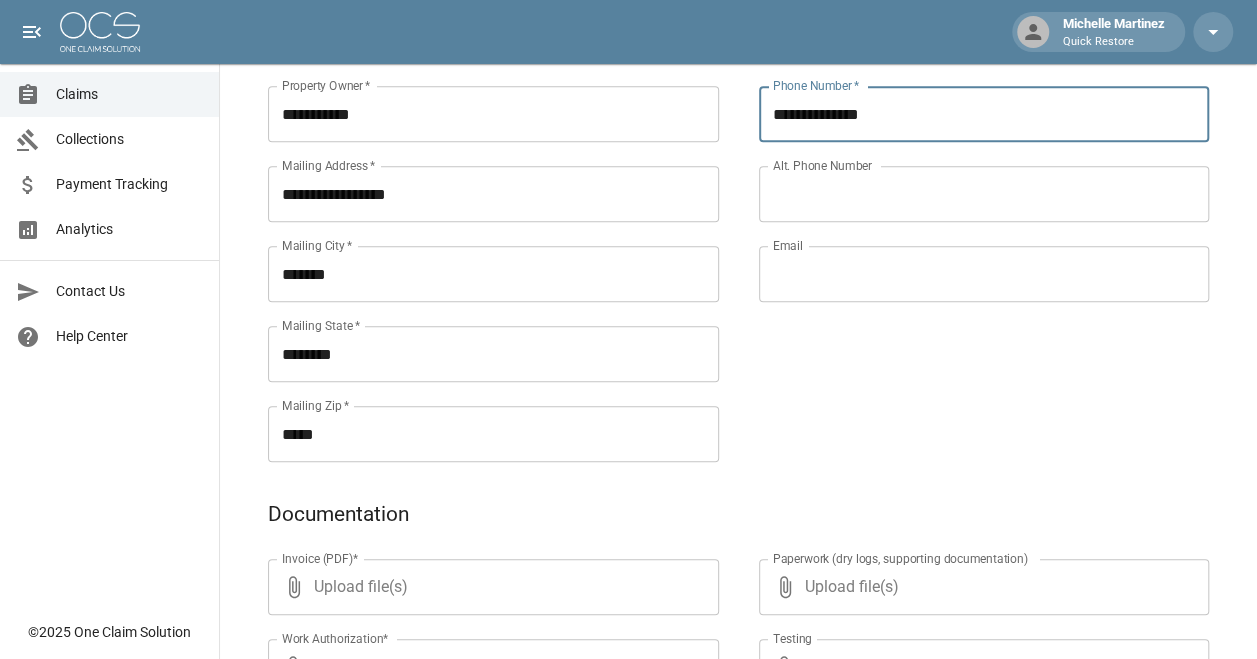type on "**********" 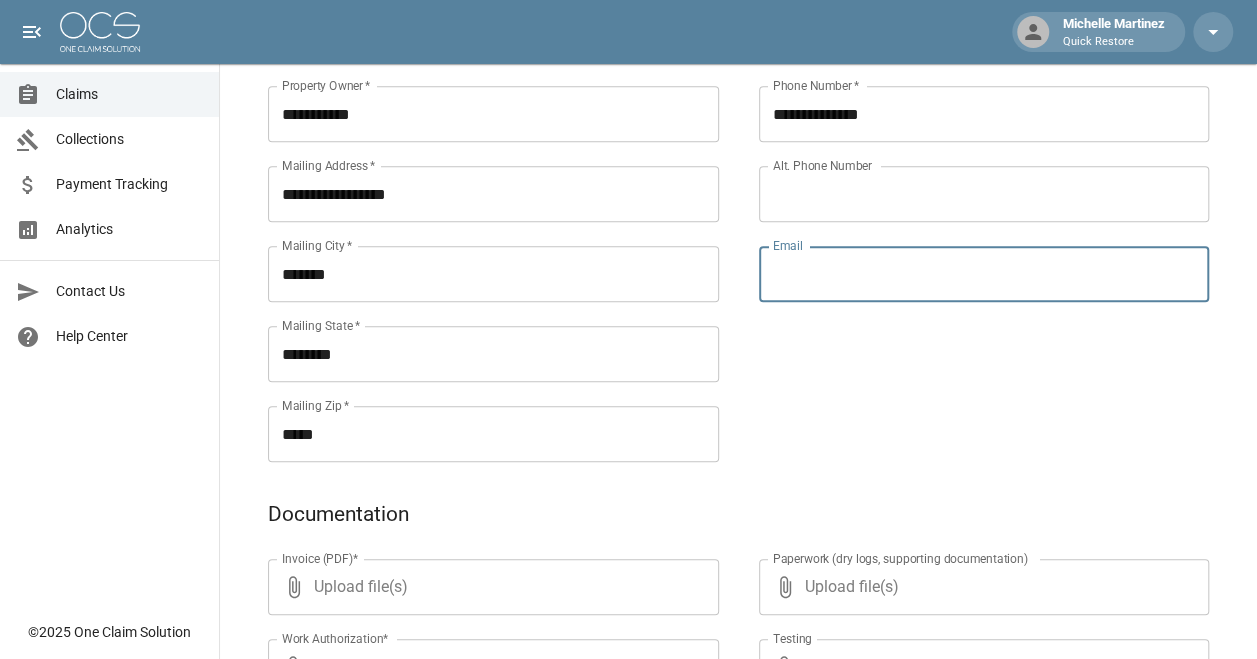 paste on "**********" 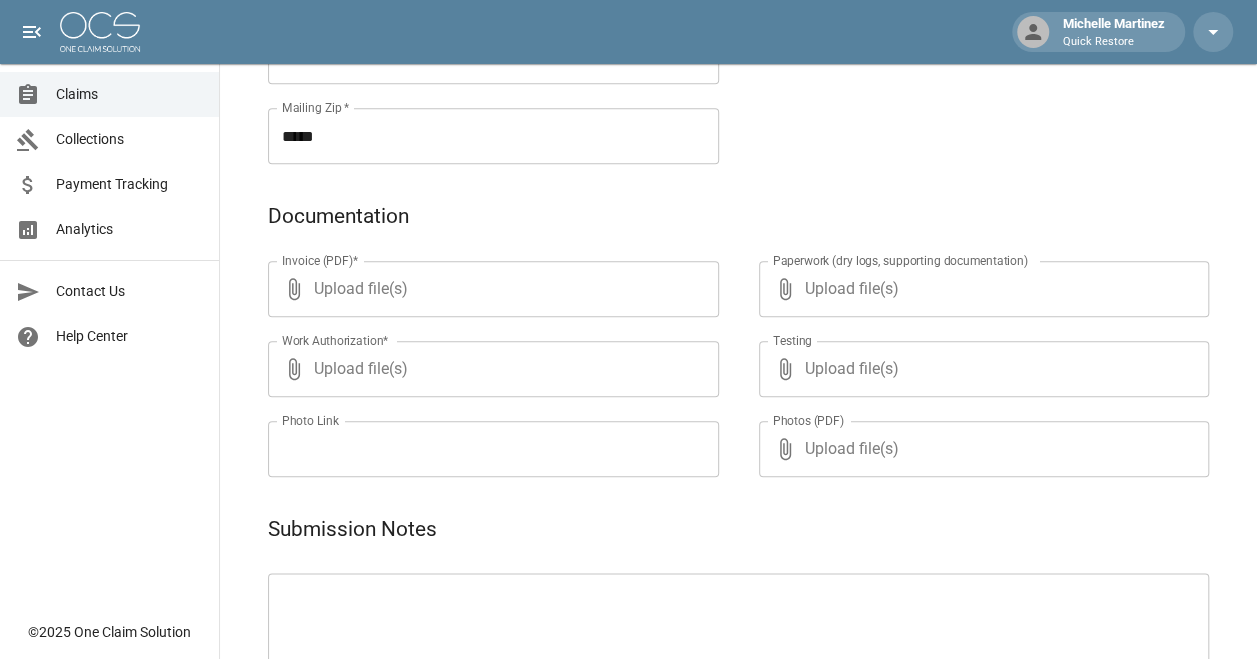 scroll, scrollTop: 866, scrollLeft: 0, axis: vertical 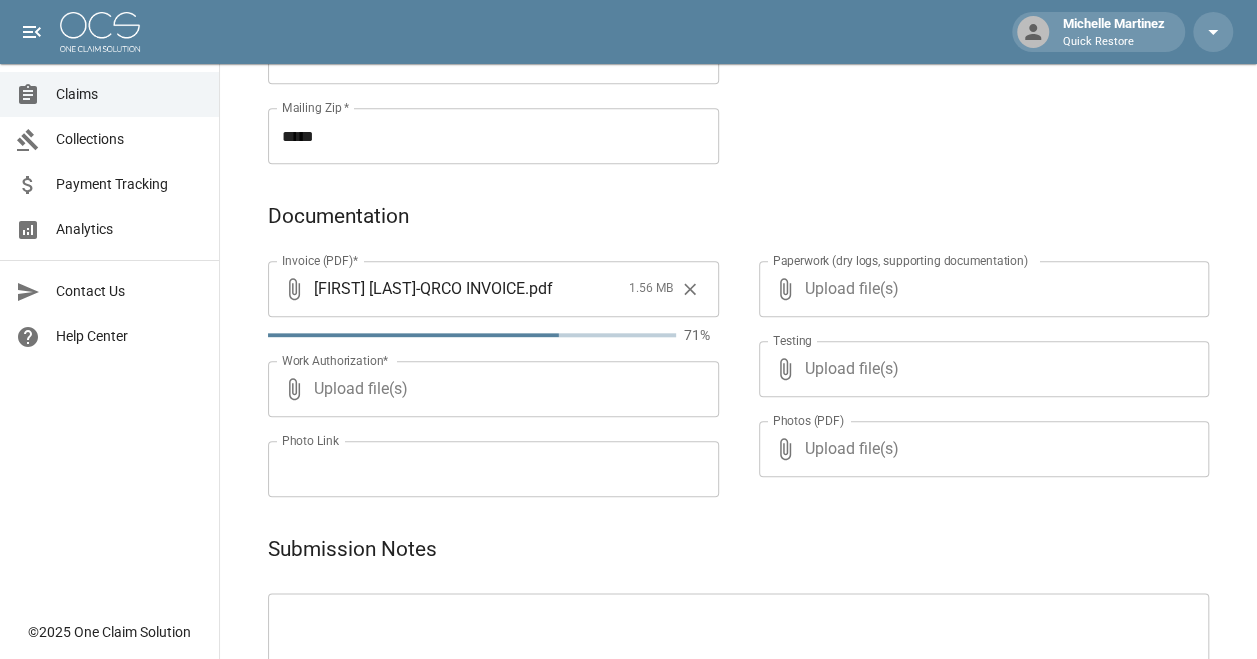 click on "Upload file(s)" at bounding box center (980, 289) 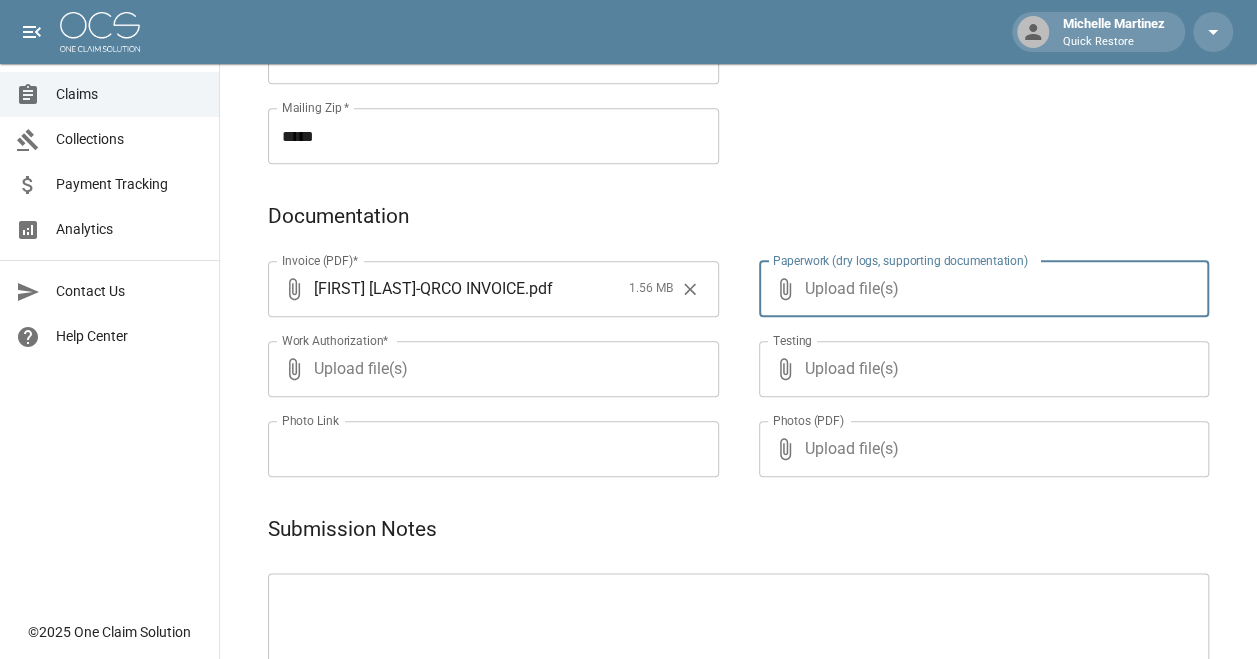 type on "**********" 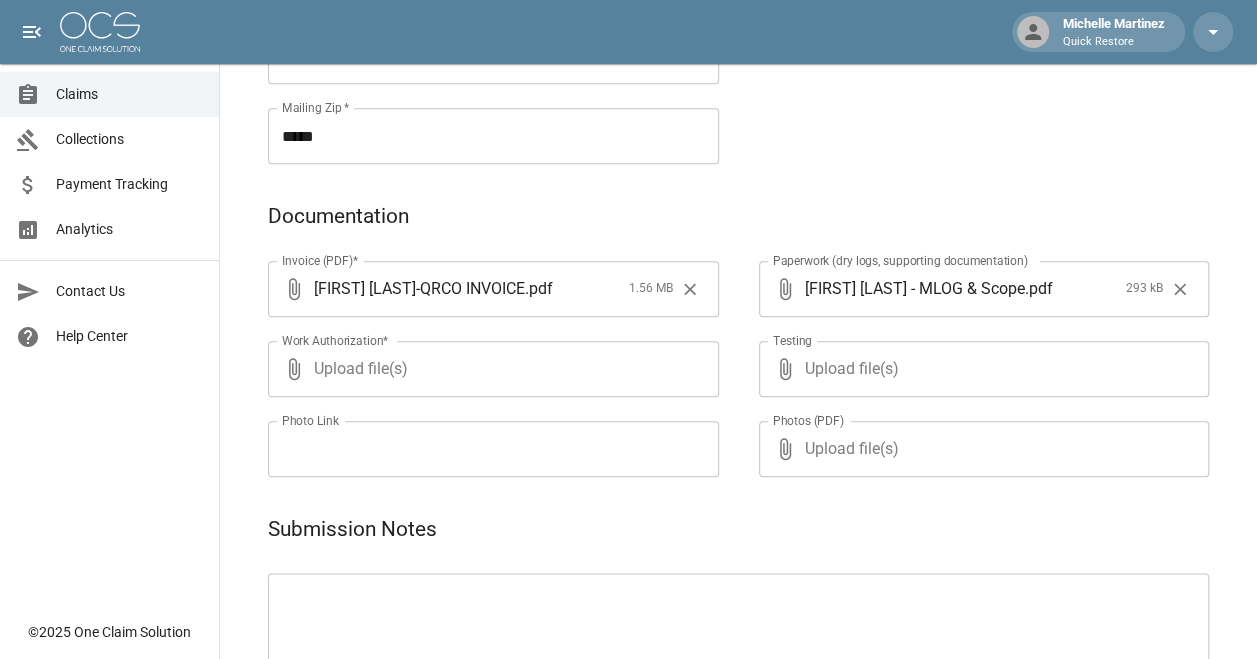 click on "Upload file(s)" at bounding box center [489, 369] 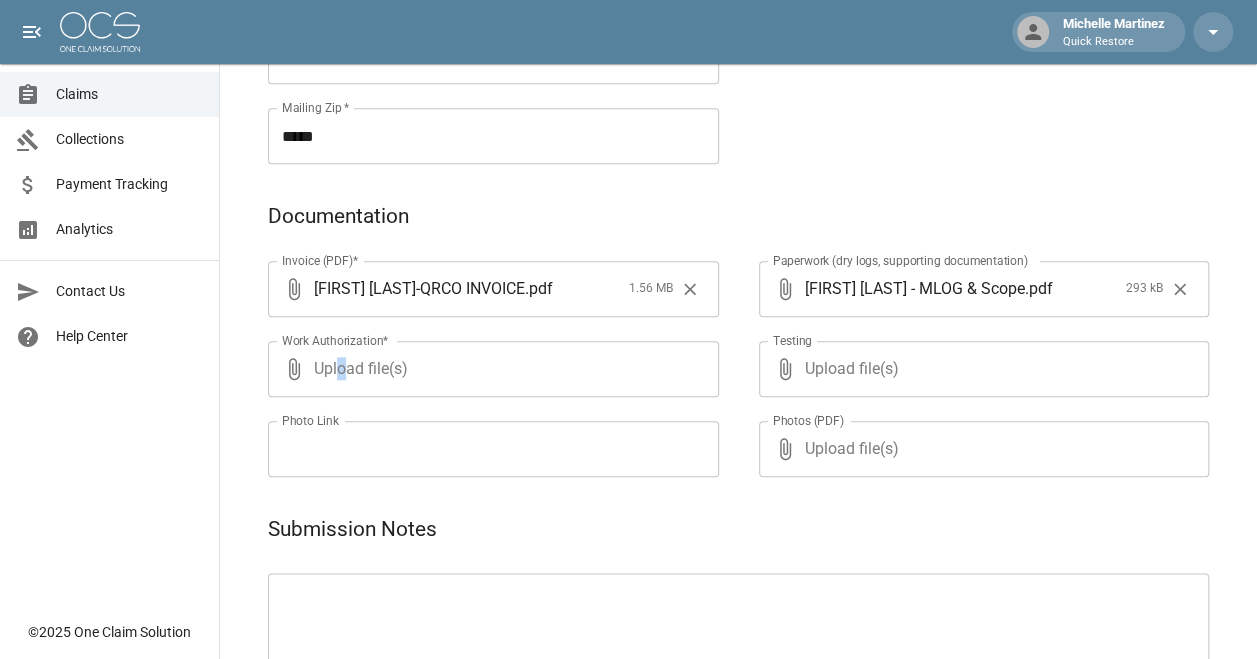 click on "Upload file(s)" at bounding box center [489, 369] 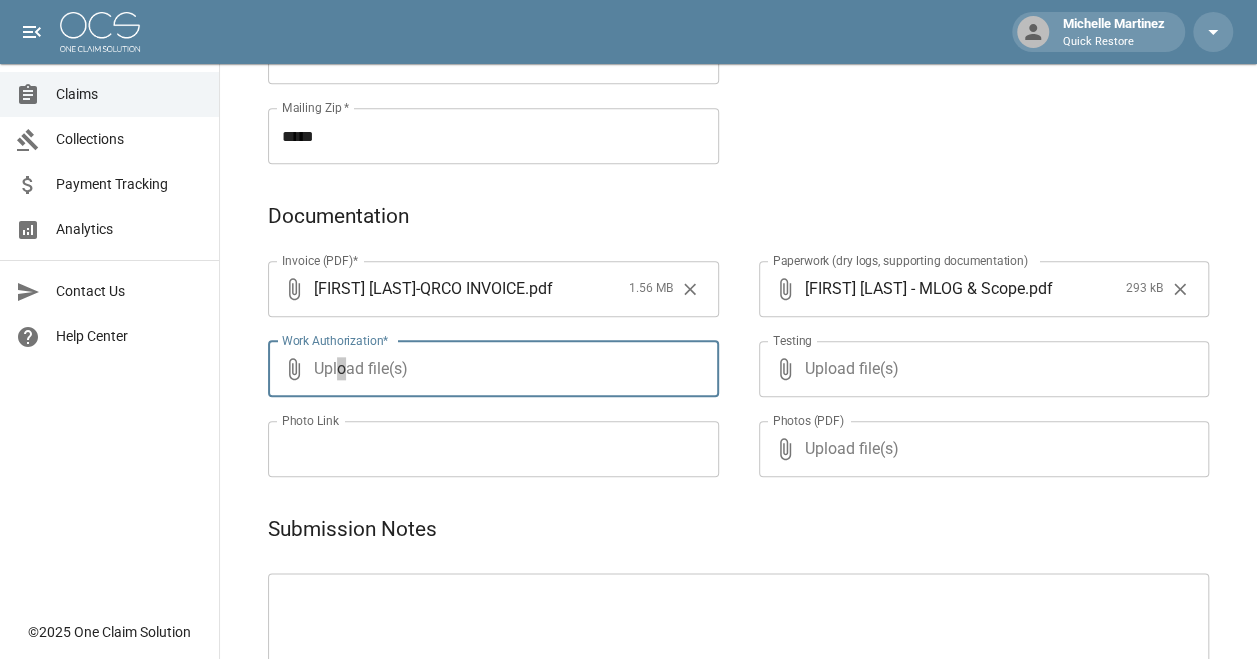 type on "**********" 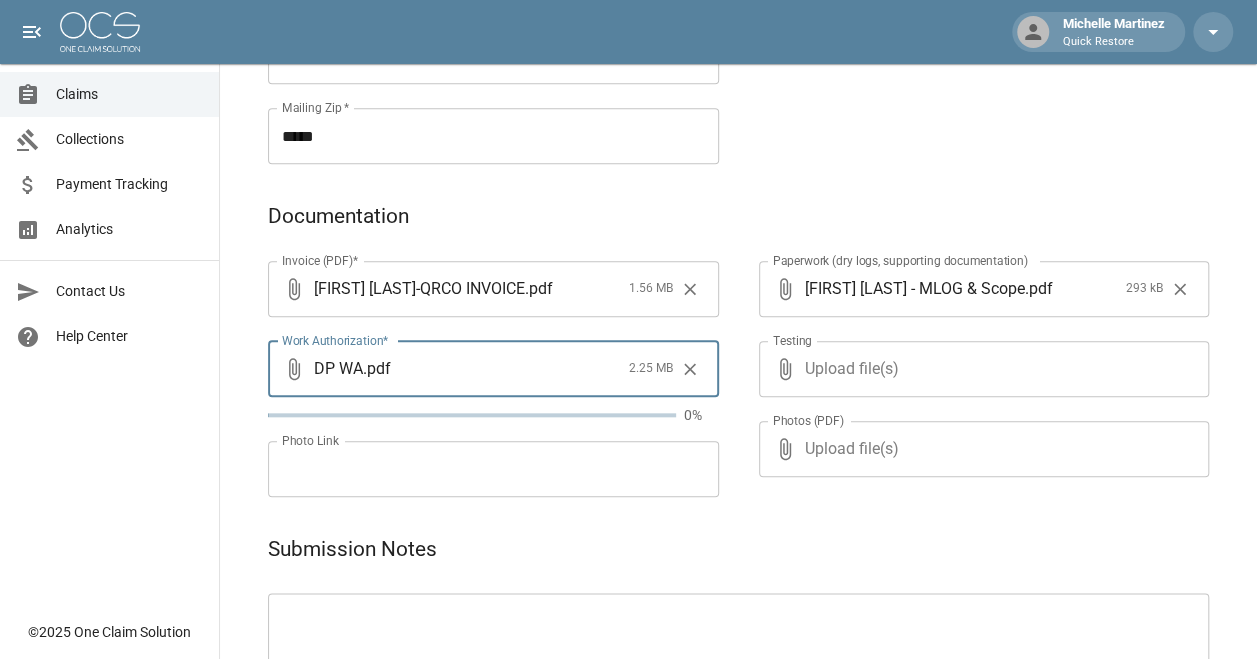click on "**********" at bounding box center [964, -48] 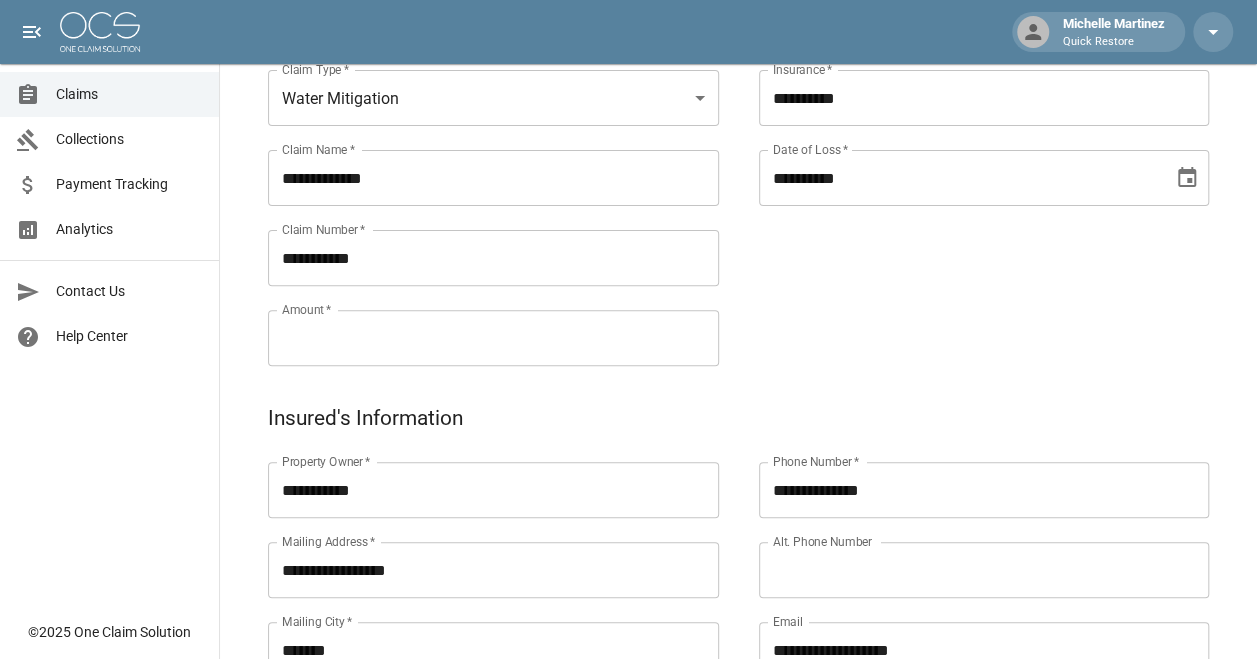 scroll, scrollTop: 178, scrollLeft: 0, axis: vertical 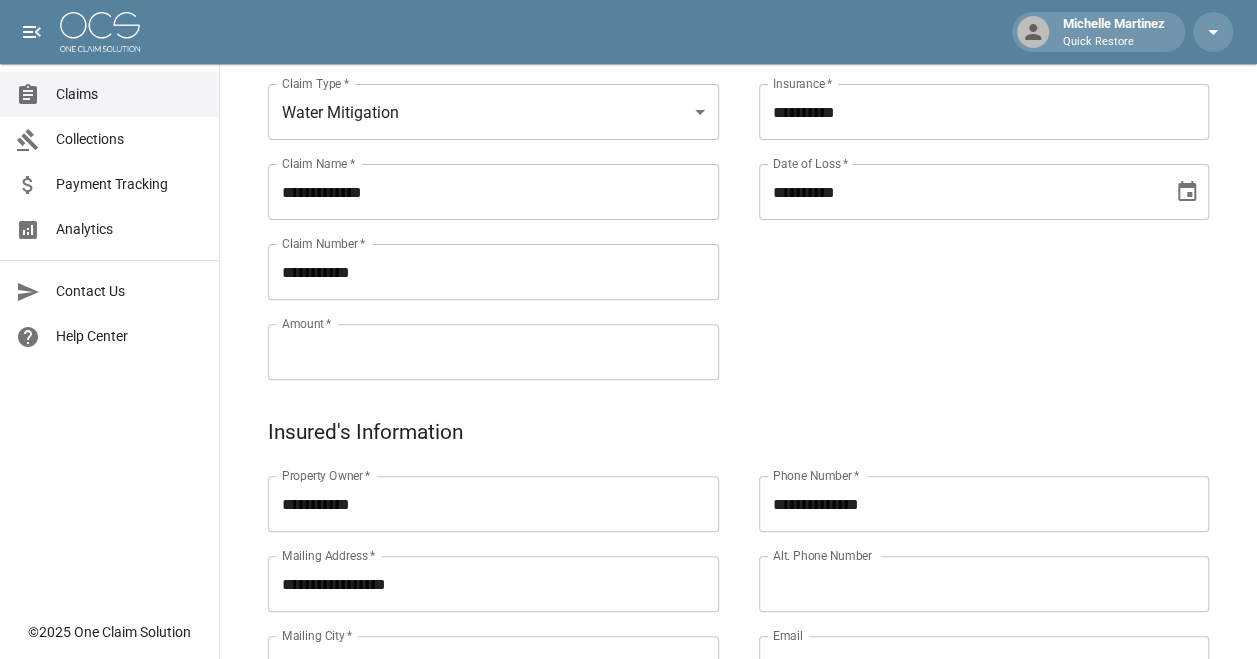 click on "**********" at bounding box center [738, 745] 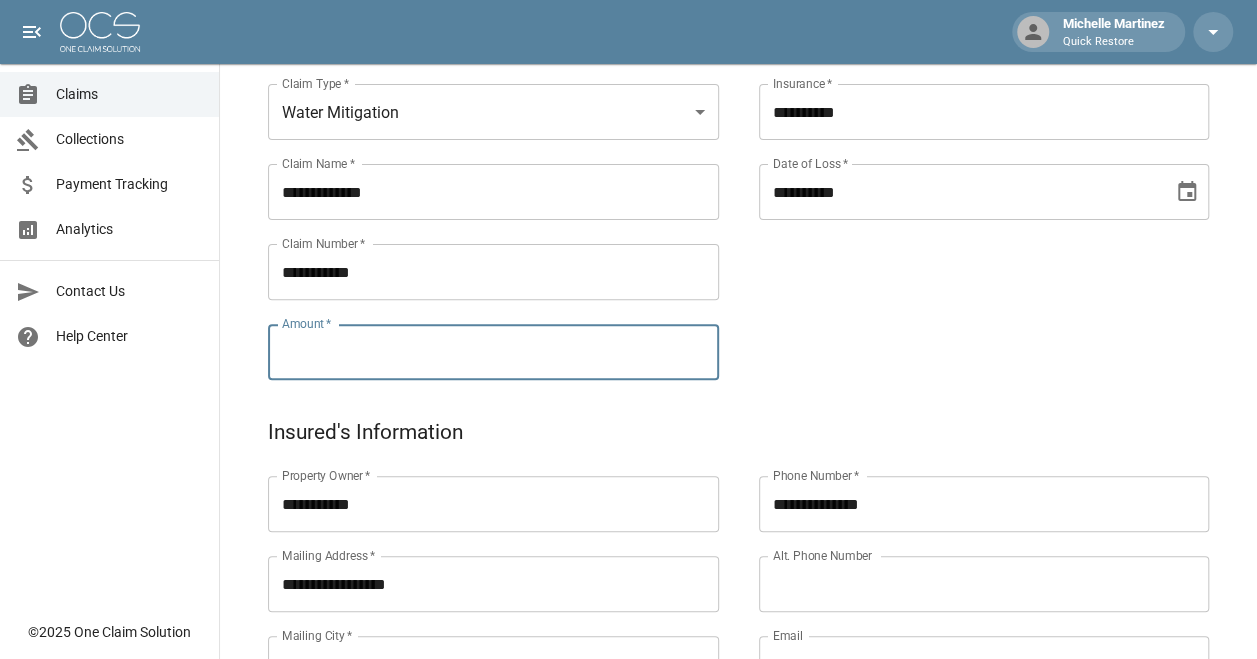 click on "Amount   *" at bounding box center (493, 352) 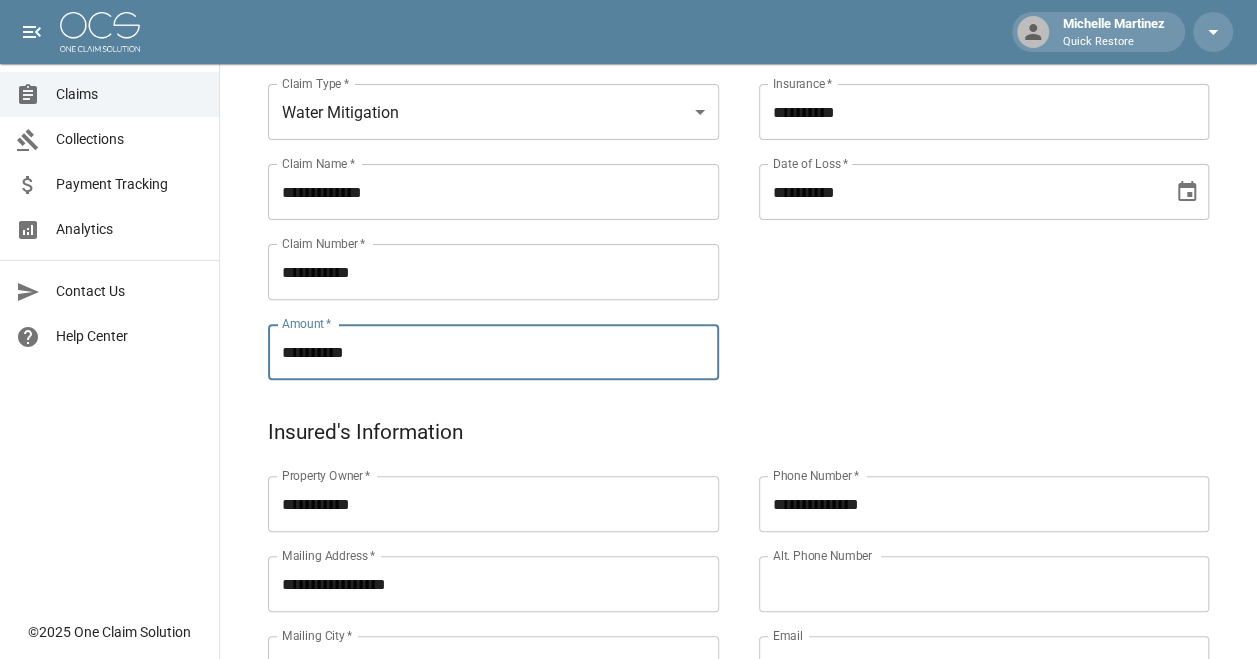 type on "**********" 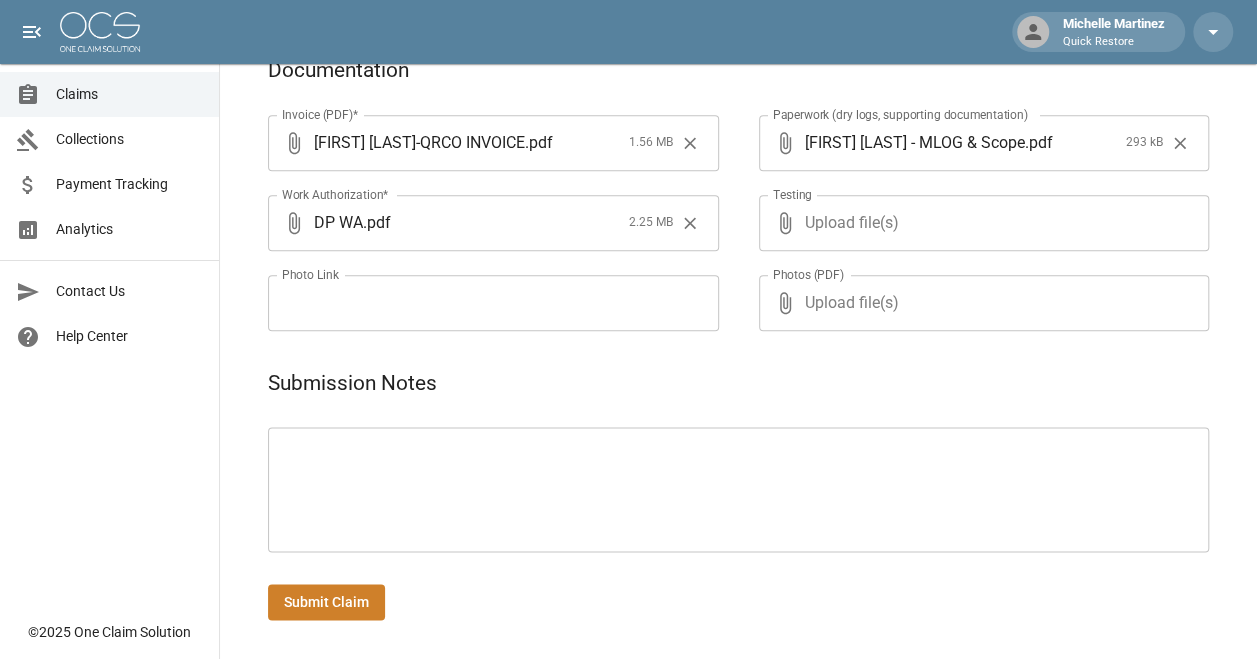 scroll, scrollTop: 1013, scrollLeft: 0, axis: vertical 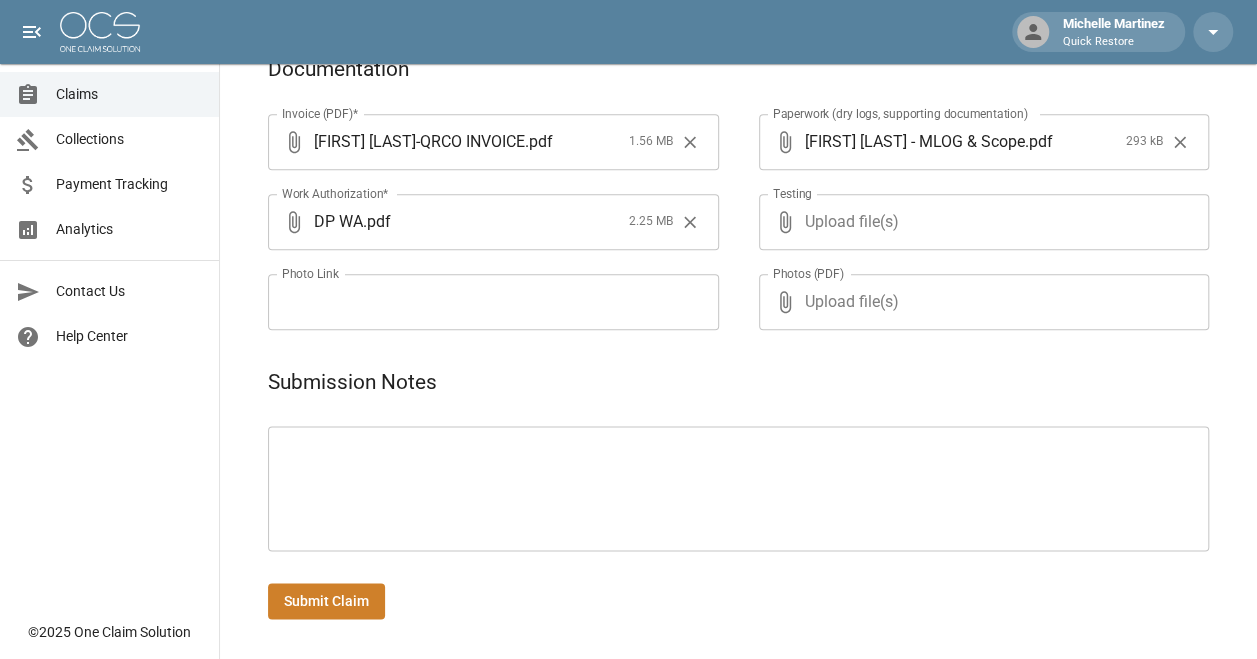 click on "Submit Claim" at bounding box center (326, 601) 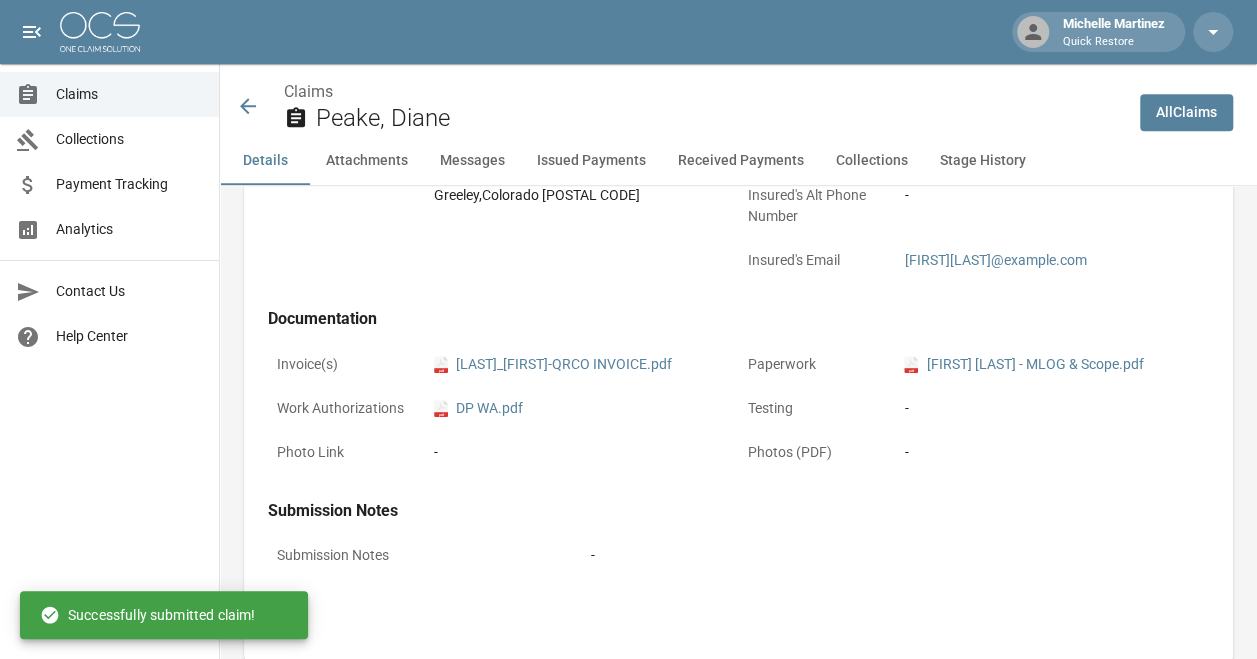 scroll, scrollTop: 1013, scrollLeft: 0, axis: vertical 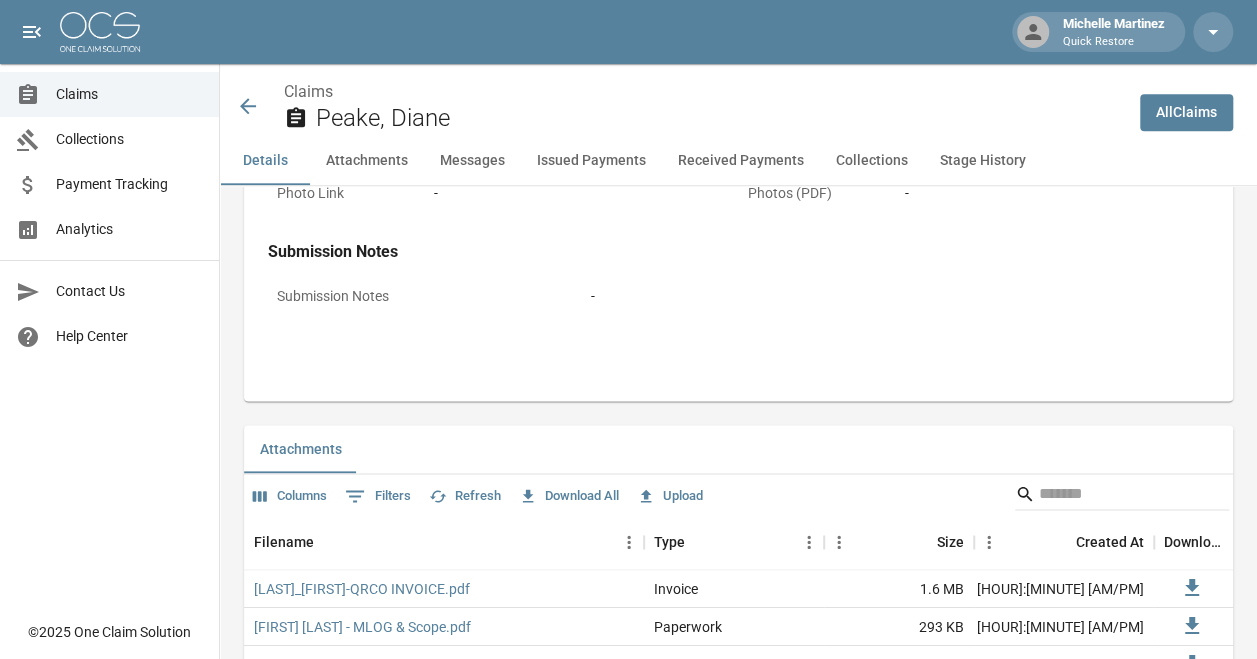 drag, startPoint x: 18, startPoint y: 553, endPoint x: 1228, endPoint y: 113, distance: 1287.517 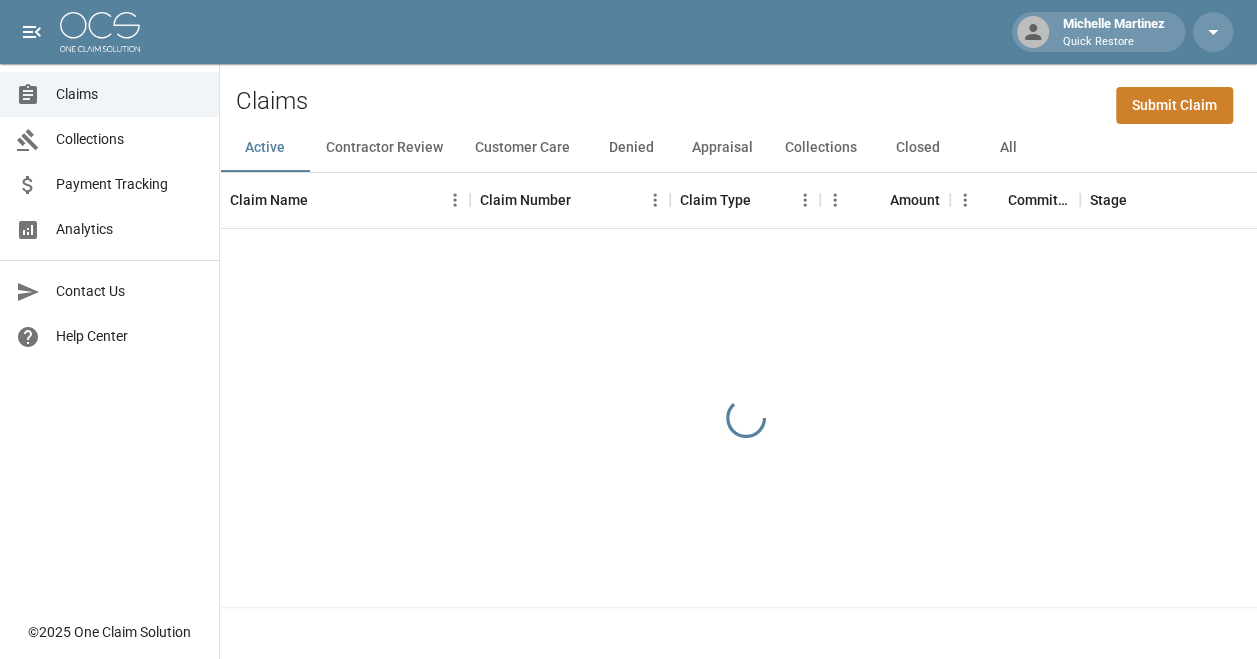scroll, scrollTop: 0, scrollLeft: 0, axis: both 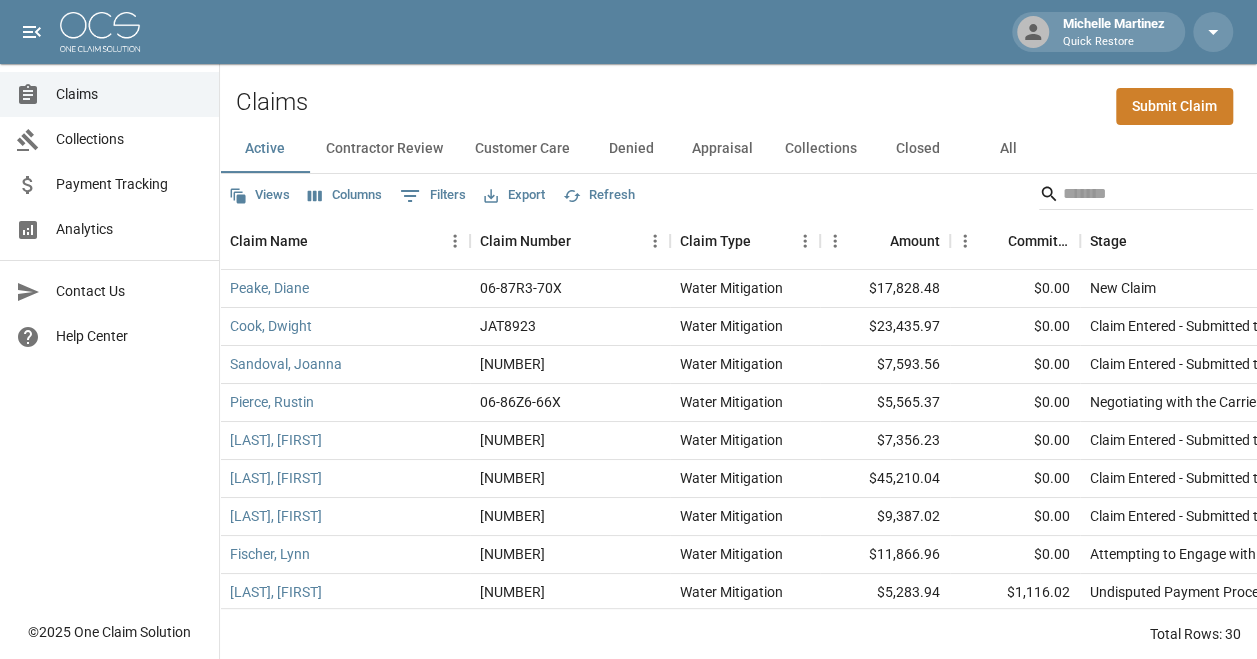 click on "Submit Claim" at bounding box center (1174, 106) 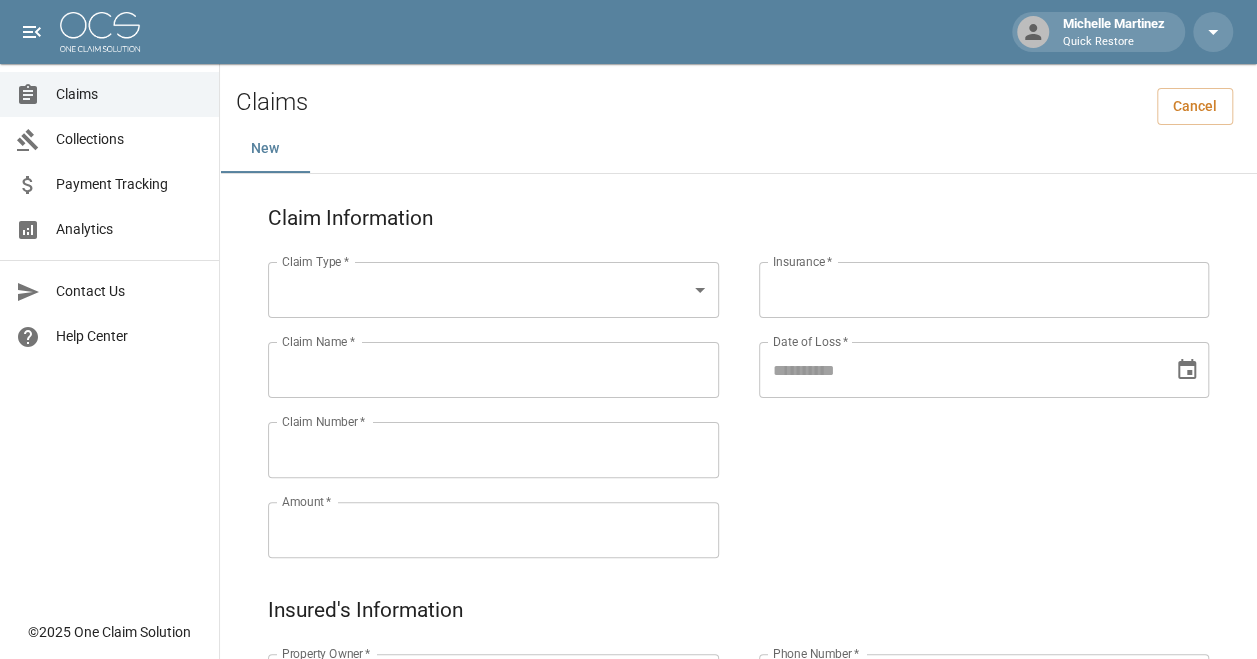 click on "Claim Type   * ​ Claim Type   * Claim Name   * Claim Name   * Claim Number   * Claim Number   * Amount   * Amount   *" at bounding box center [473, 386] 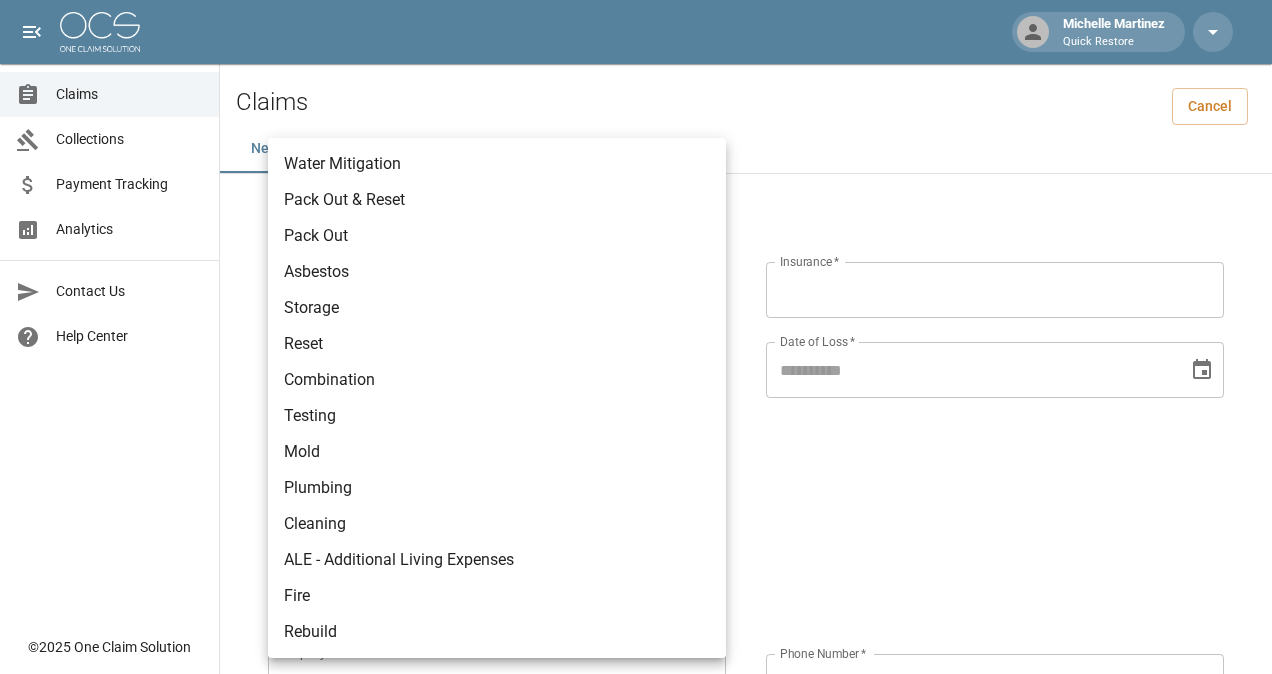 click on "Michelle Martinez Quick Restore Claims Collections Payment Tracking Analytics Contact Us Help Center ©  2025   One Claim Solution Claims Cancel New Claim Information Claim Type   * ​ Claim Type   * Claim Name   * Claim Name   * Claim Number   * Claim Number   * Amount   * Amount   * Insurance   * Insurance   * Date of Loss   * Date of Loss   * Insured's Information Property Owner   * Property Owner   * Mailing Address   * Mailing Address   * Mailing City   * Mailing City   * Mailing State   * Mailing State   * Mailing Zip   * Mailing Zip   * Phone Number   * Phone Number   * Alt. Phone Number Alt. Phone Number Email Email Documentation Invoice (PDF)* ​ Upload file(s) Invoice (PDF)* Work Authorization* ​ Upload file(s) Work Authorization* Photo Link Photo Link Paperwork (dry logs, supporting documentation) ​ Upload file(s) Paperwork (dry logs, supporting documentation) Testing ​ Upload file(s) Testing Photos (PDF) ​ Upload file(s) * ​" at bounding box center [636, 836] 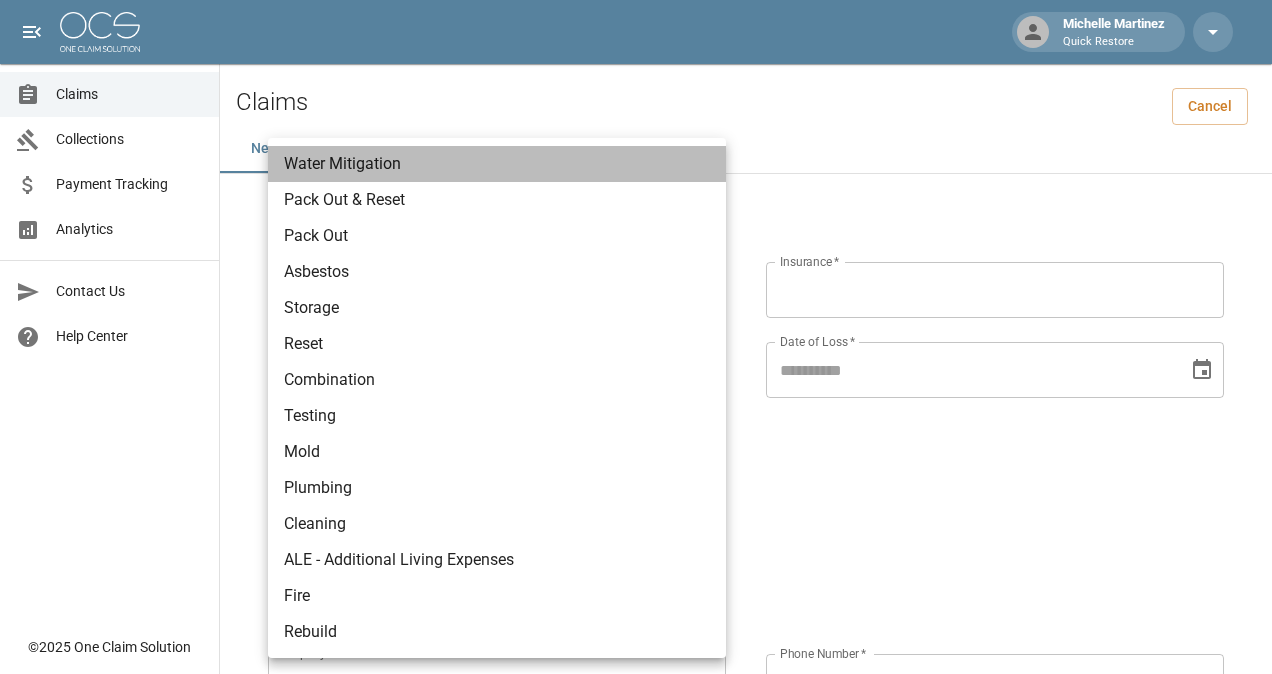 click on "Water Mitigation" at bounding box center [497, 164] 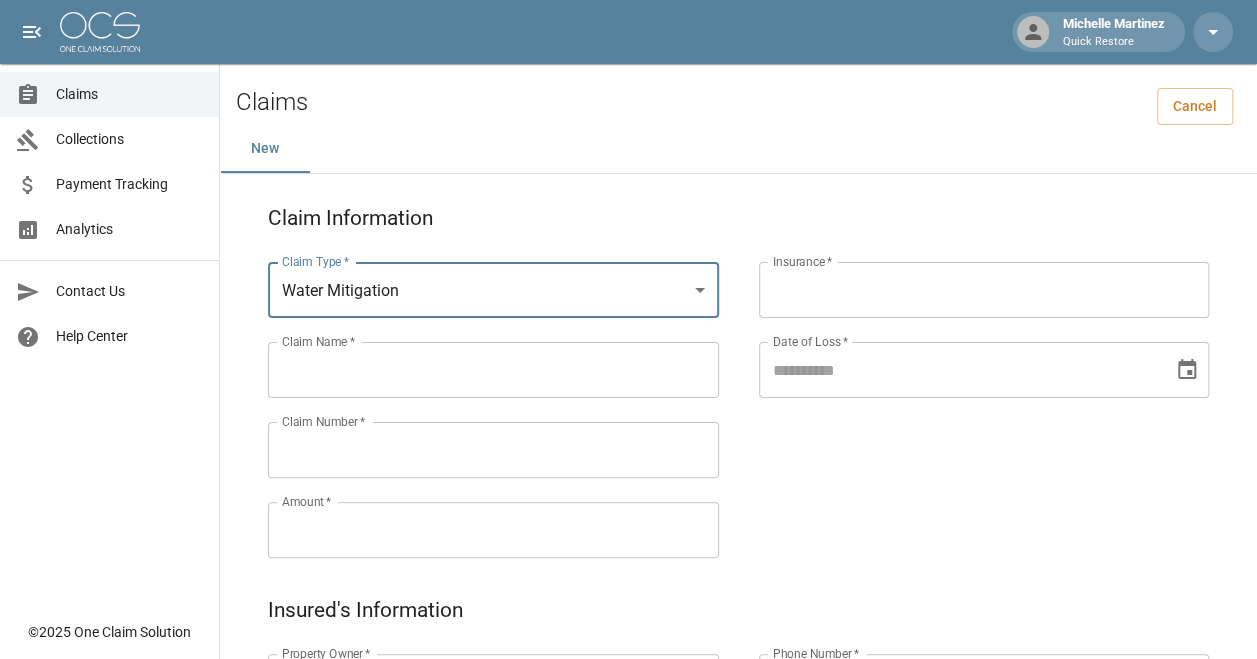 click on "Claim Name   *" at bounding box center [493, 370] 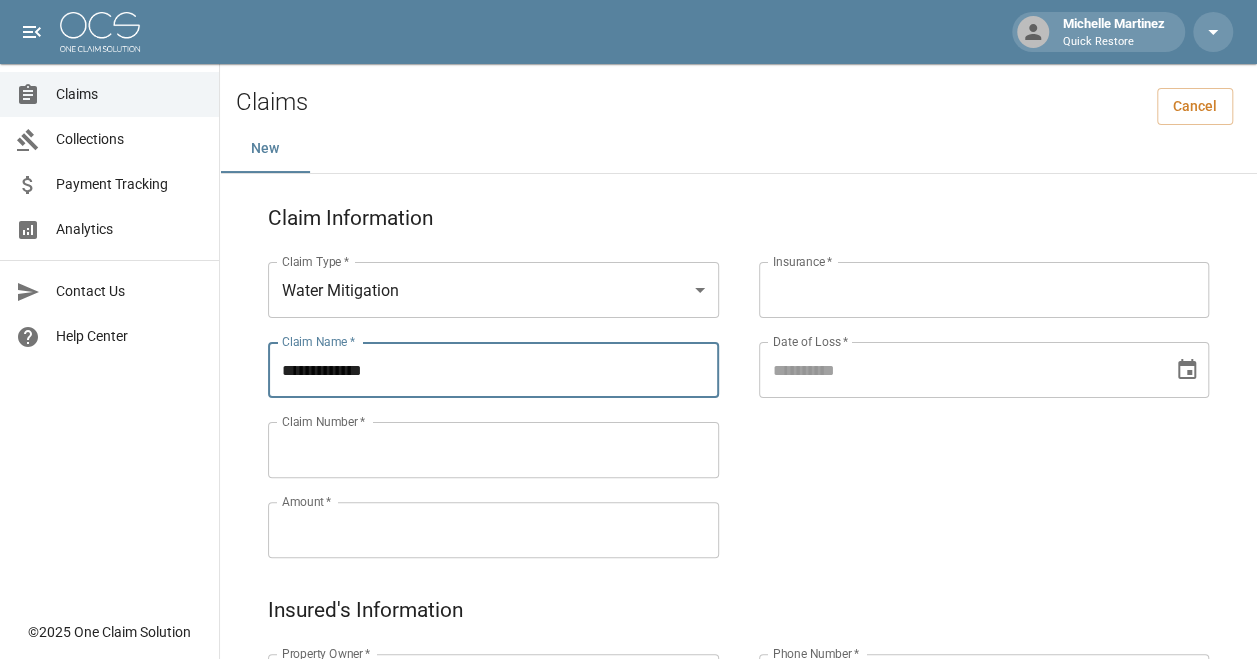 type on "**********" 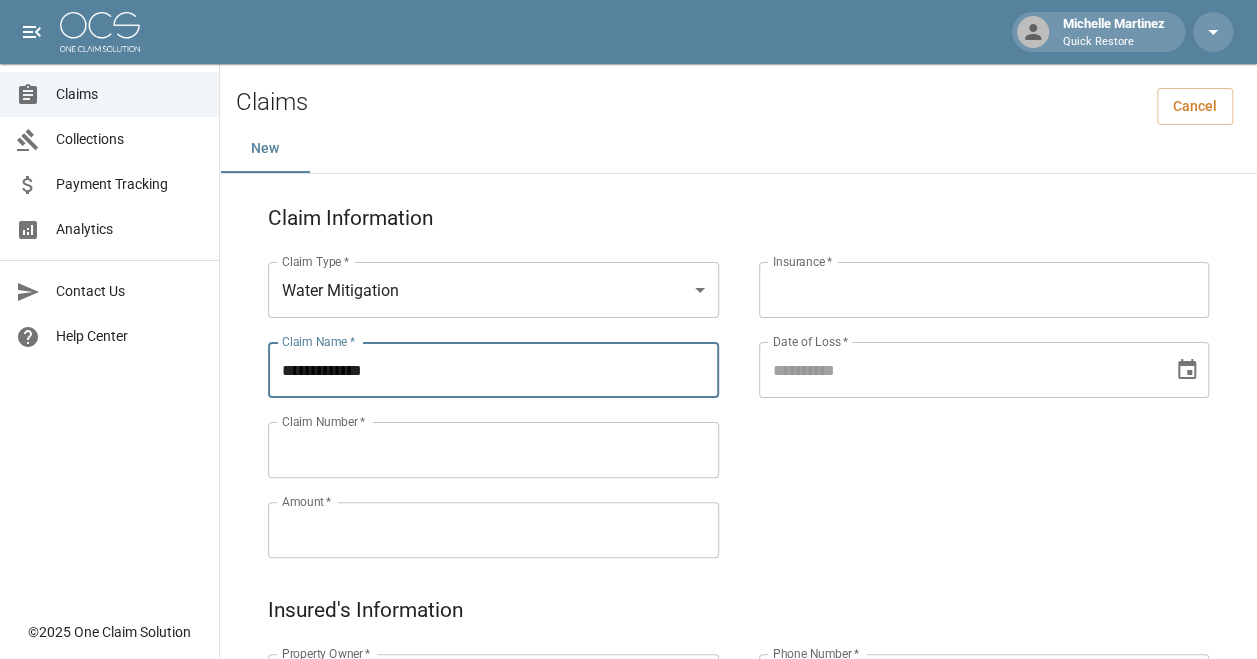 click on "Claim Number   *" at bounding box center (493, 450) 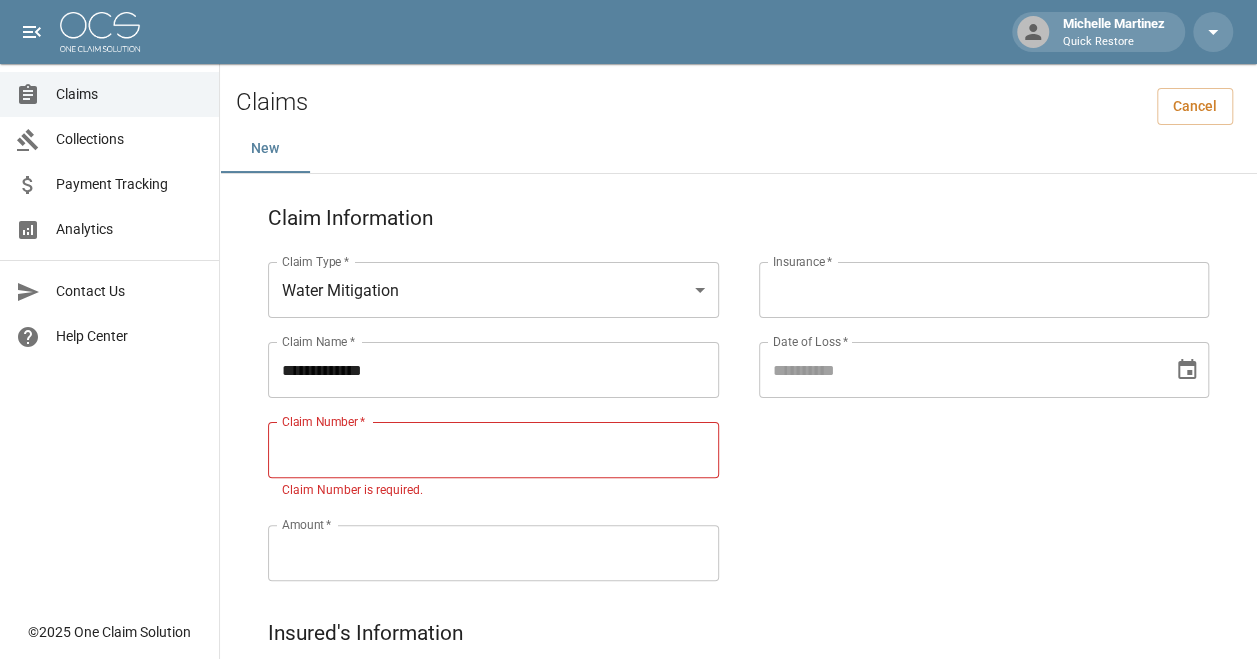 click on "Insurance   *" at bounding box center (984, 290) 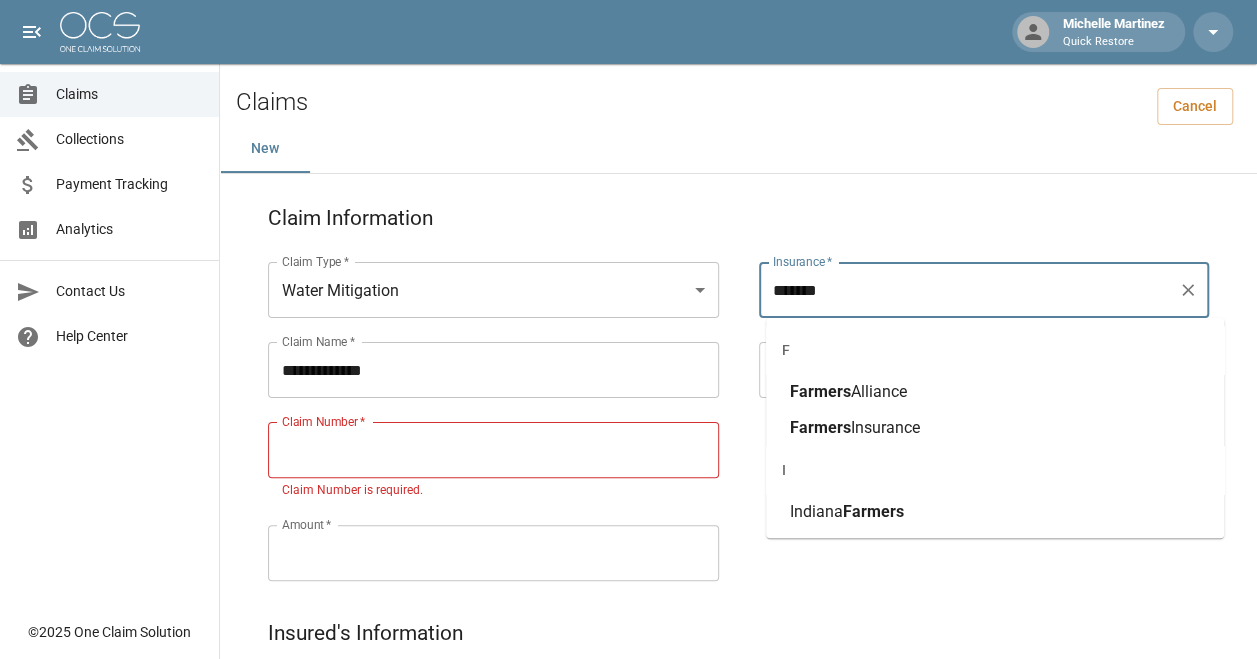 type on "*******" 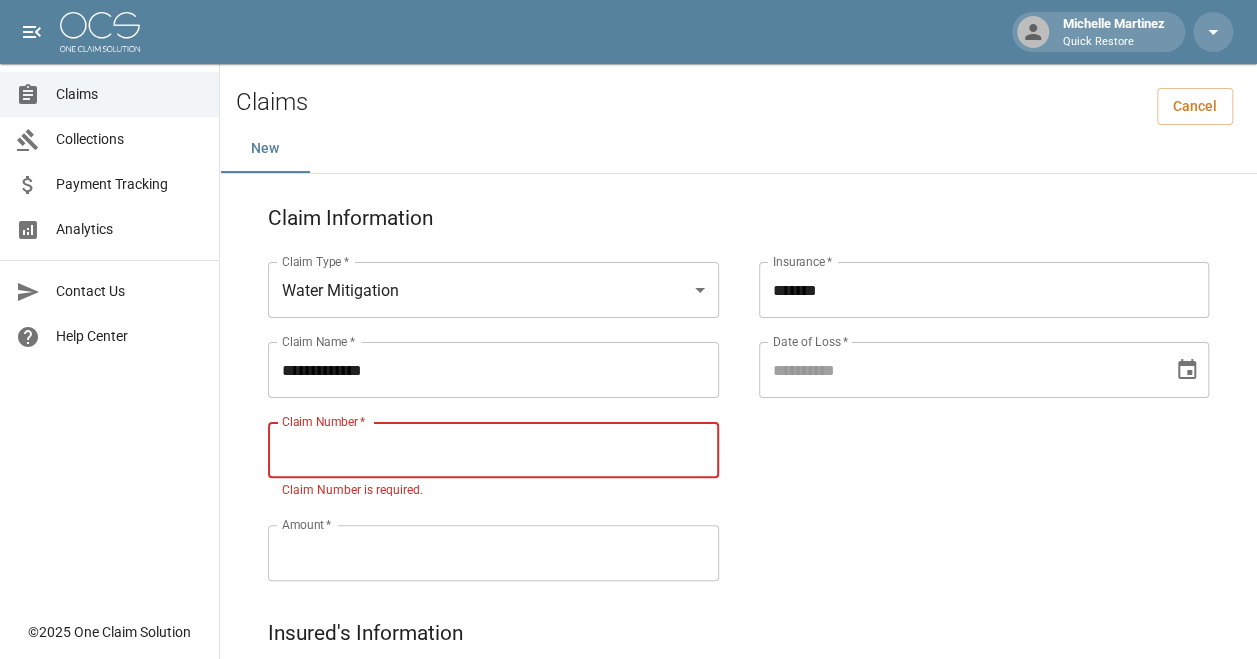 paste on "**********" 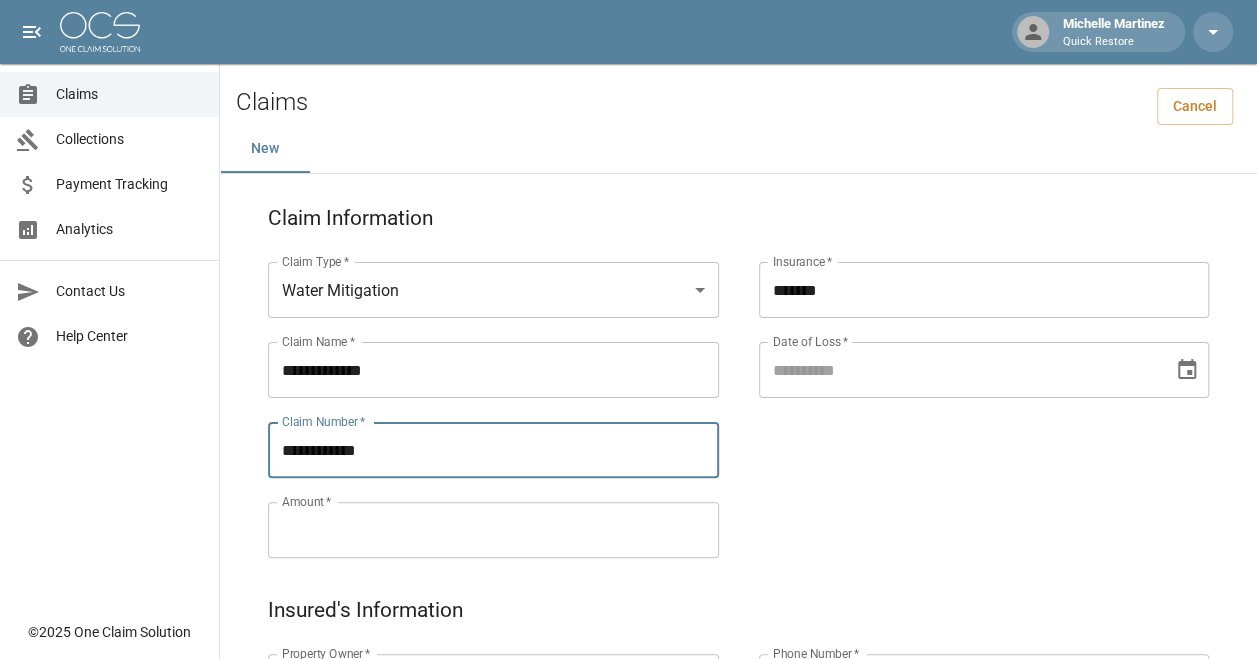 type on "**********" 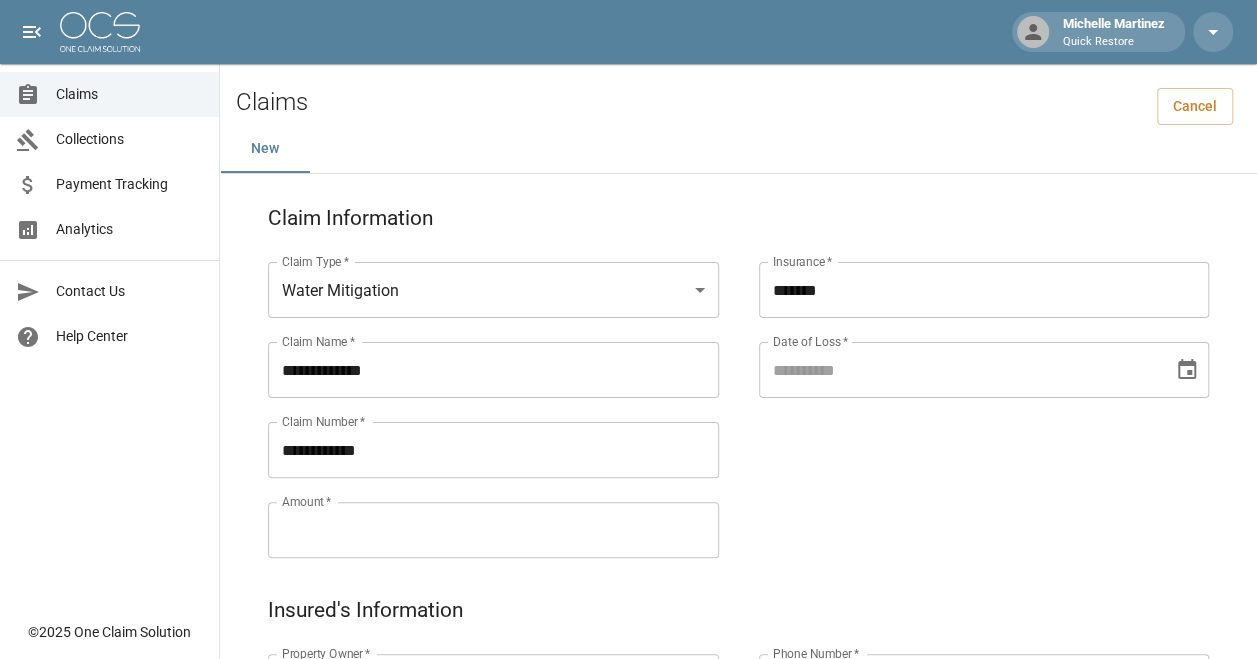 type on "**********" 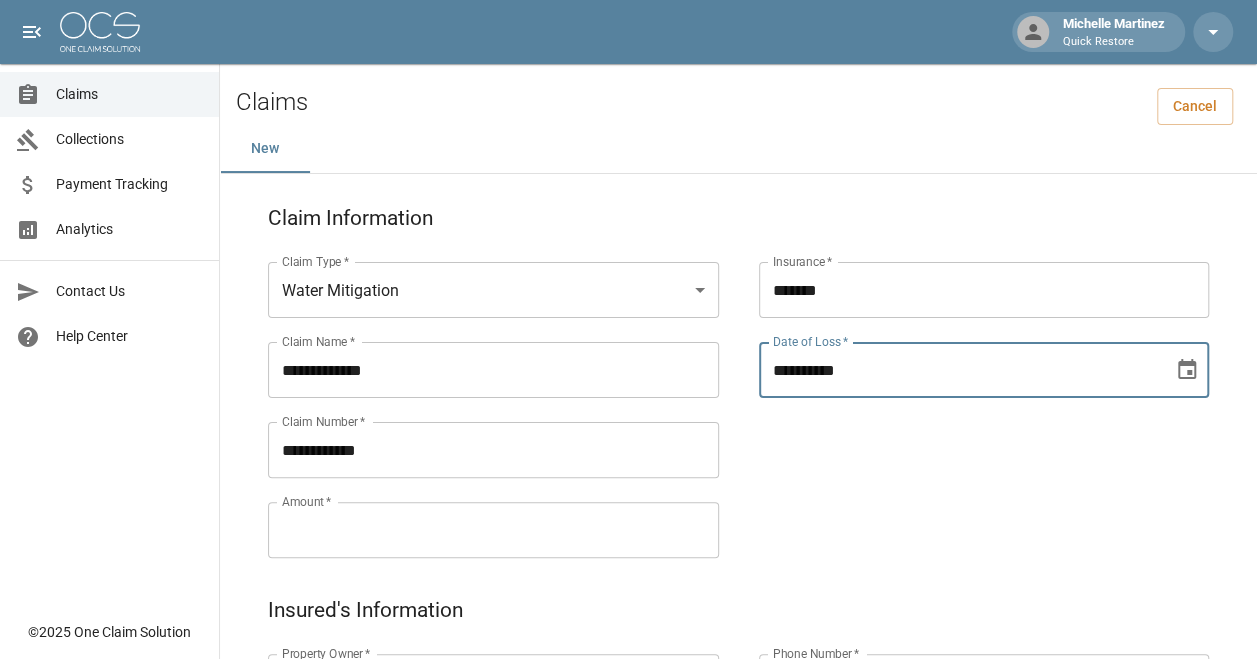 click on "**********" at bounding box center [959, 370] 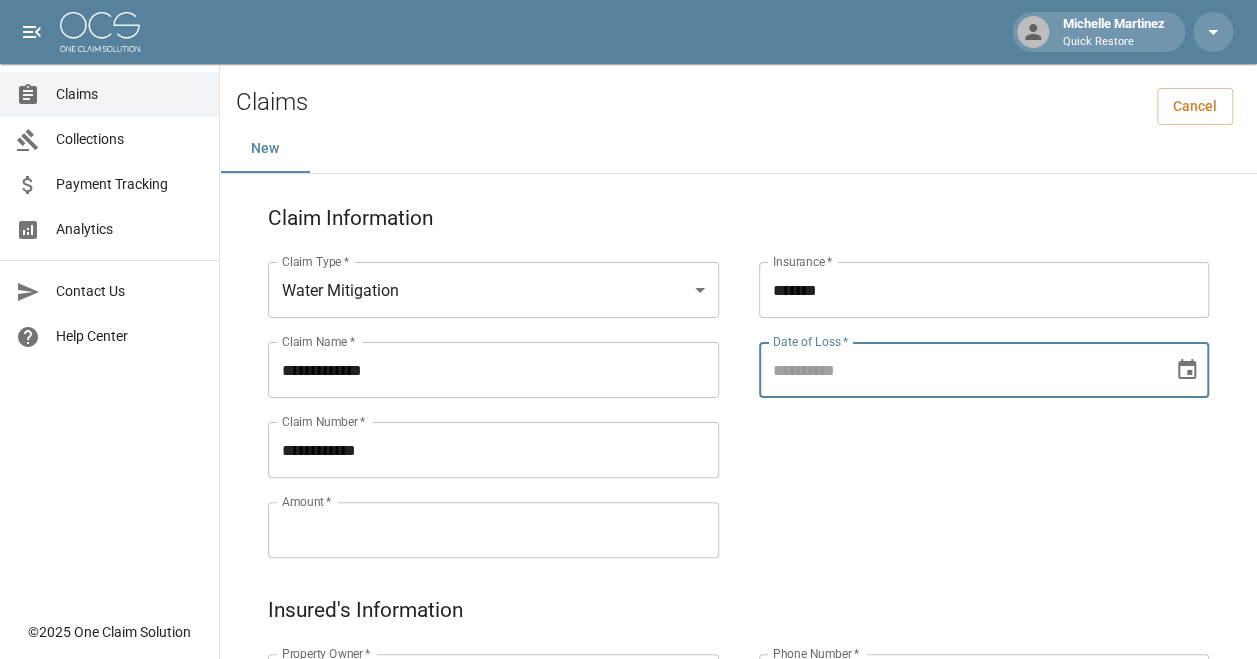 click at bounding box center (1187, 370) 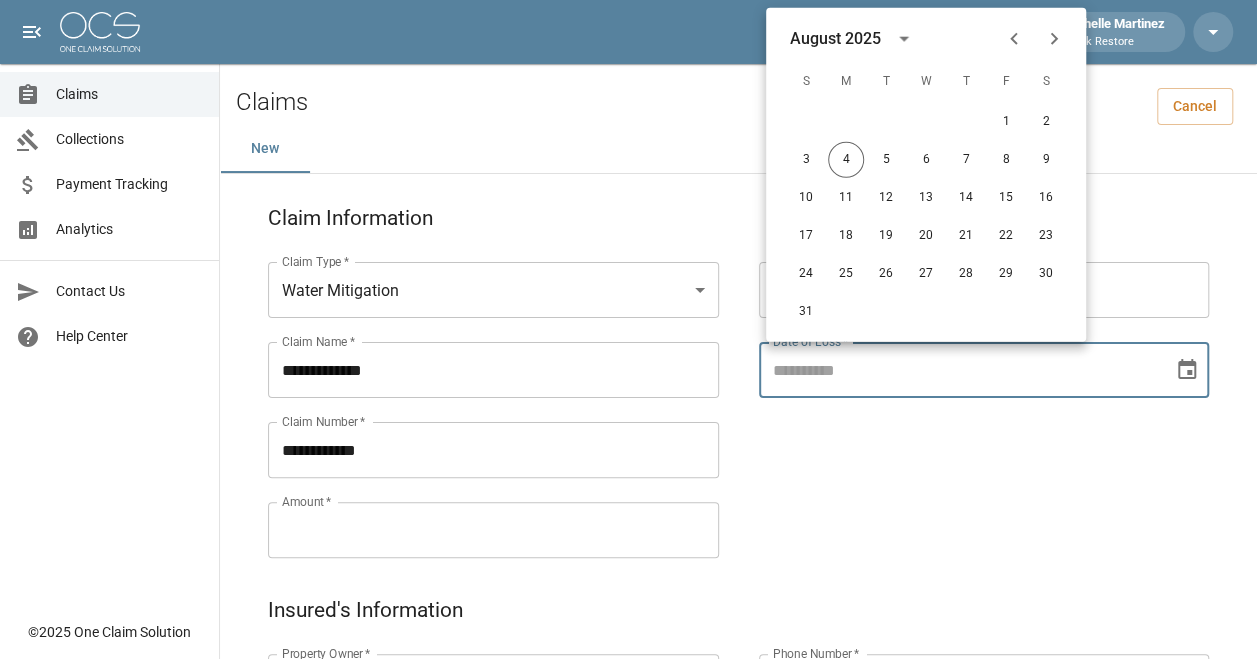 click at bounding box center (1014, 39) 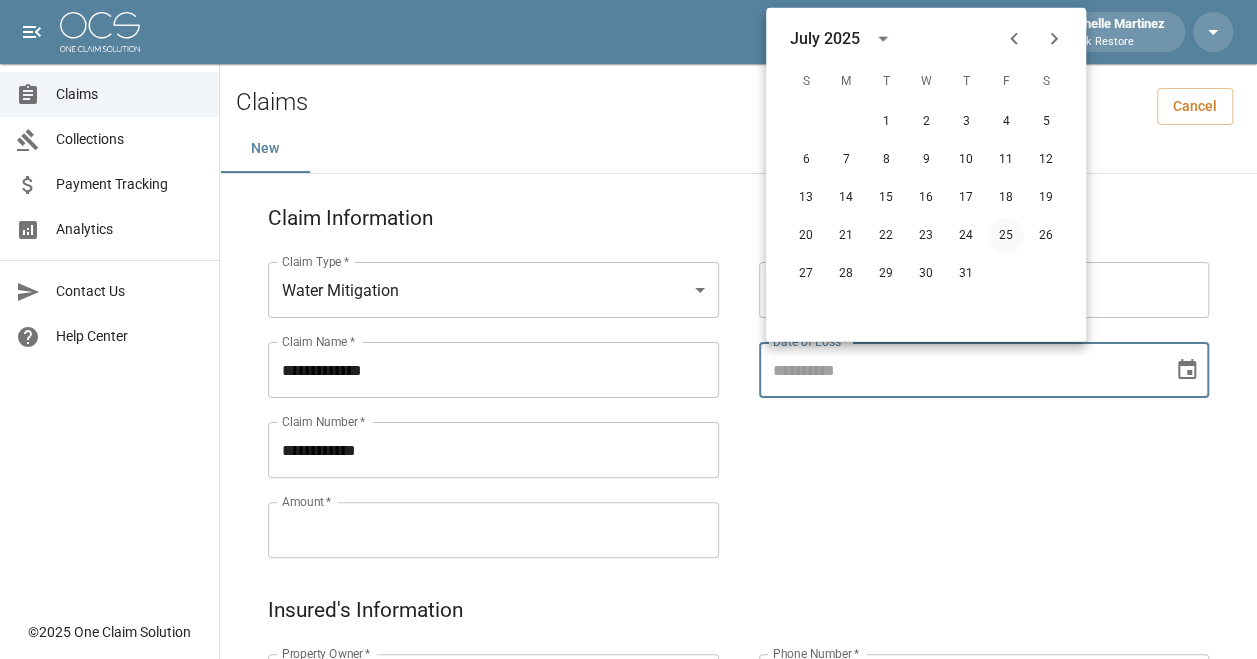 click on "25" at bounding box center (1006, 236) 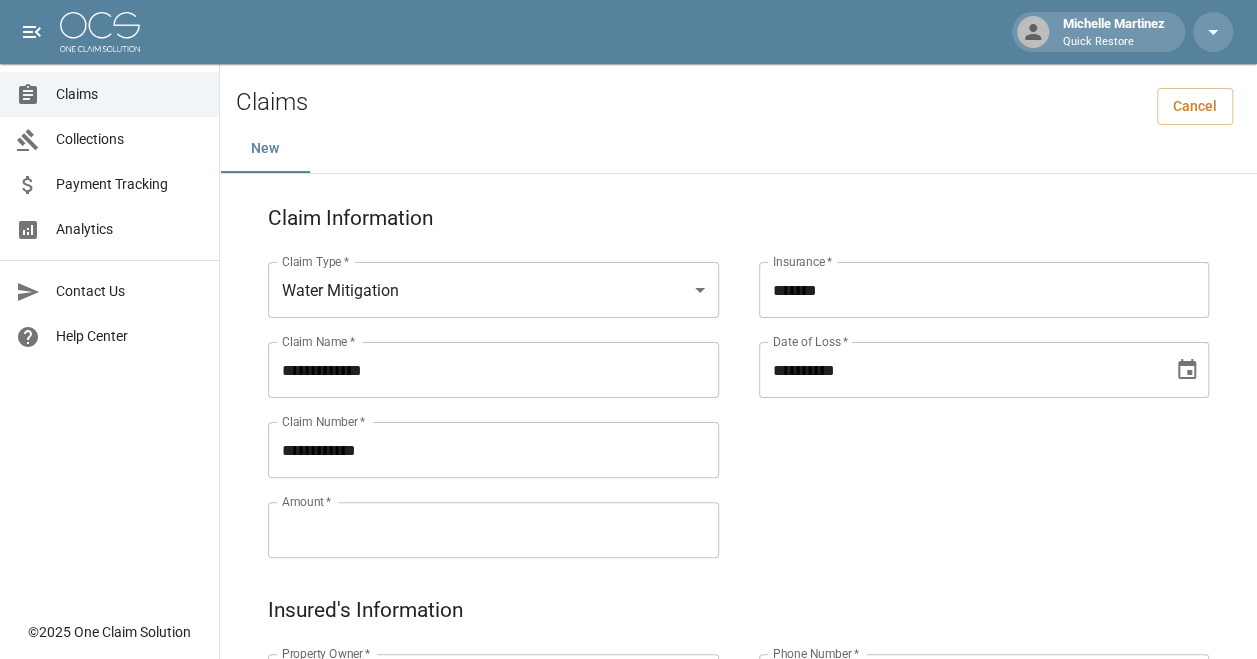 click on "**********" at bounding box center [964, 386] 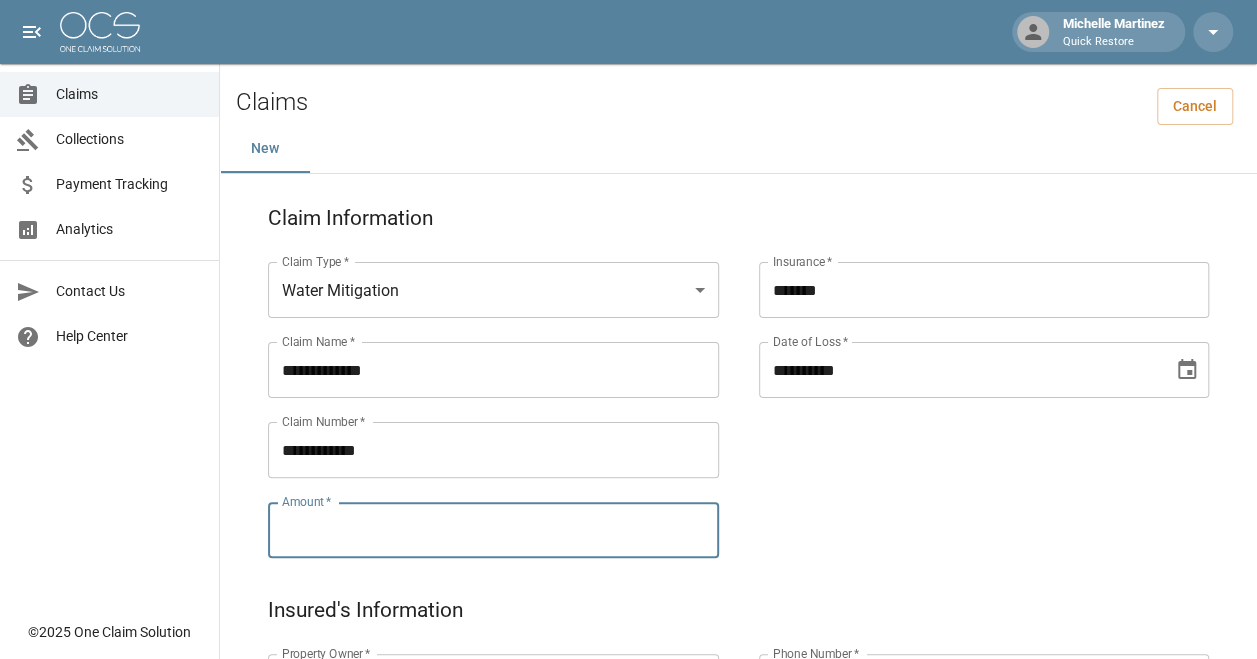 click on "Amount   *" at bounding box center (493, 530) 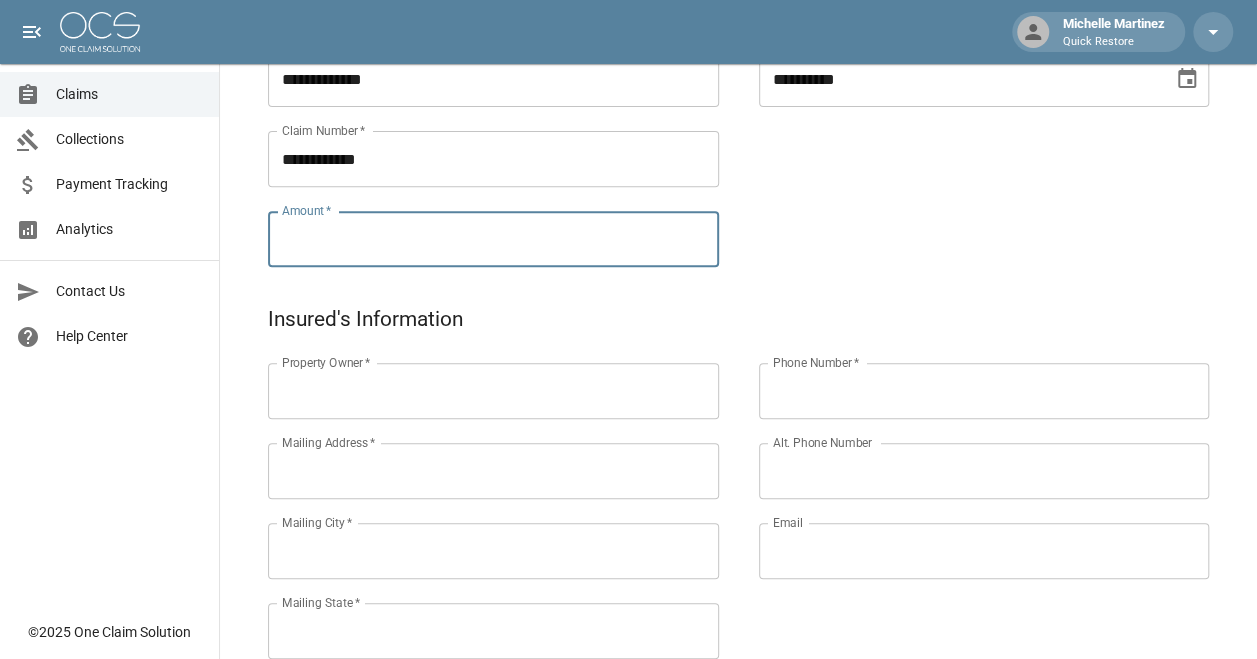 scroll, scrollTop: 292, scrollLeft: 0, axis: vertical 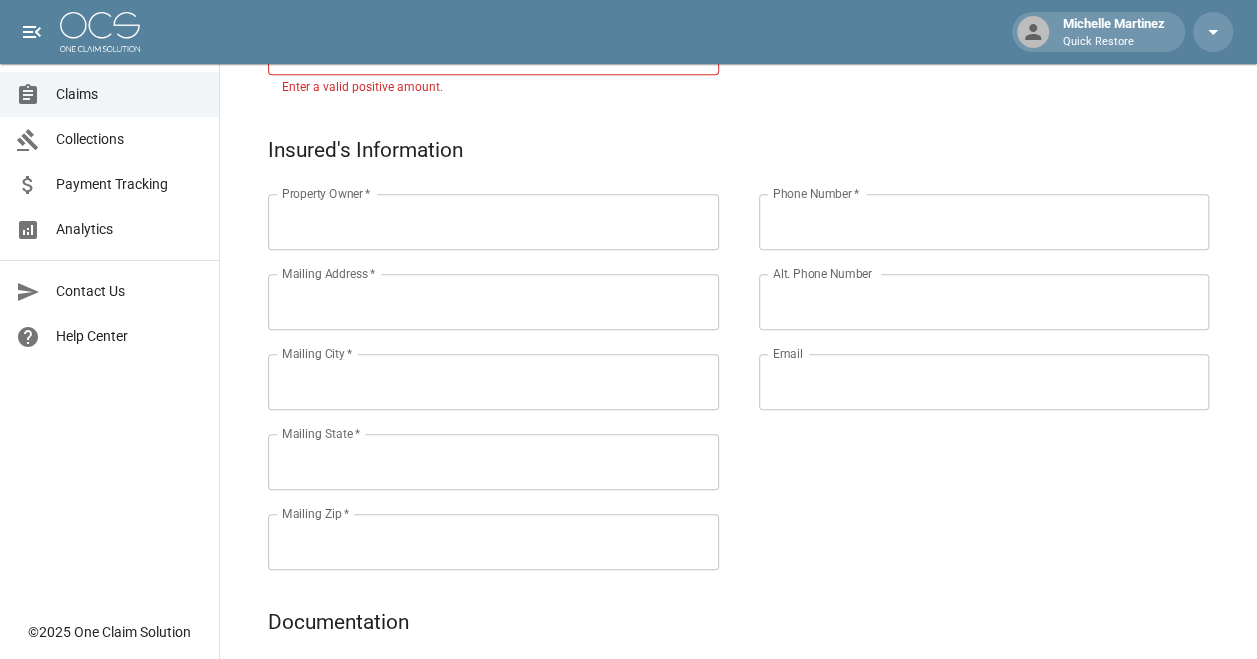 click on "Email" at bounding box center [984, 382] 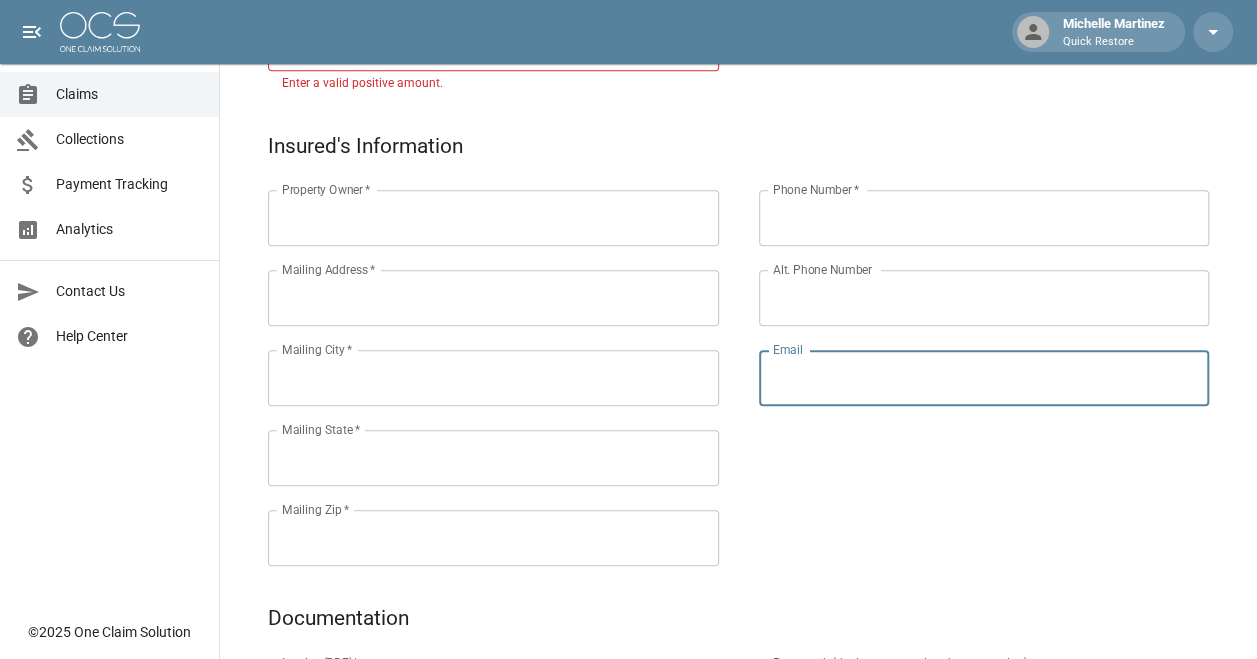 scroll, scrollTop: 489, scrollLeft: 0, axis: vertical 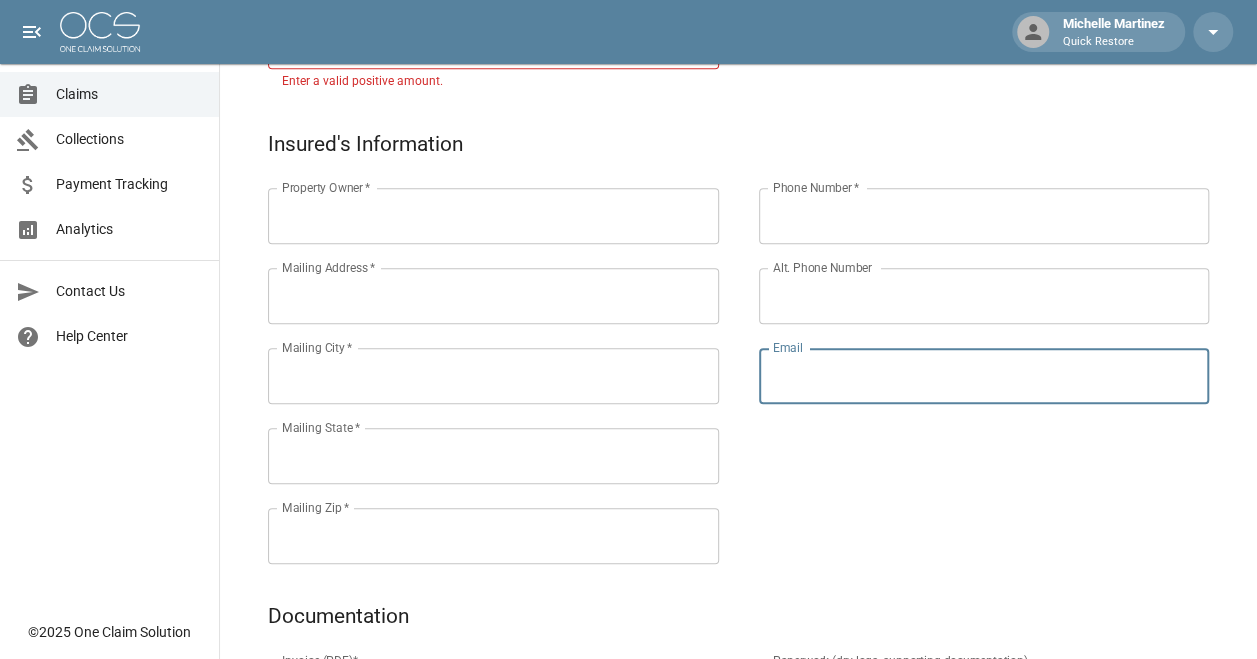 paste on "**********" 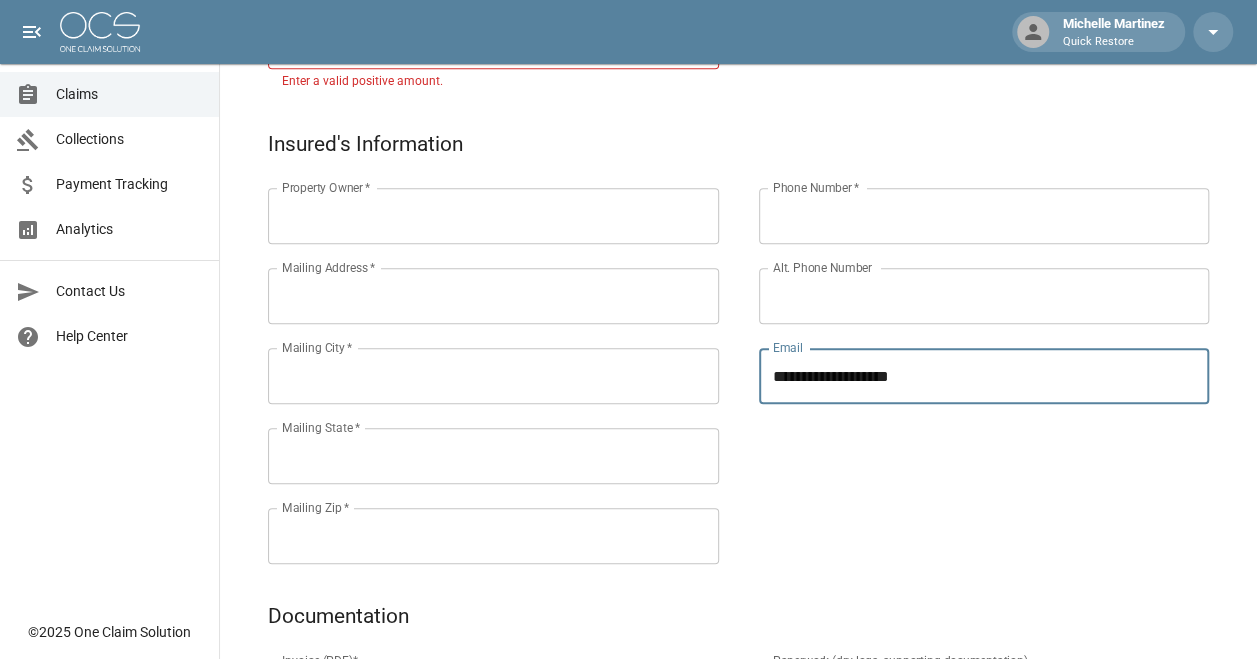 type on "**********" 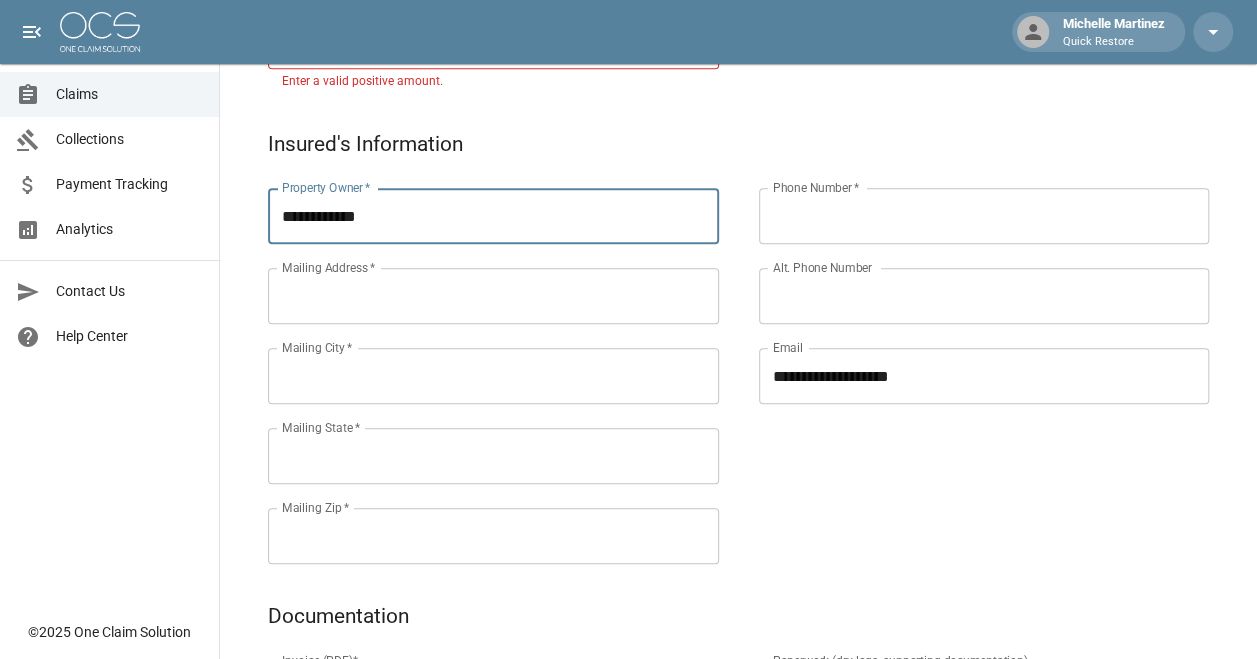 type on "**********" 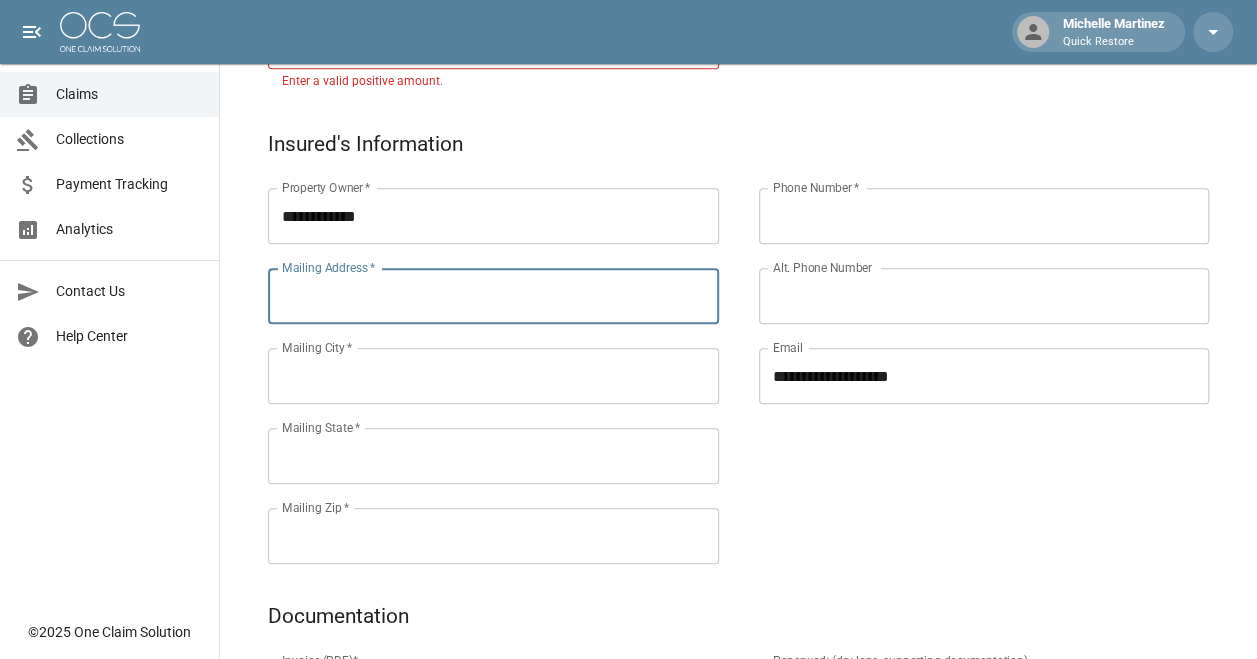 click on "Mailing Address   *" at bounding box center (493, 296) 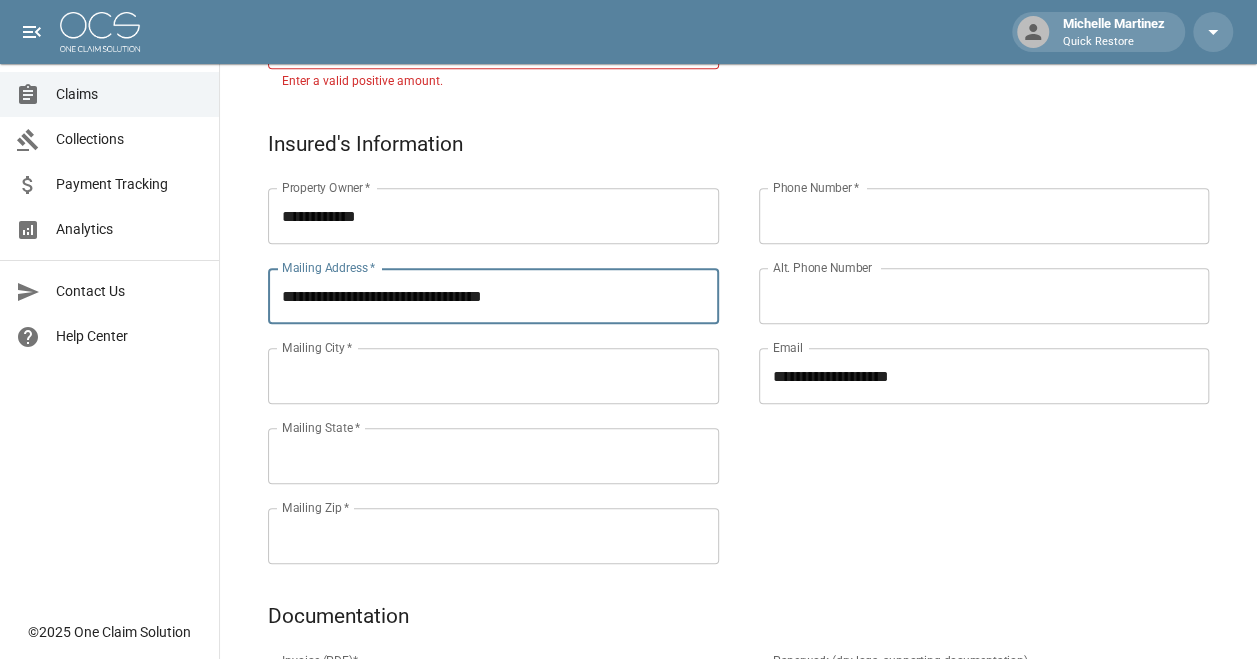 type on "**********" 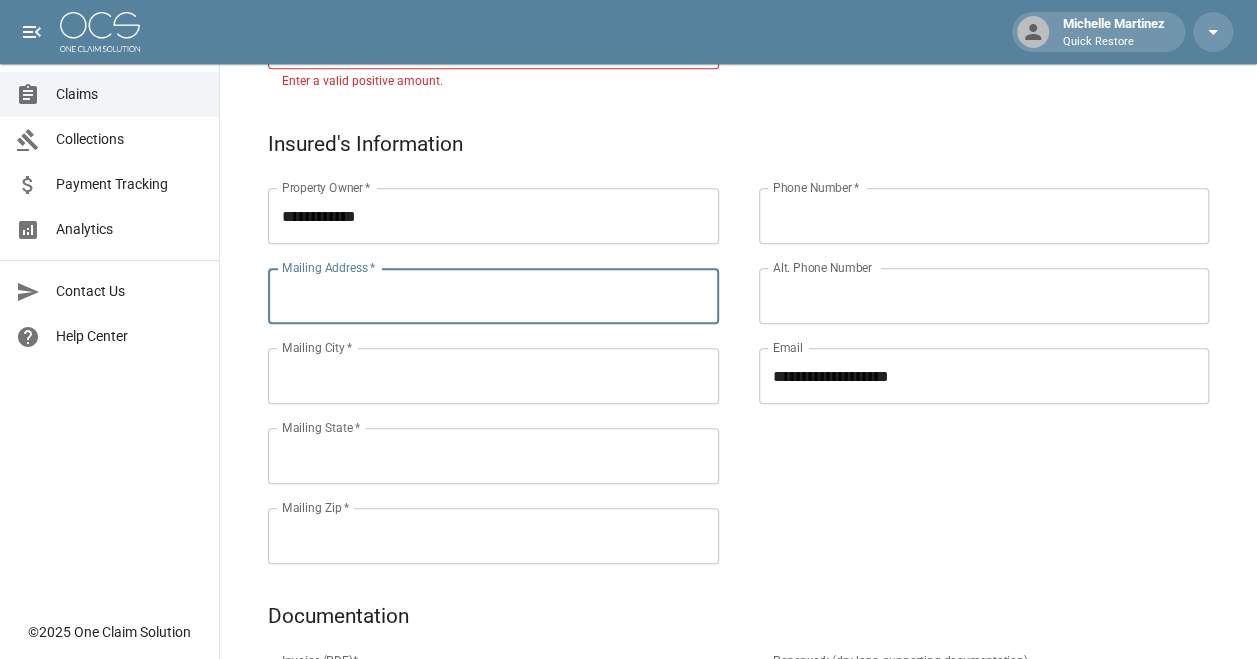 paste on "**********" 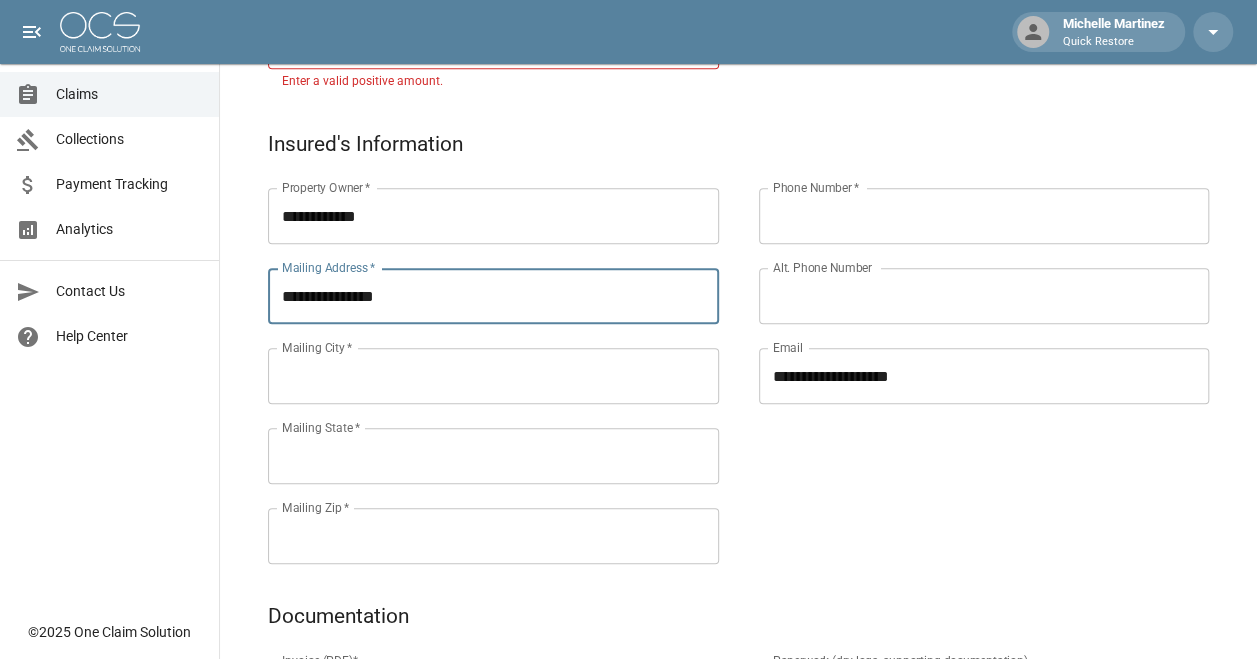 type on "**********" 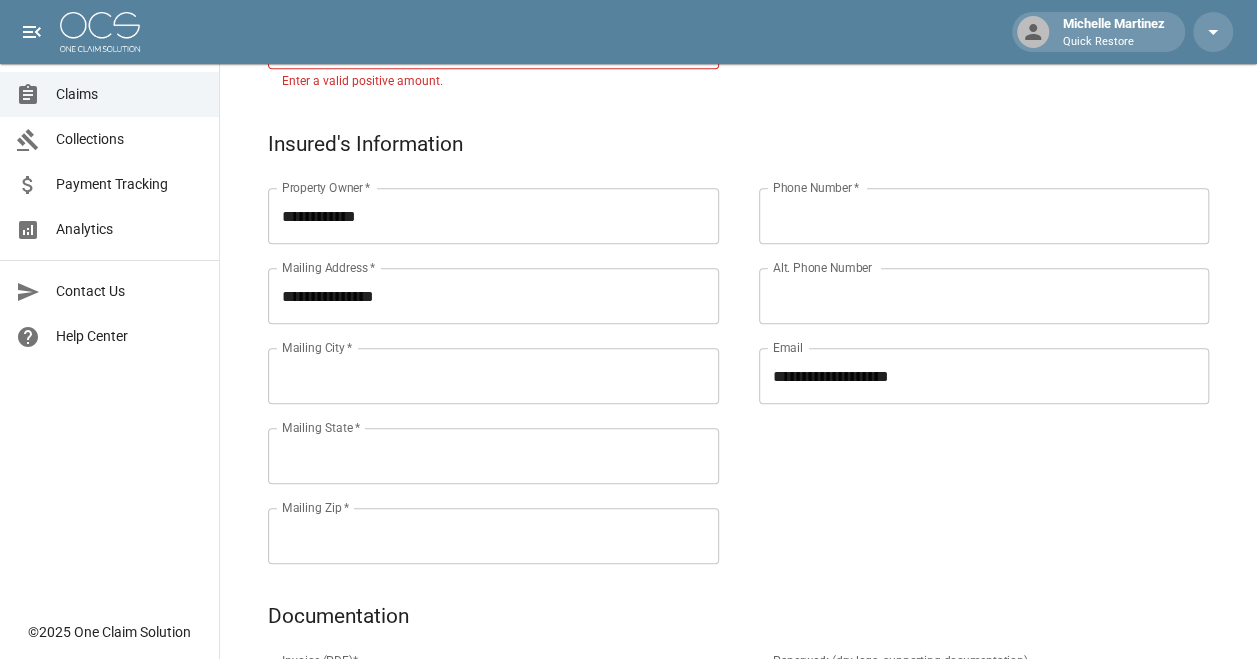 click on "Mailing Zip   *" at bounding box center (493, 536) 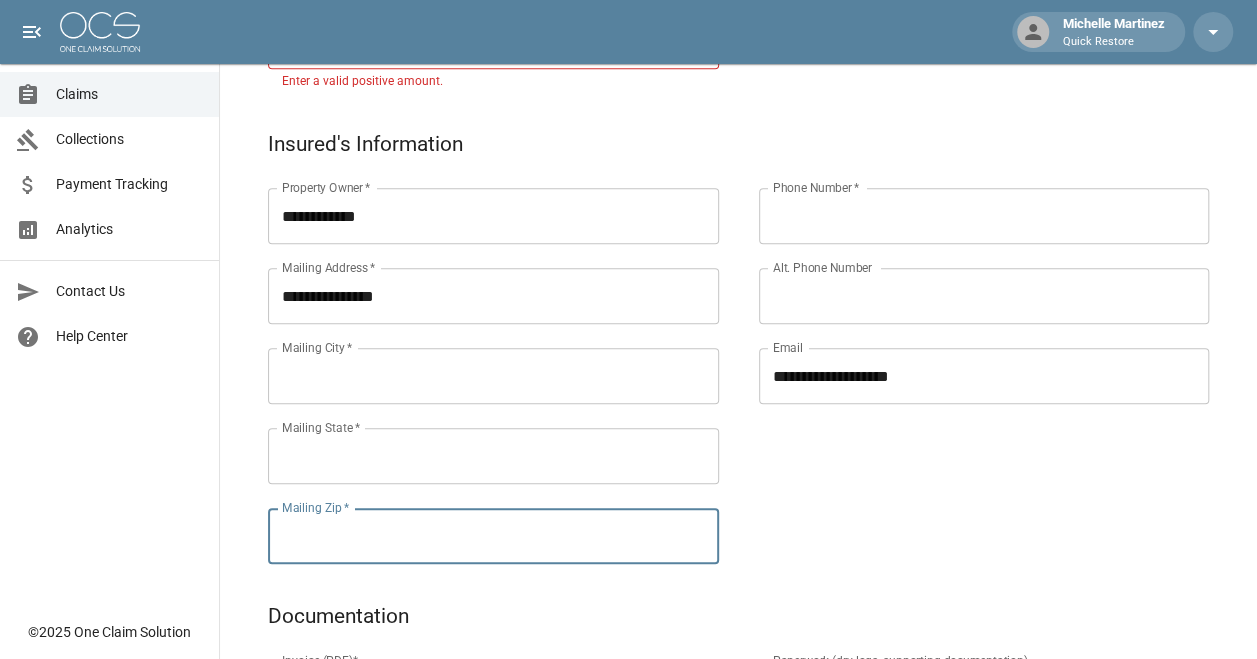 paste on "*****" 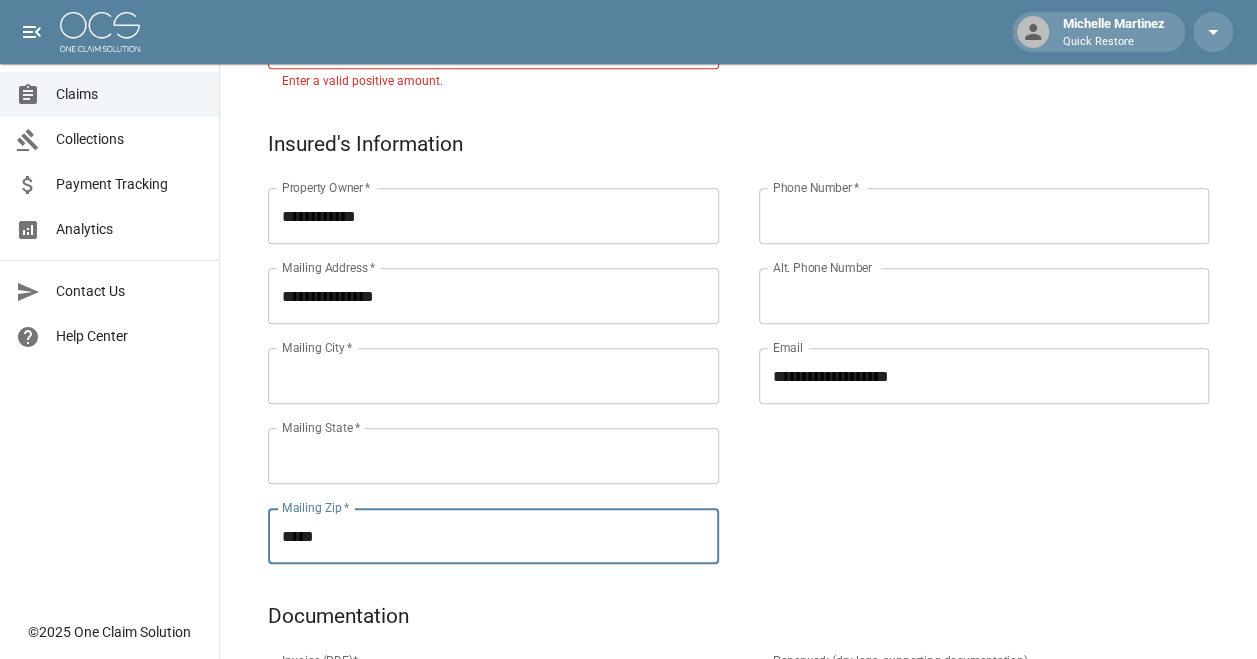 type on "*****" 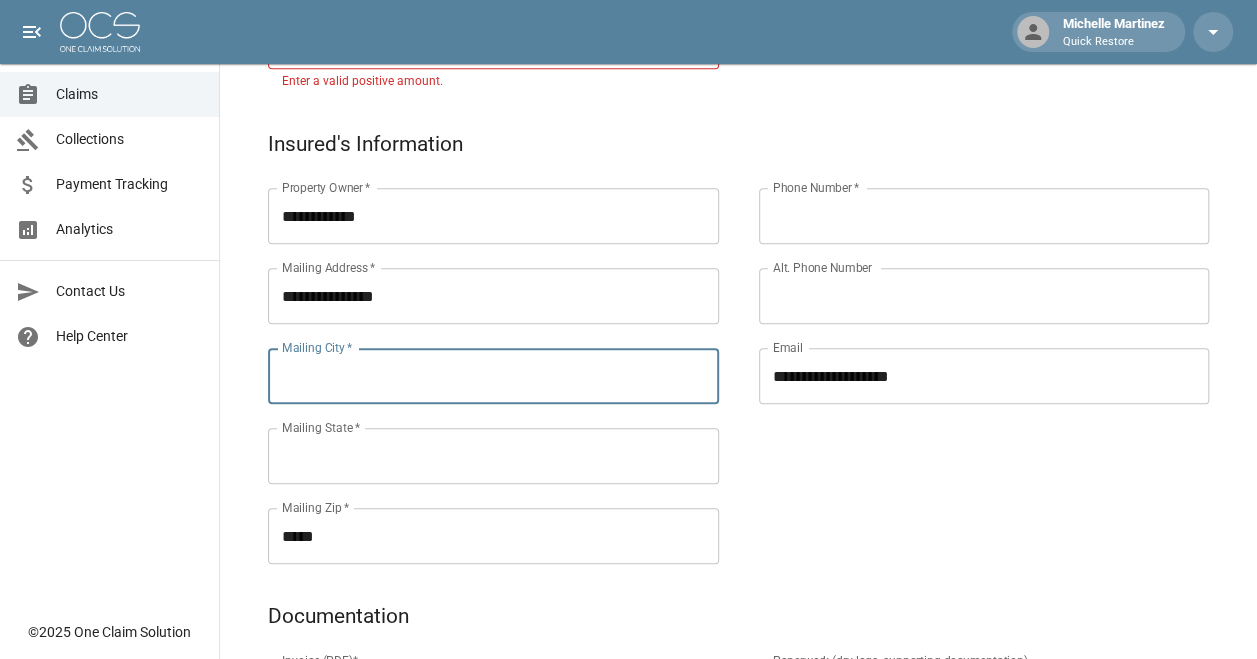 drag, startPoint x: 291, startPoint y: 375, endPoint x: 342, endPoint y: 370, distance: 51.24451 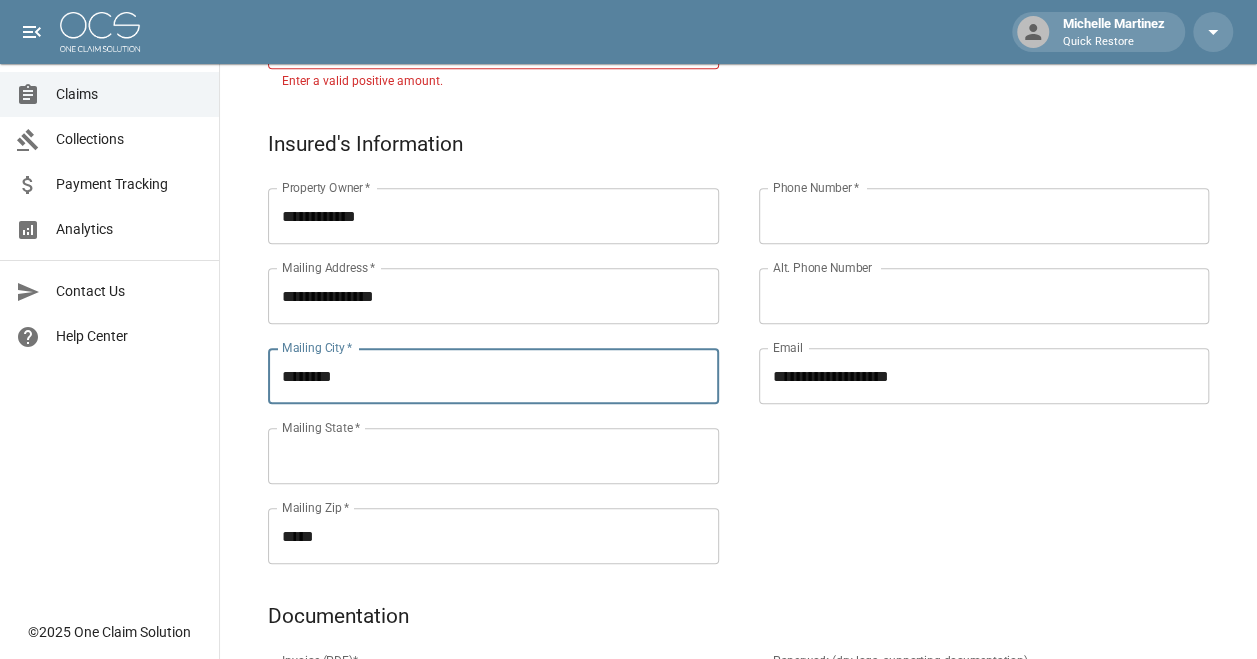 type on "********" 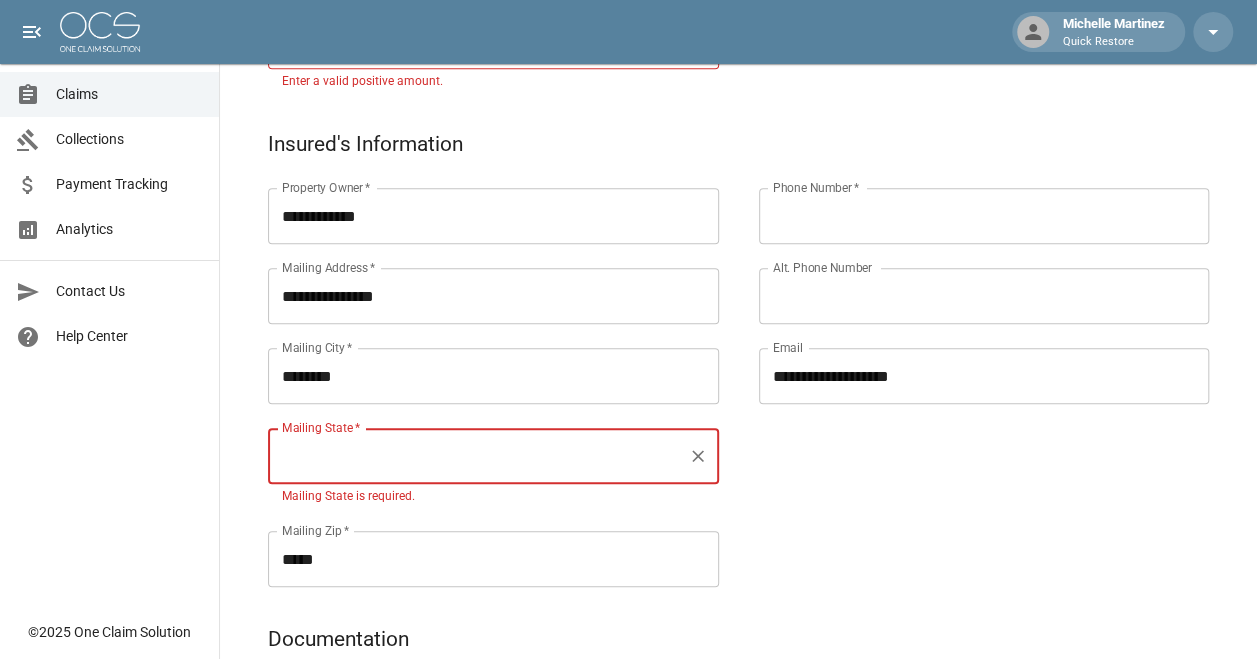 click on "Mailing State   *" at bounding box center [493, 456] 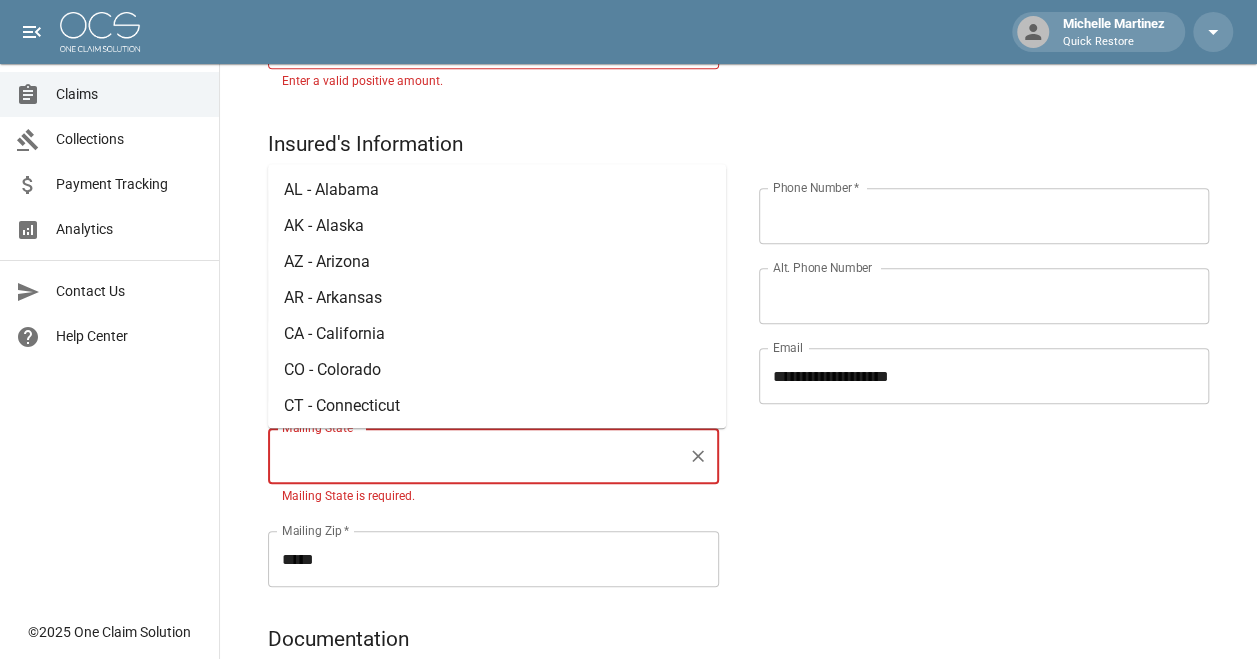 click on "CO - Colorado" at bounding box center [497, 370] 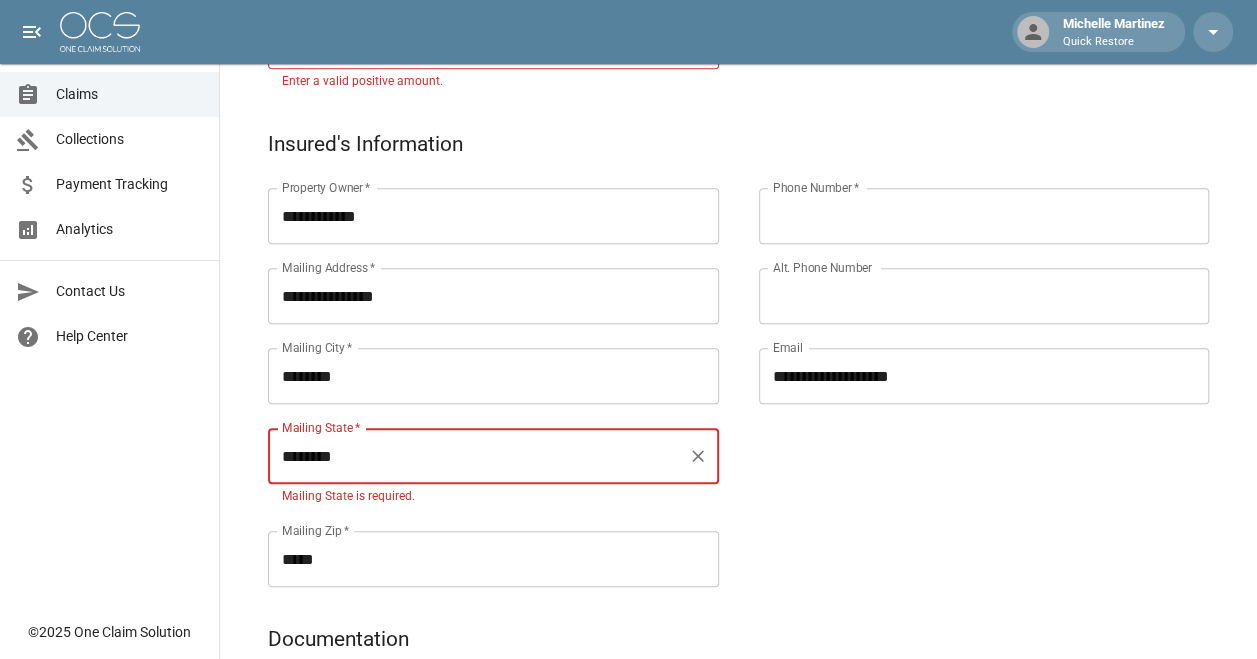 click on "**********" at bounding box center (964, 363) 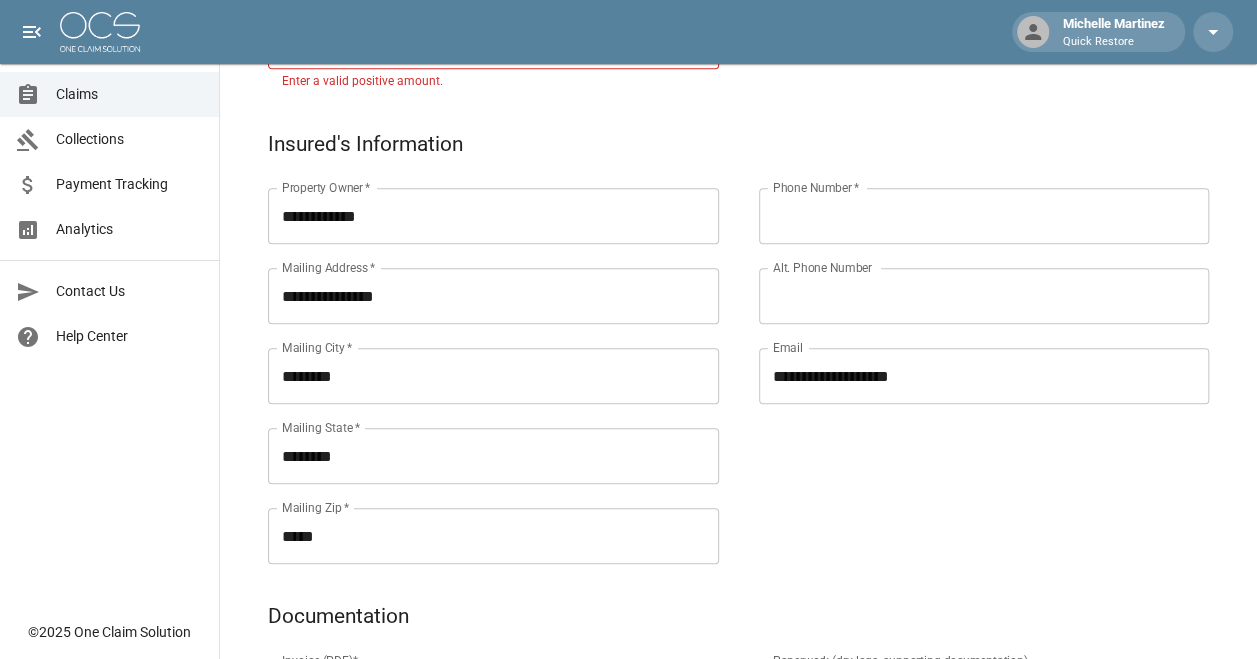 click on "Phone Number   *" at bounding box center (984, 216) 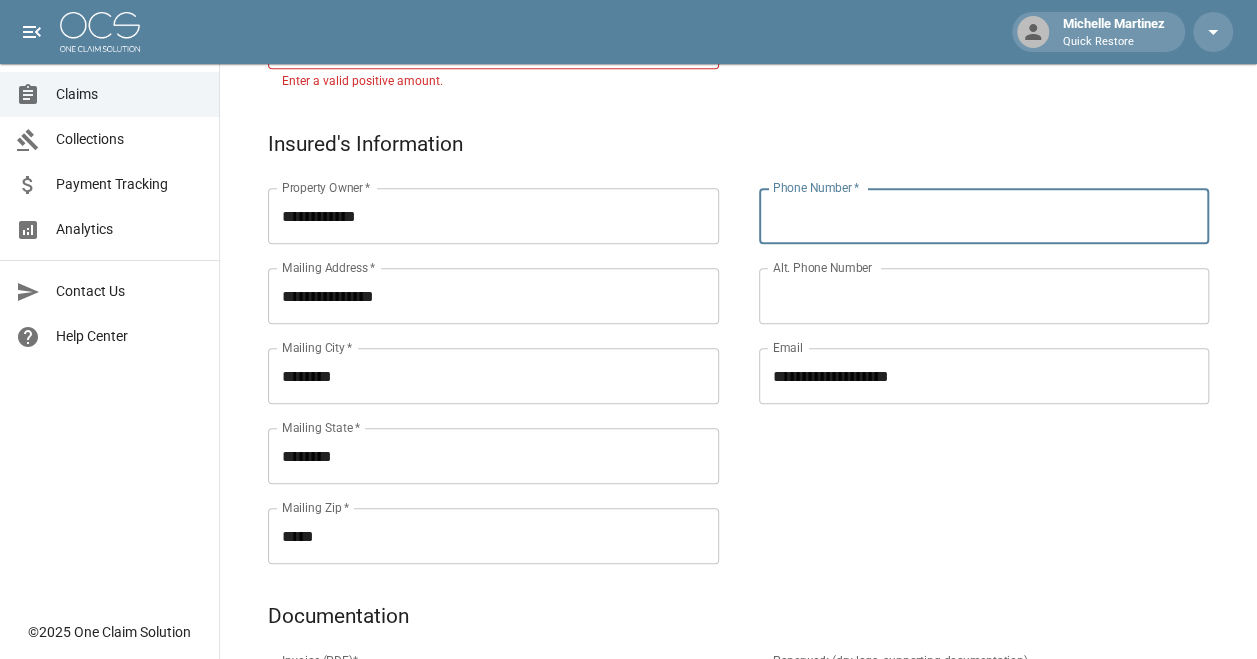 paste on "**********" 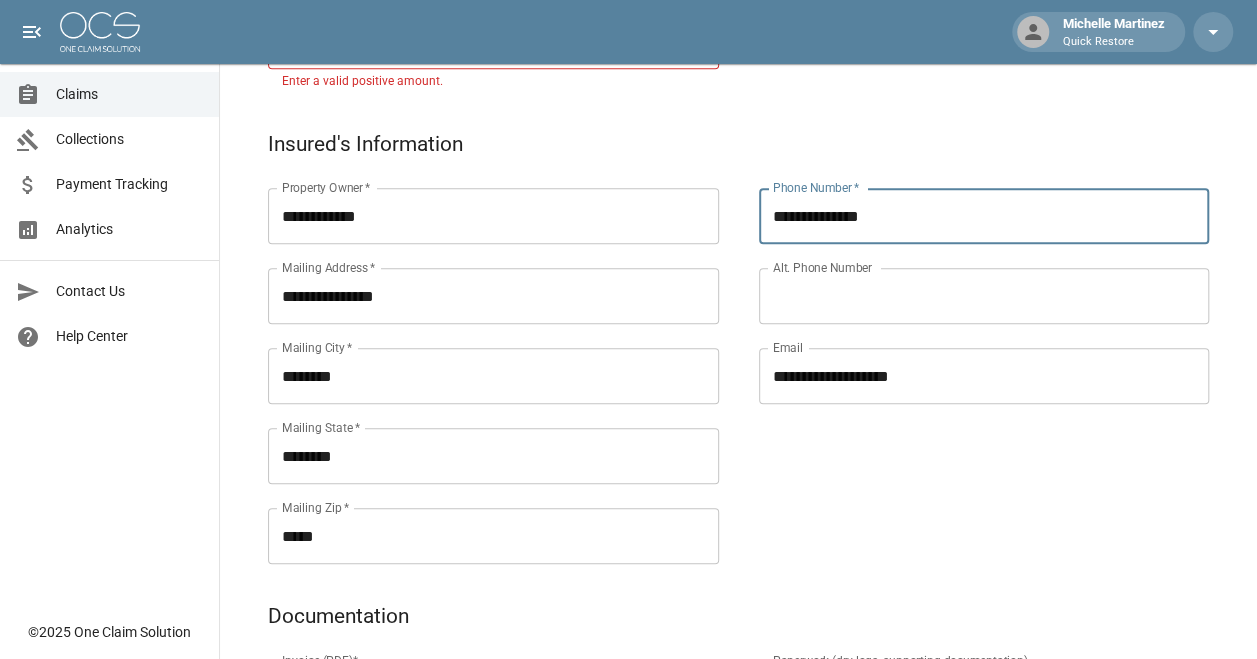 type on "**********" 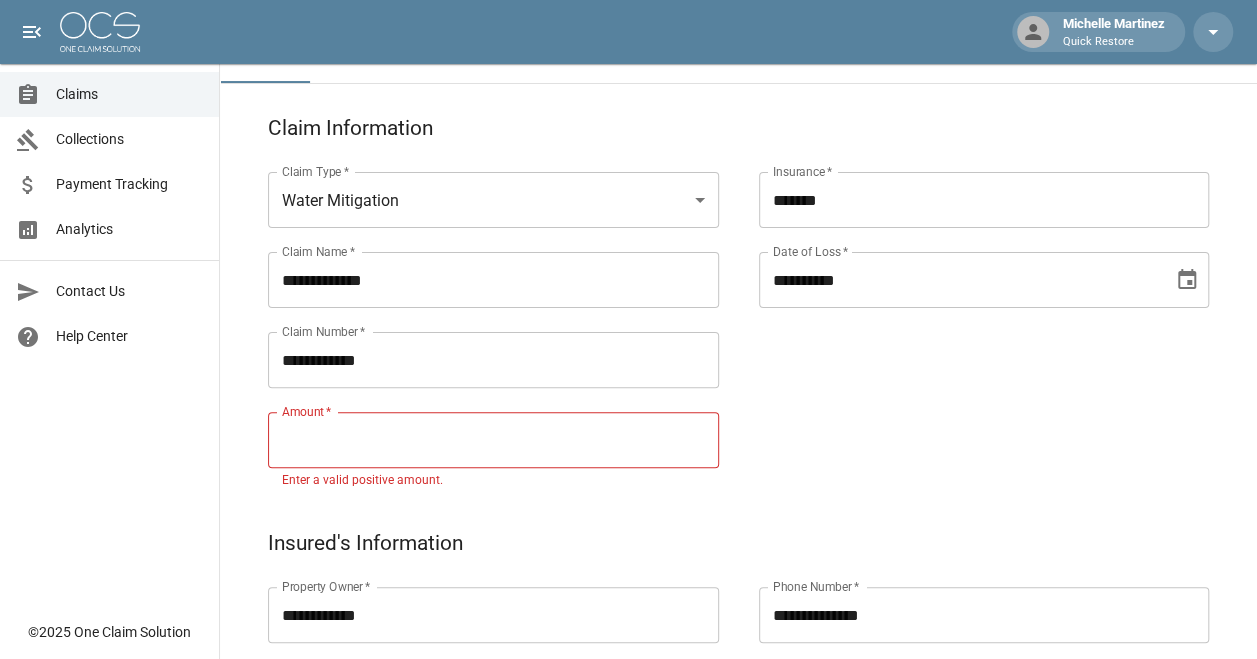 scroll, scrollTop: 89, scrollLeft: 0, axis: vertical 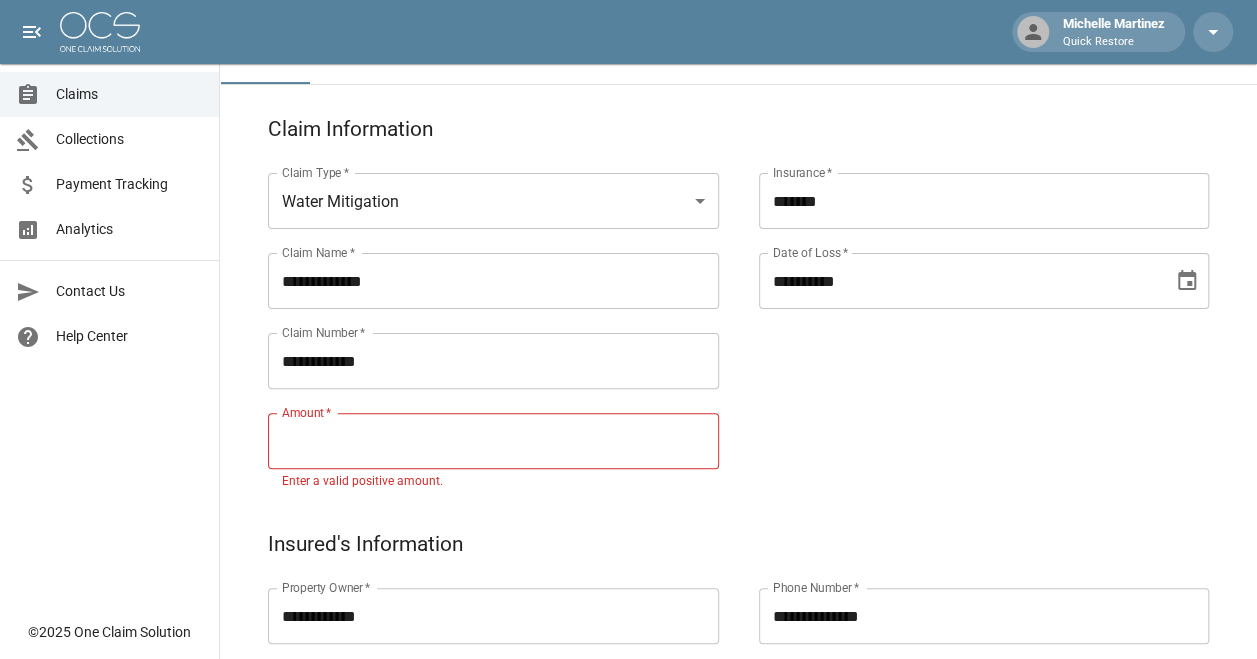 click on "Amount   *" at bounding box center (493, 441) 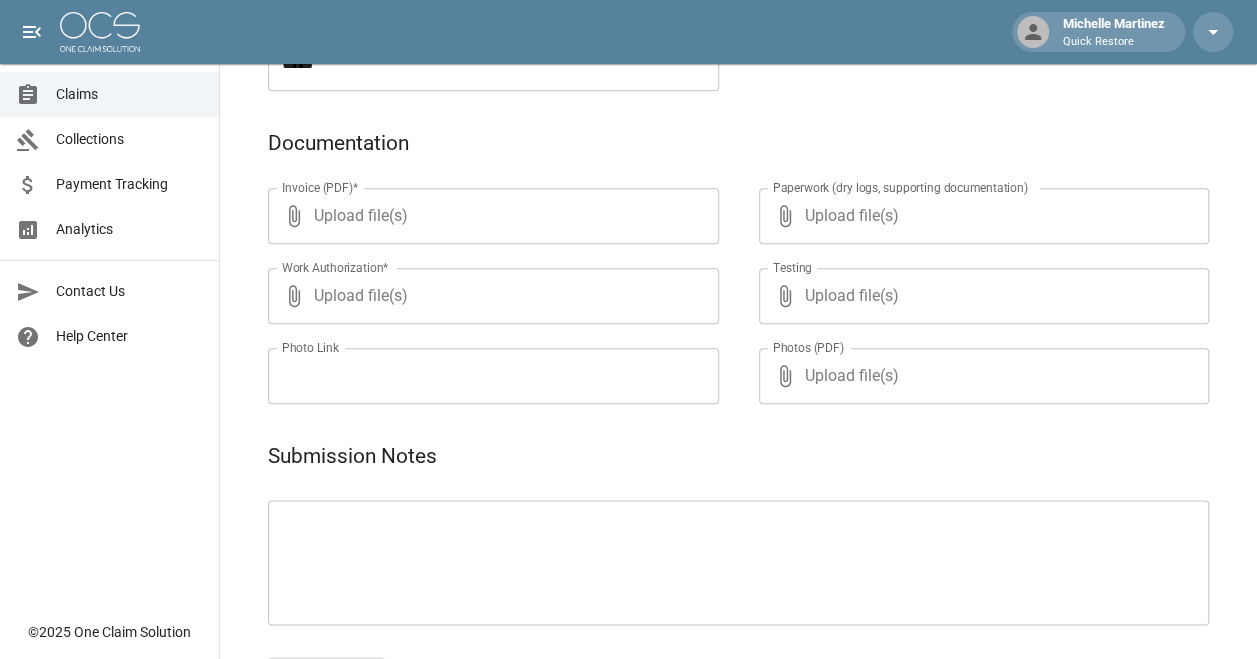 click on "Upload file(s)" at bounding box center [489, 216] 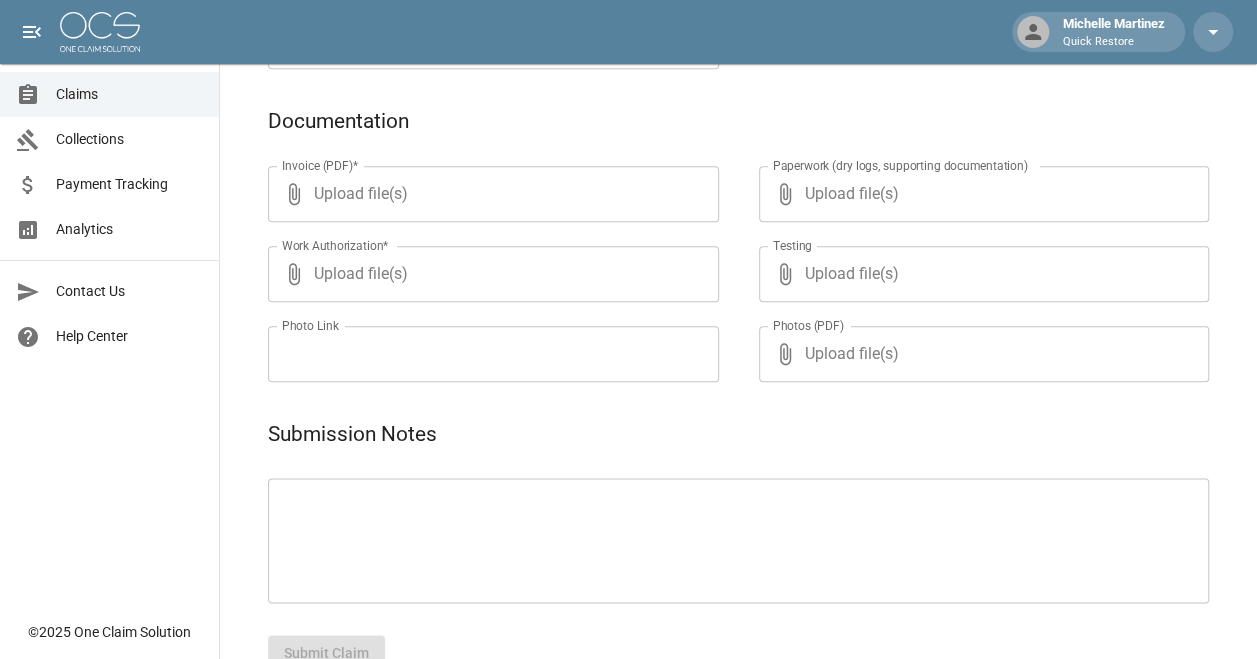 scroll, scrollTop: 986, scrollLeft: 0, axis: vertical 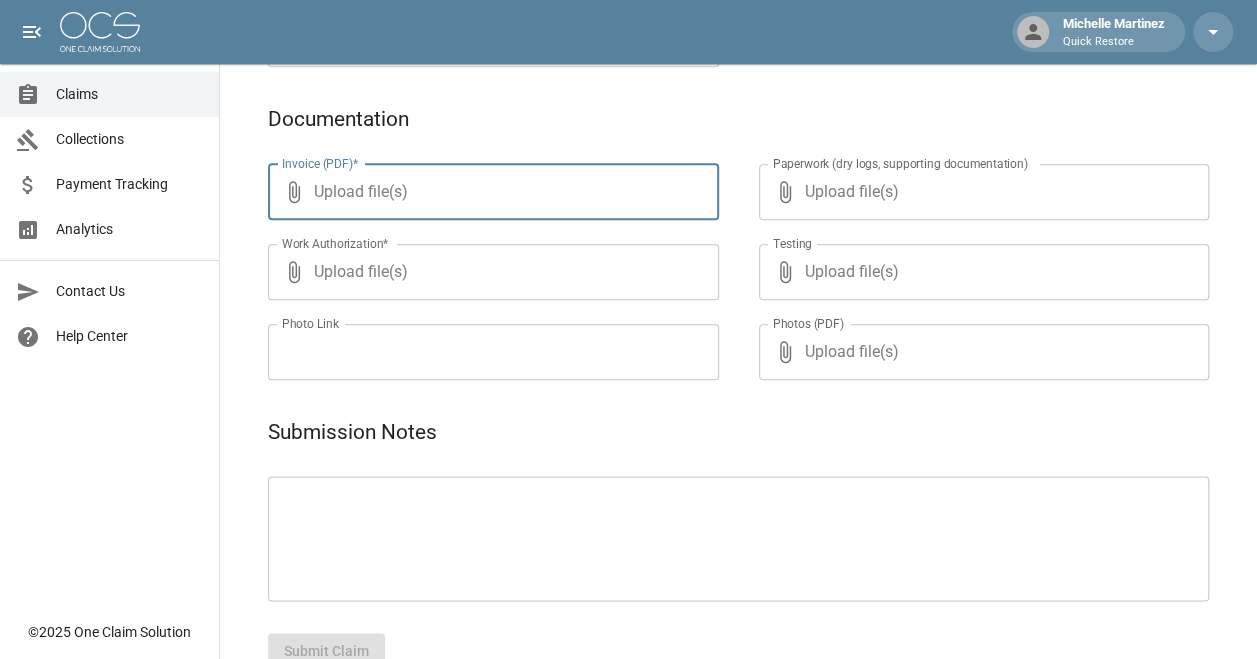 type on "**********" 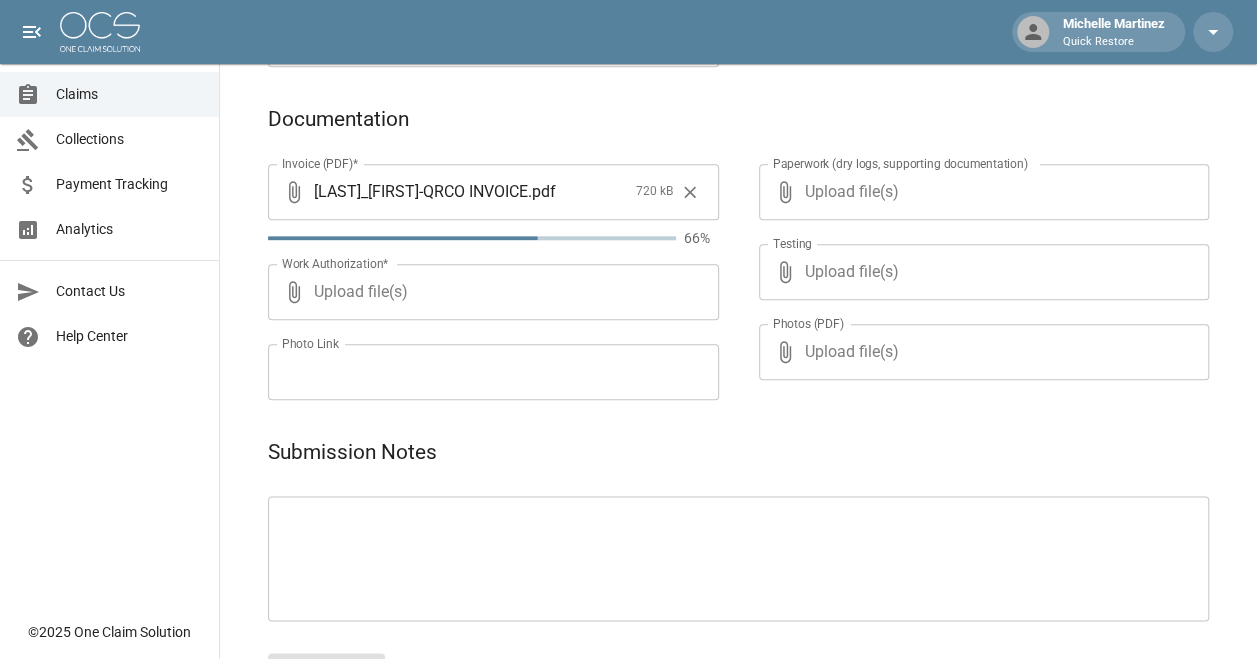 click on "Upload file(s)" at bounding box center [980, 192] 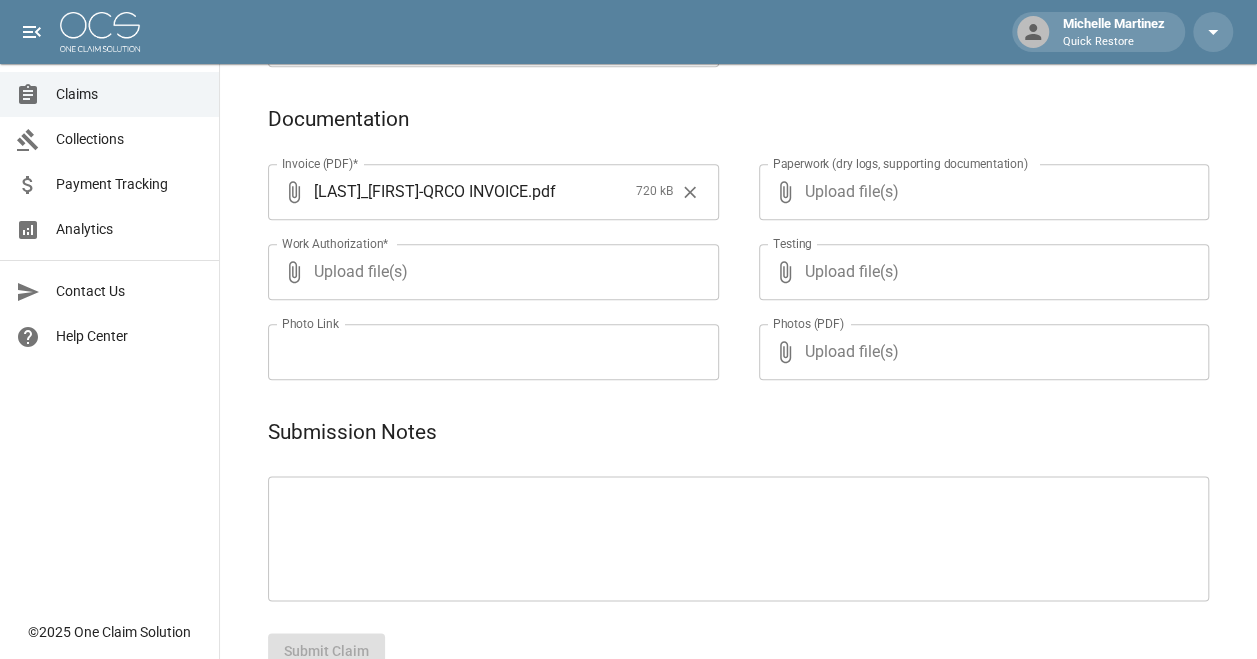 type on "**********" 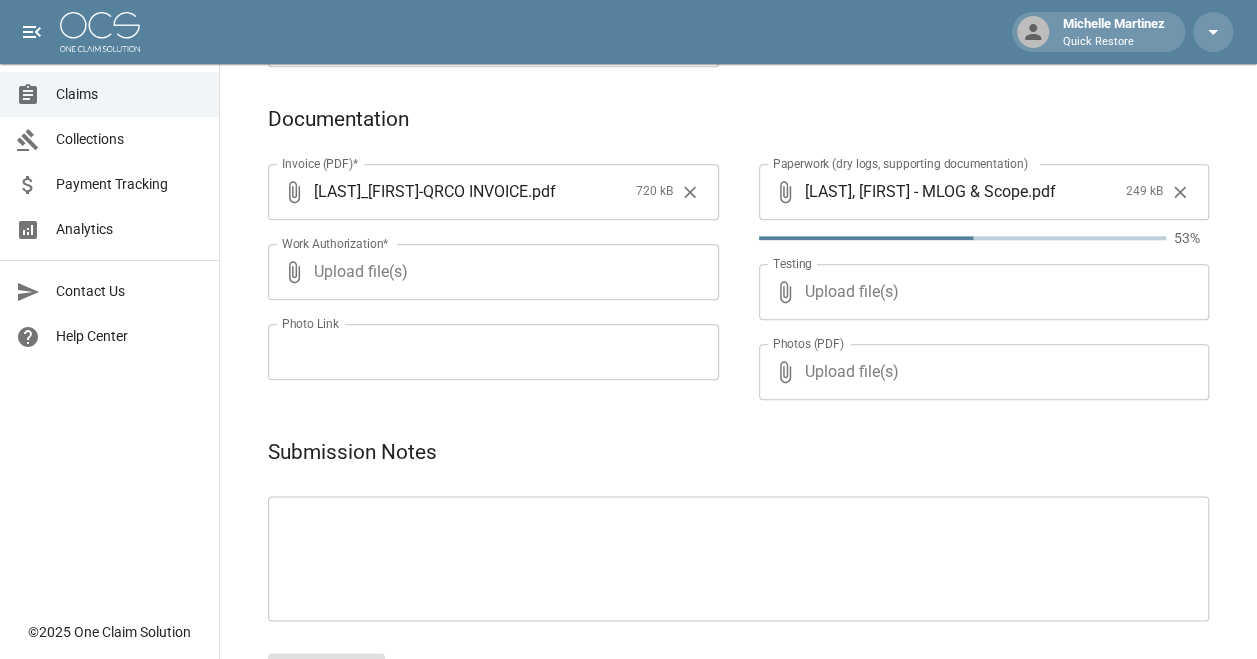click on "Upload file(s)" at bounding box center [489, 272] 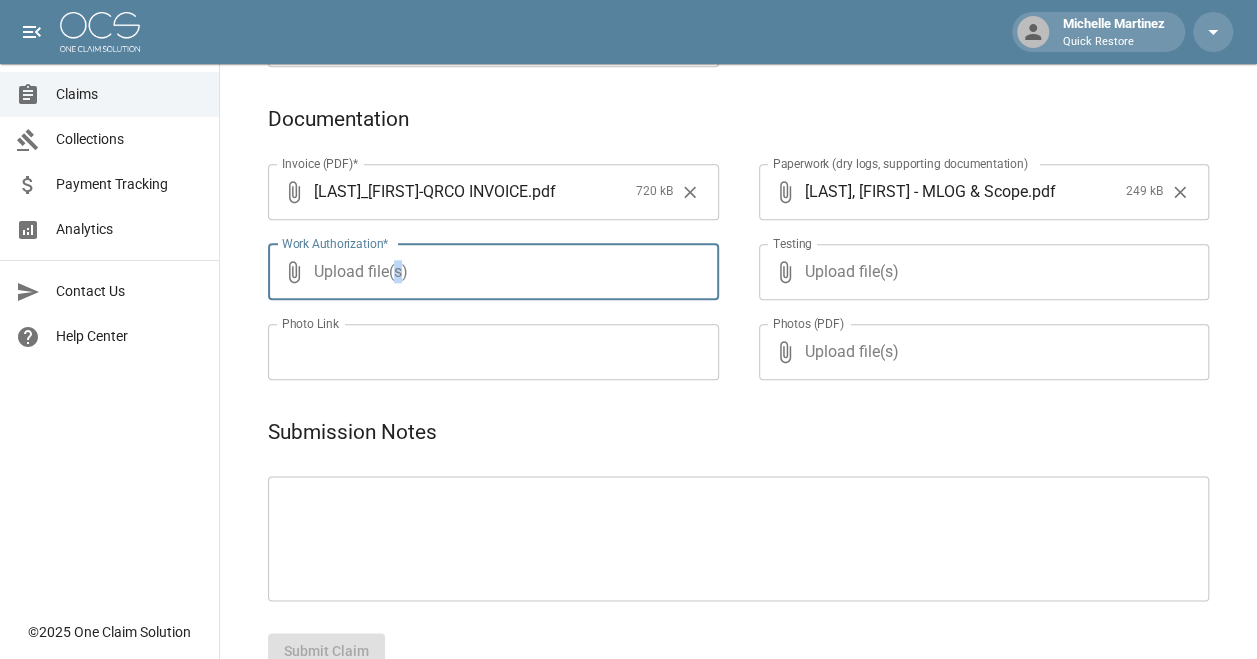 click on "Upload file(s)" at bounding box center [489, 272] 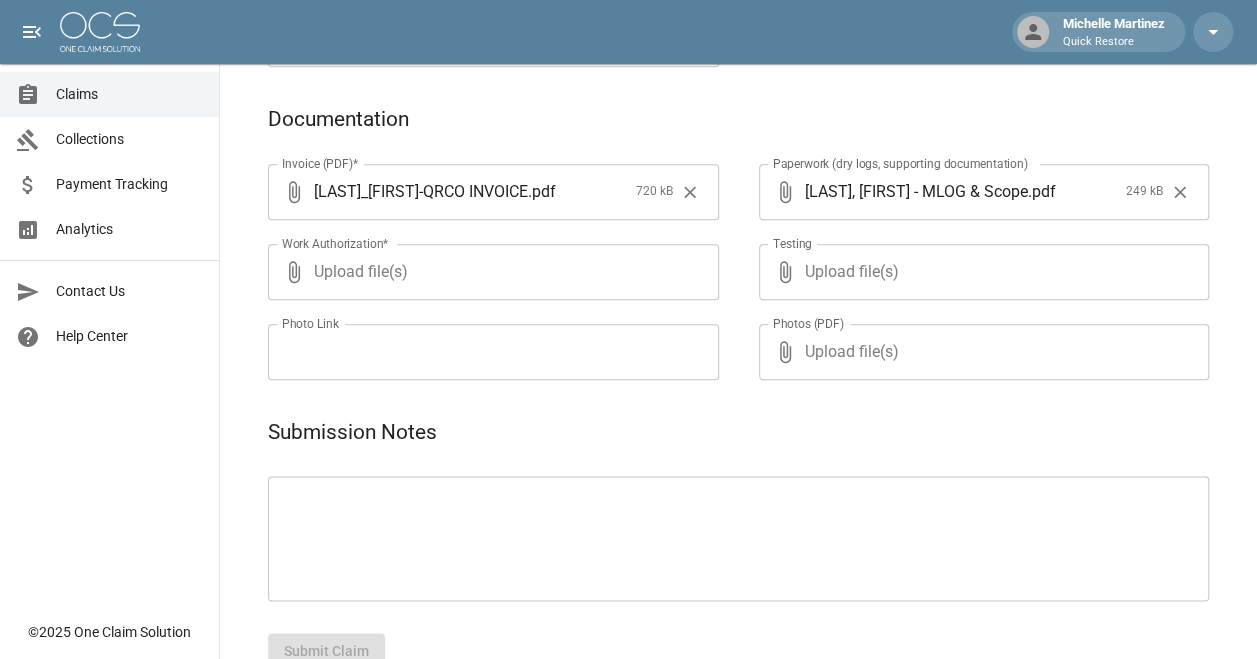 drag, startPoint x: 398, startPoint y: 272, endPoint x: 348, endPoint y: 268, distance: 50.159744 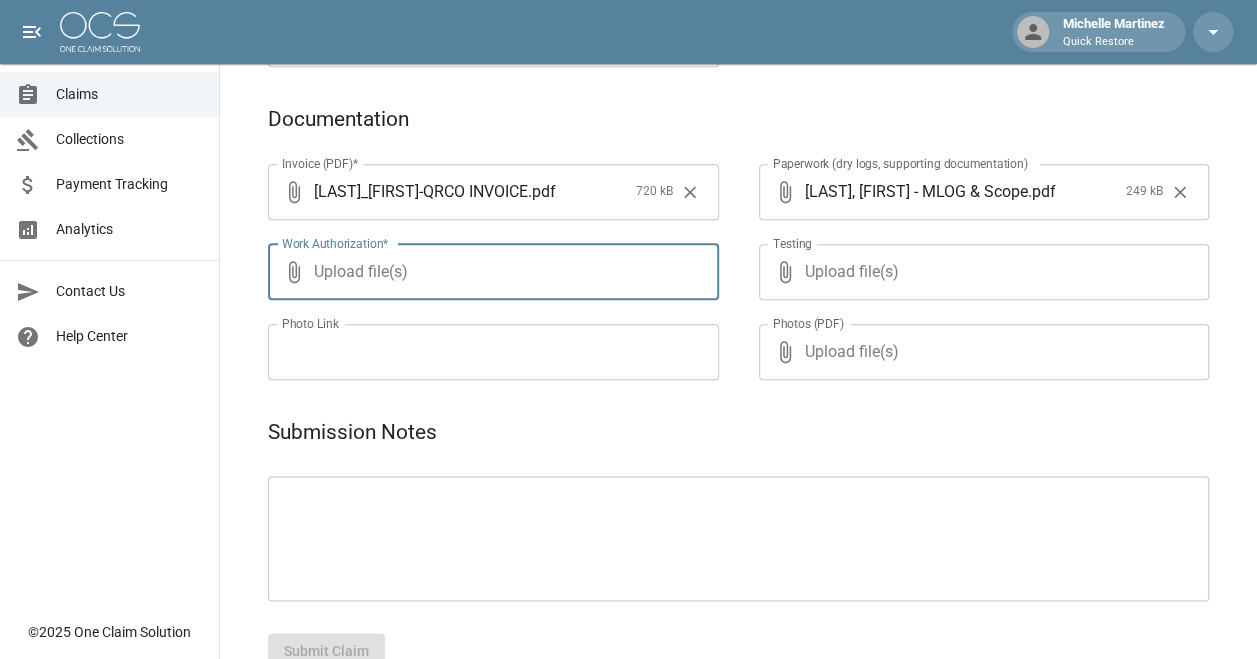 type on "**********" 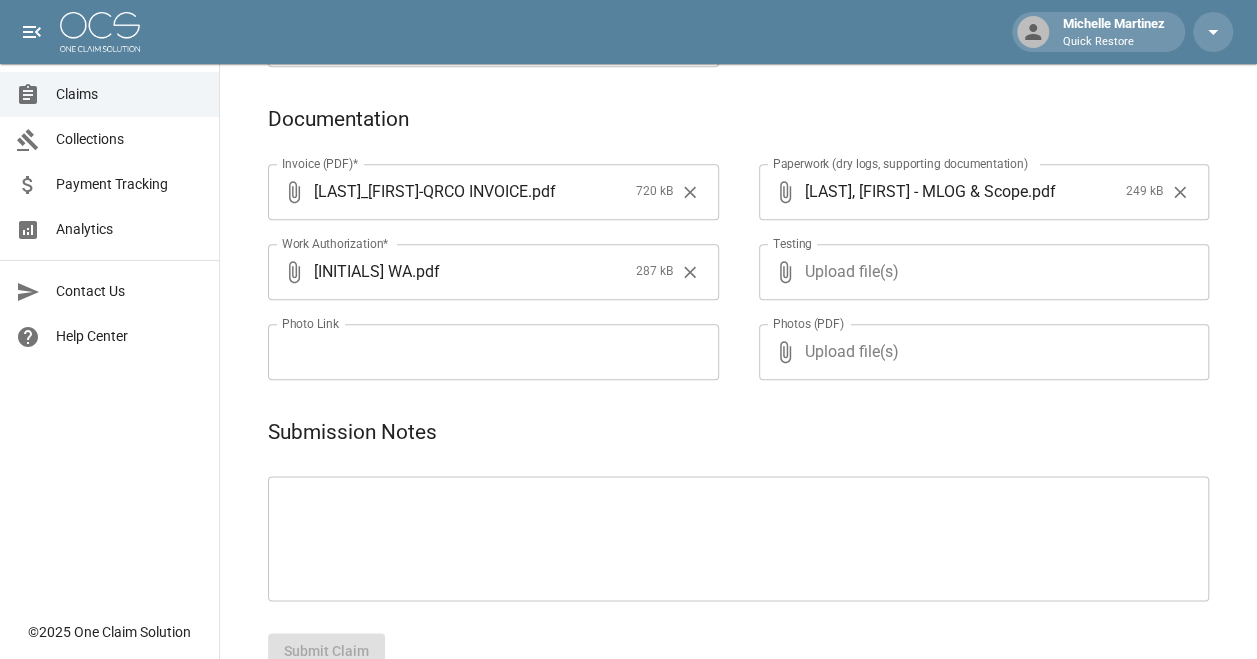 click on "**********" at bounding box center (738, -43) 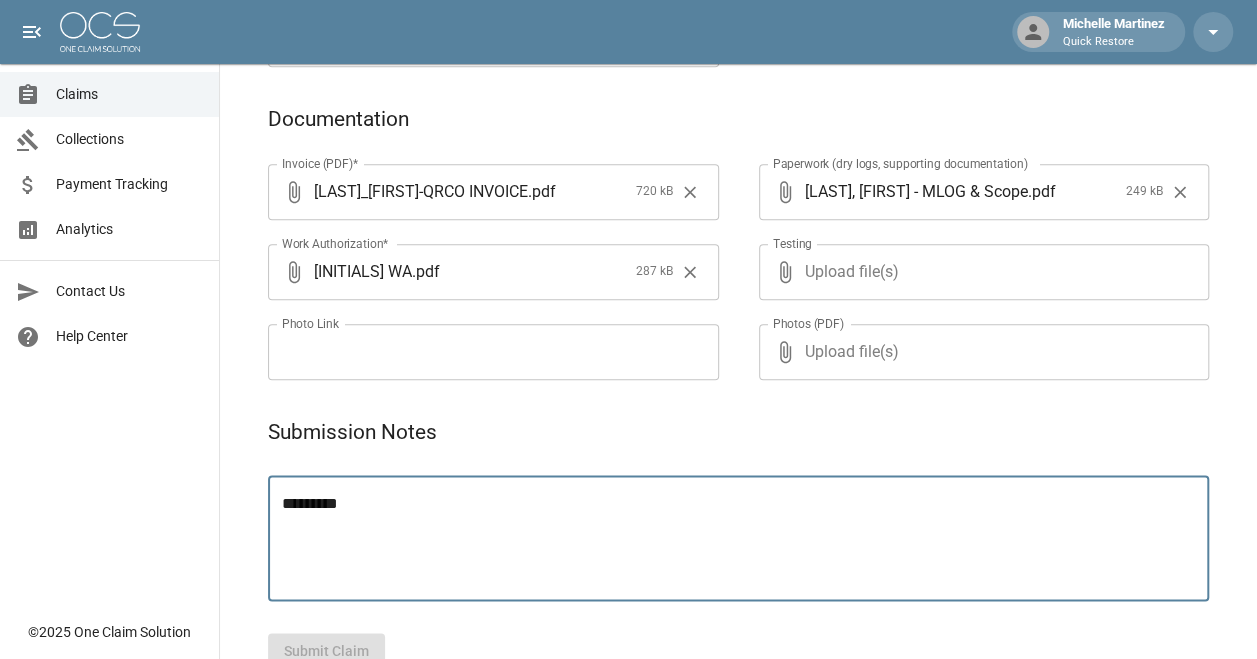 paste on "**********" 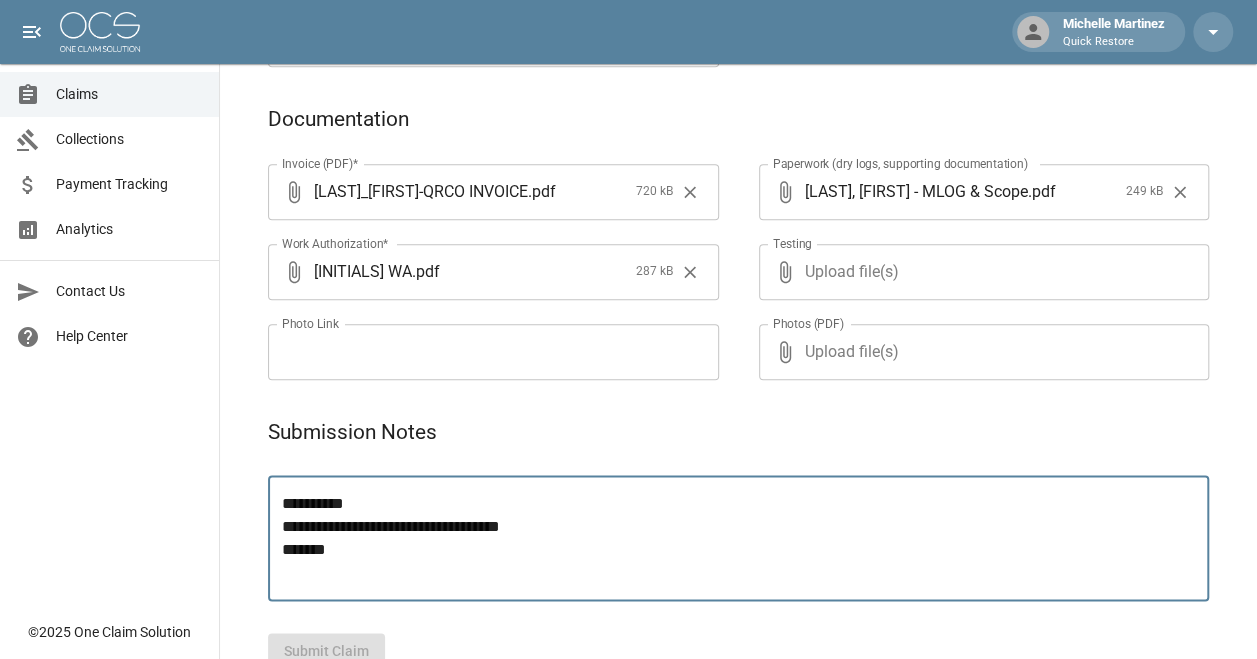 drag, startPoint x: 345, startPoint y: 528, endPoint x: 238, endPoint y: 526, distance: 107.01869 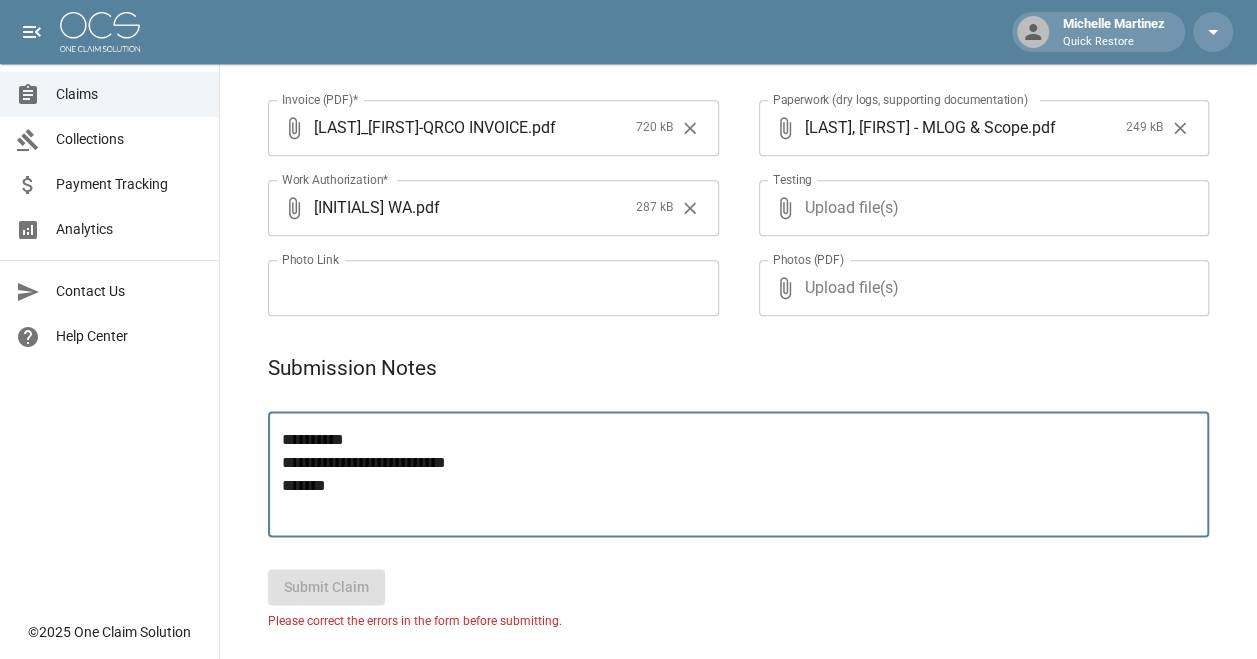 scroll, scrollTop: 1053, scrollLeft: 0, axis: vertical 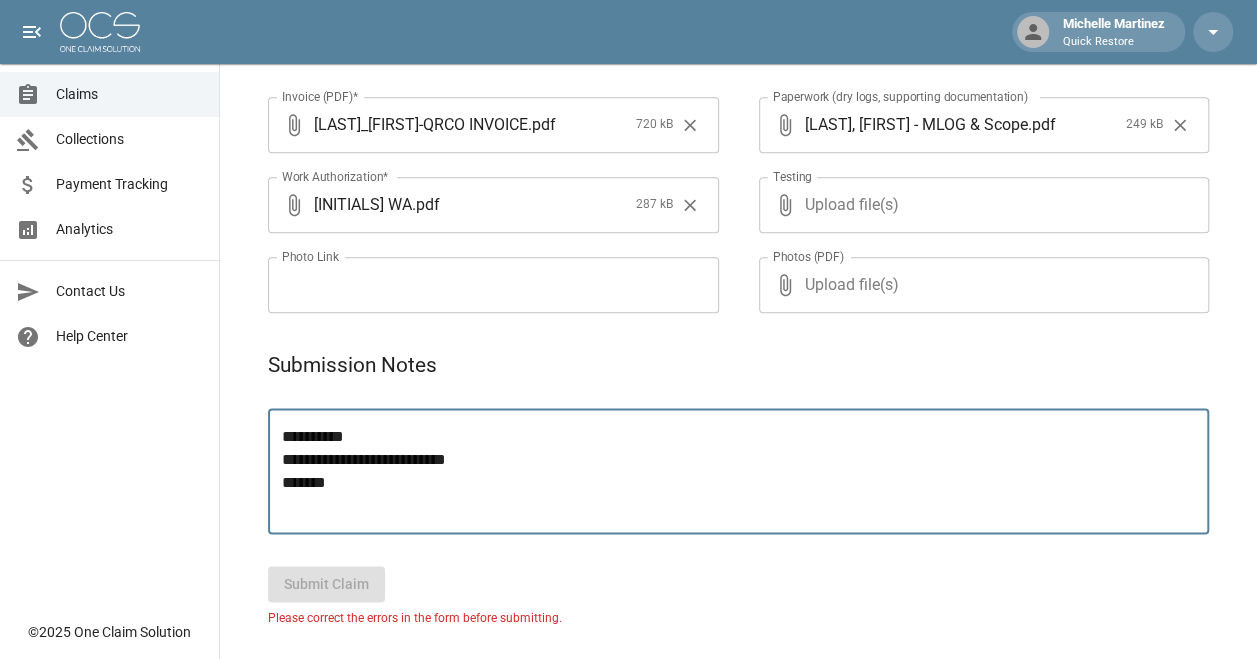 click on "**********" at bounding box center (738, 471) 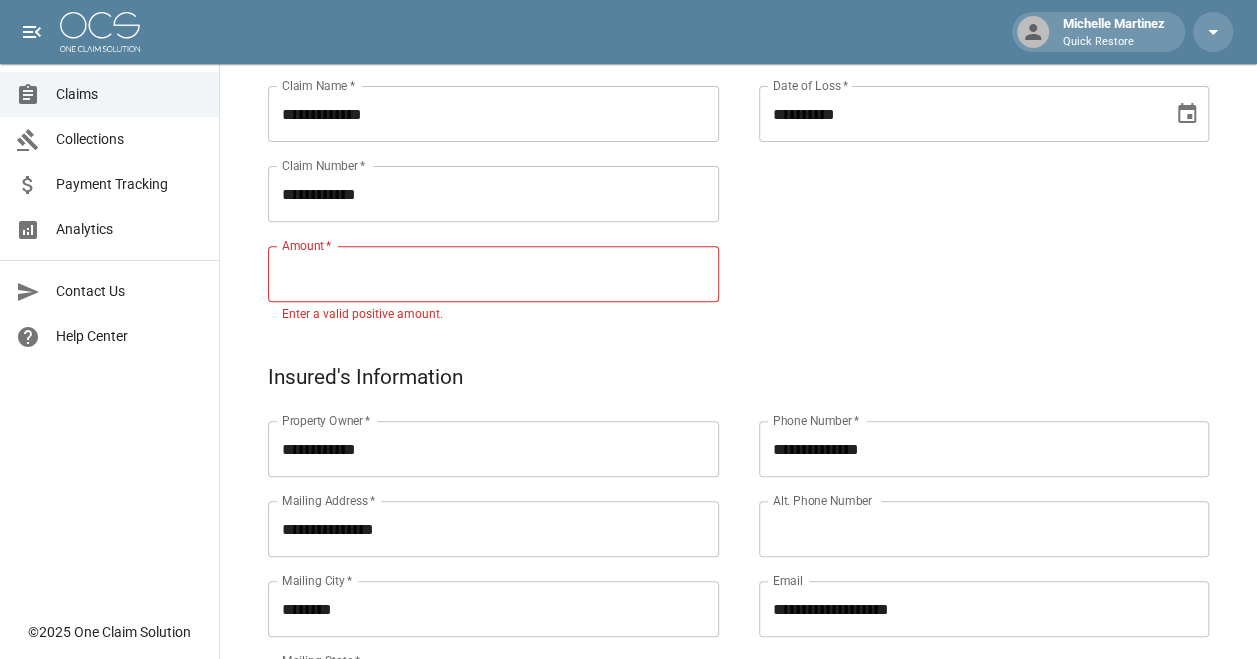 scroll, scrollTop: 256, scrollLeft: 0, axis: vertical 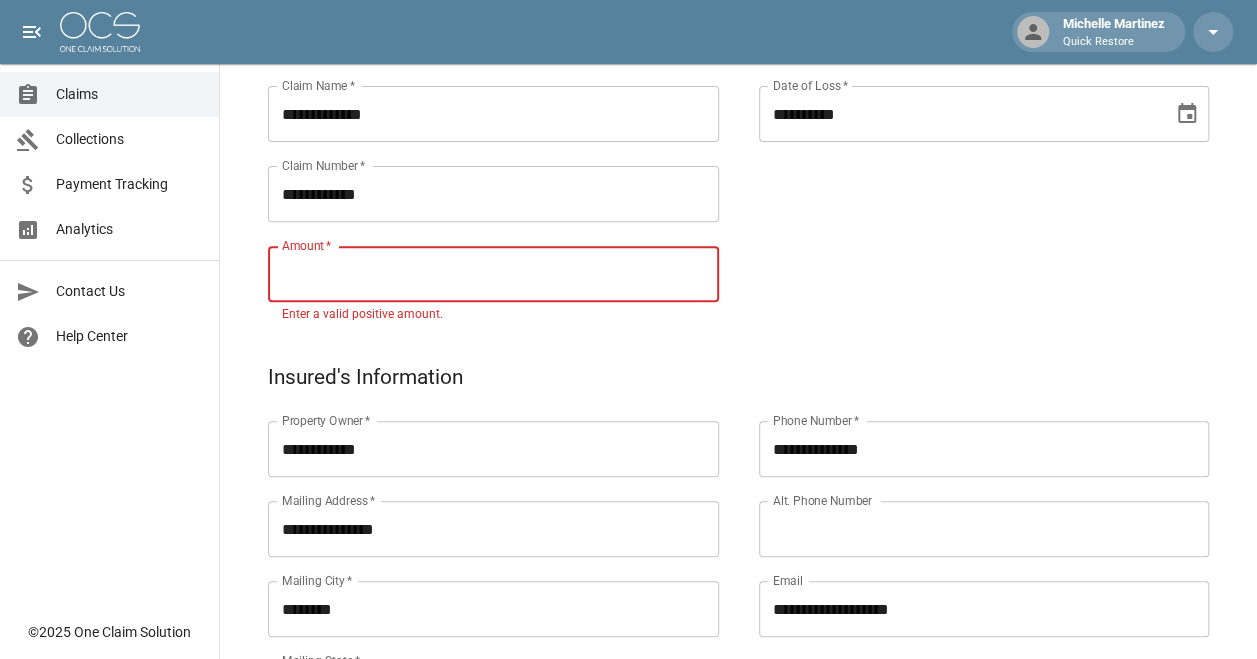 paste on "*********" 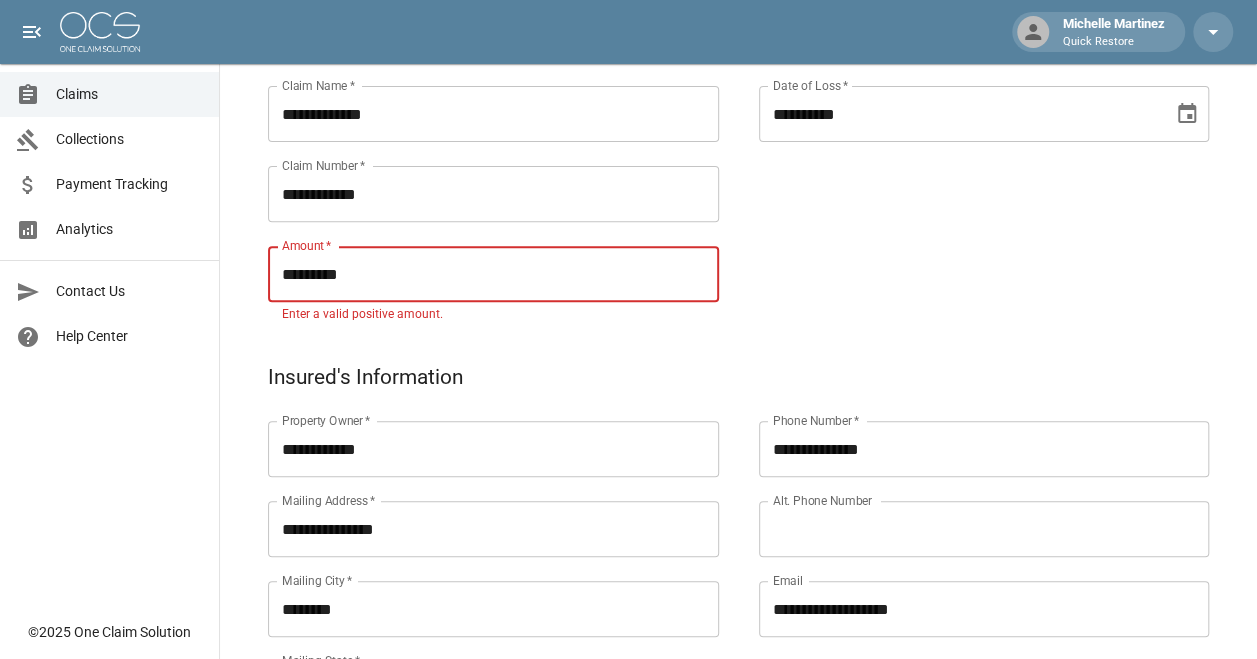 type on "*********" 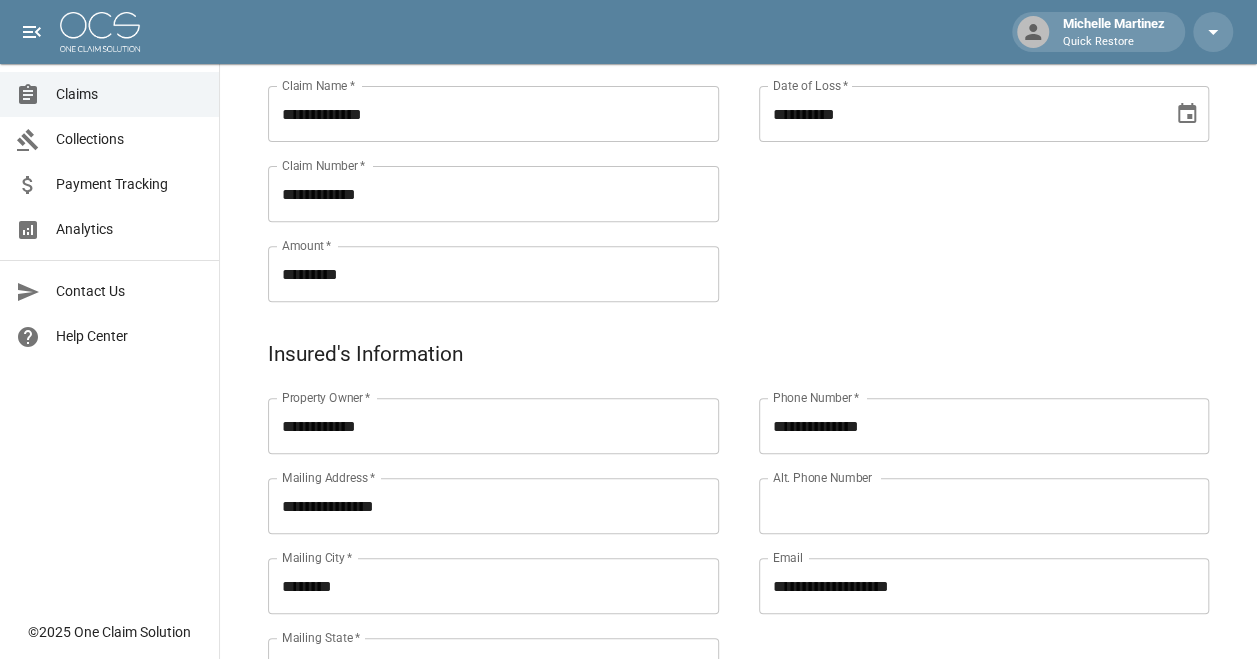 click on "**********" at bounding box center (964, 130) 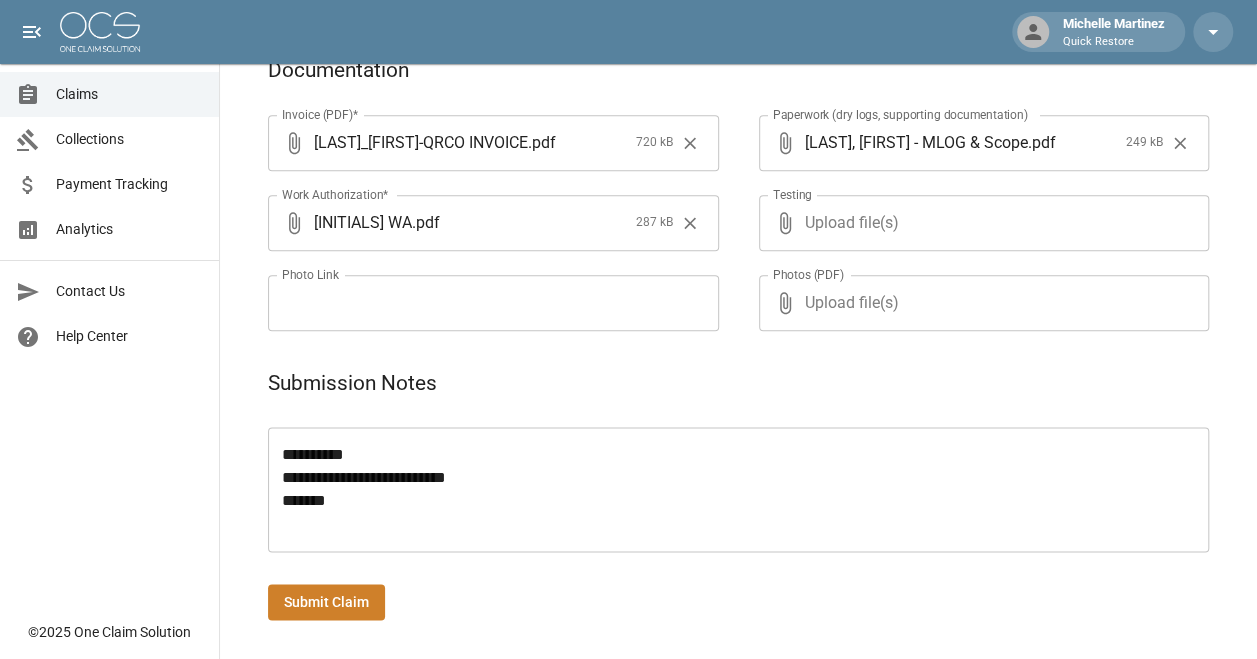 scroll, scrollTop: 1013, scrollLeft: 0, axis: vertical 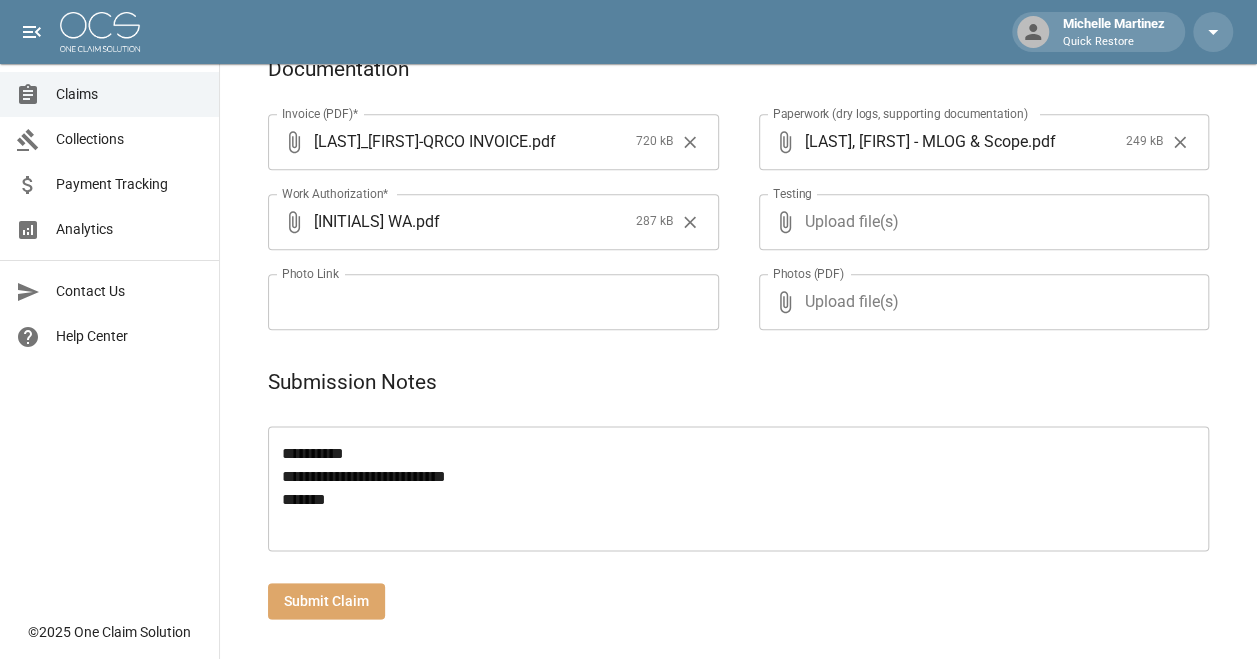 click on "Submit Claim" at bounding box center (326, 601) 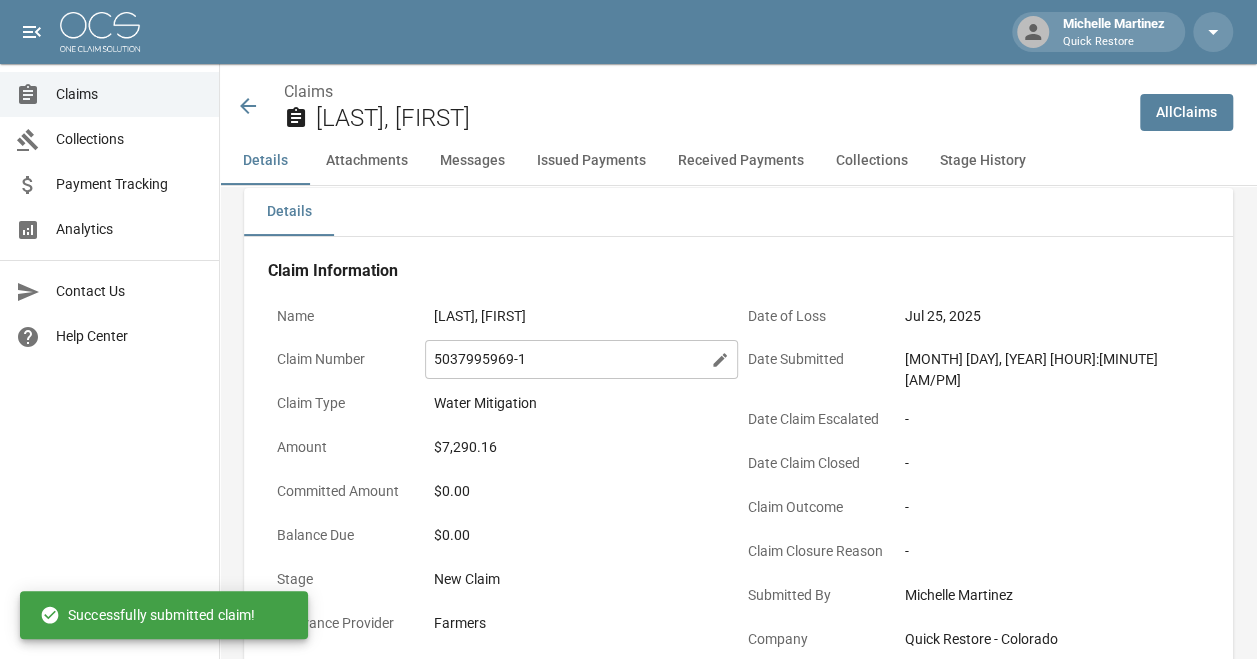 scroll, scrollTop: 0, scrollLeft: 0, axis: both 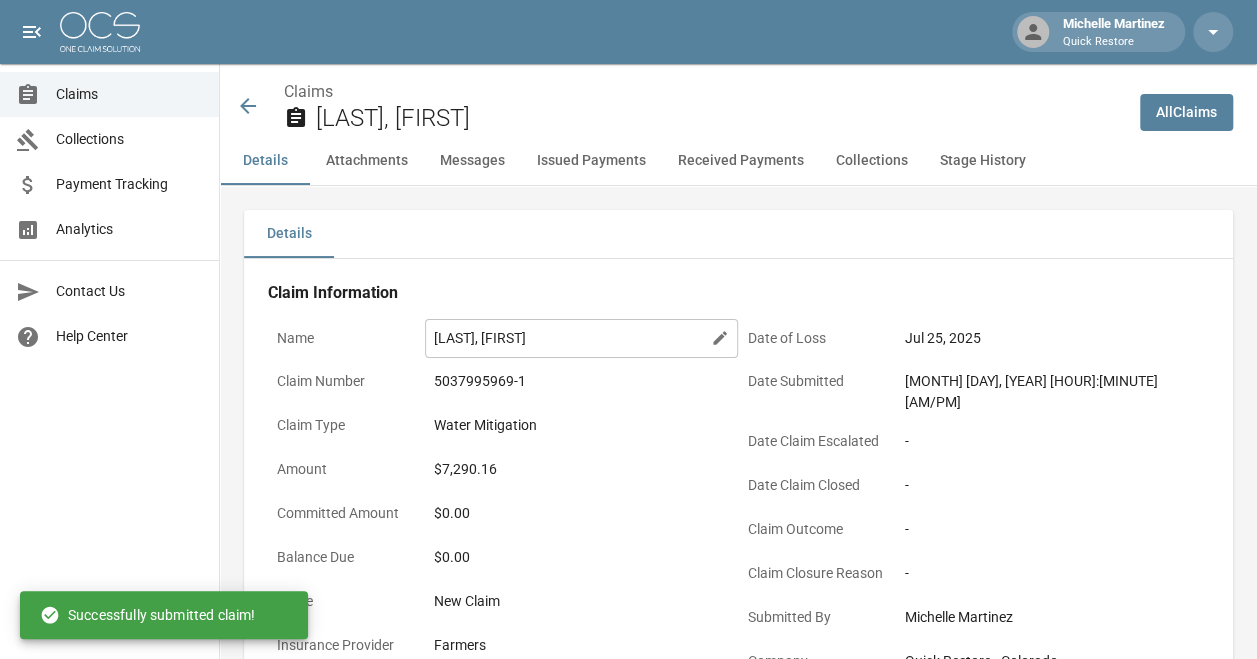 click 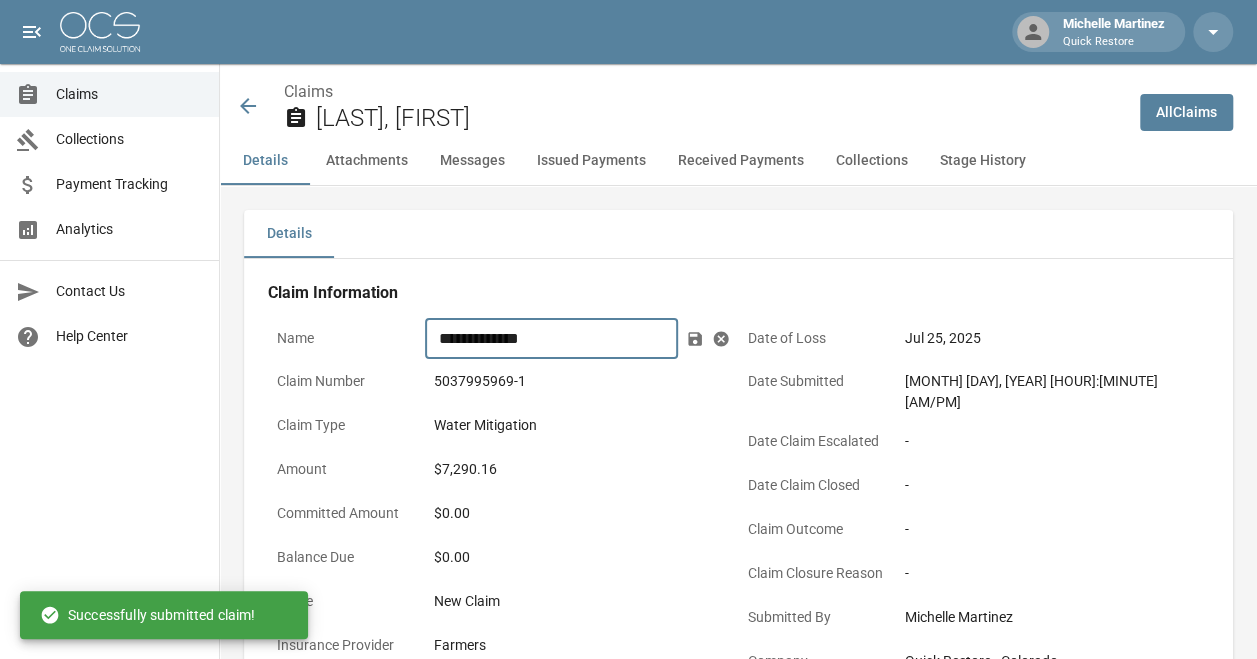 click on "**********" at bounding box center [552, 339] 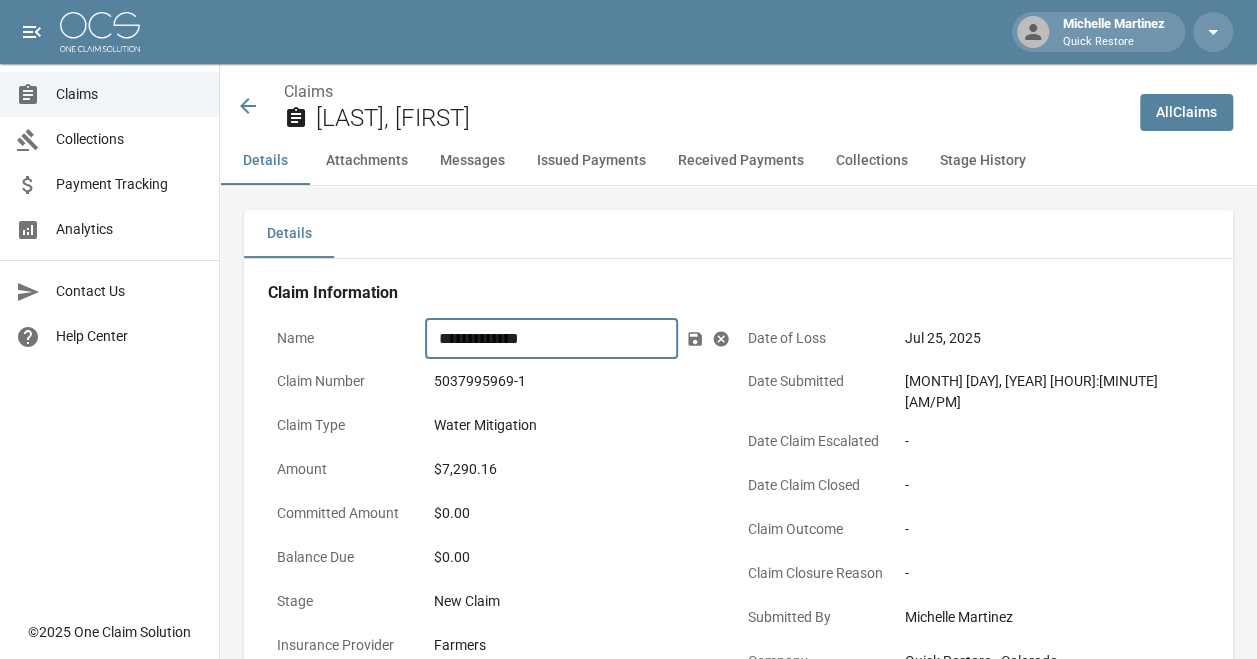 type on "**********" 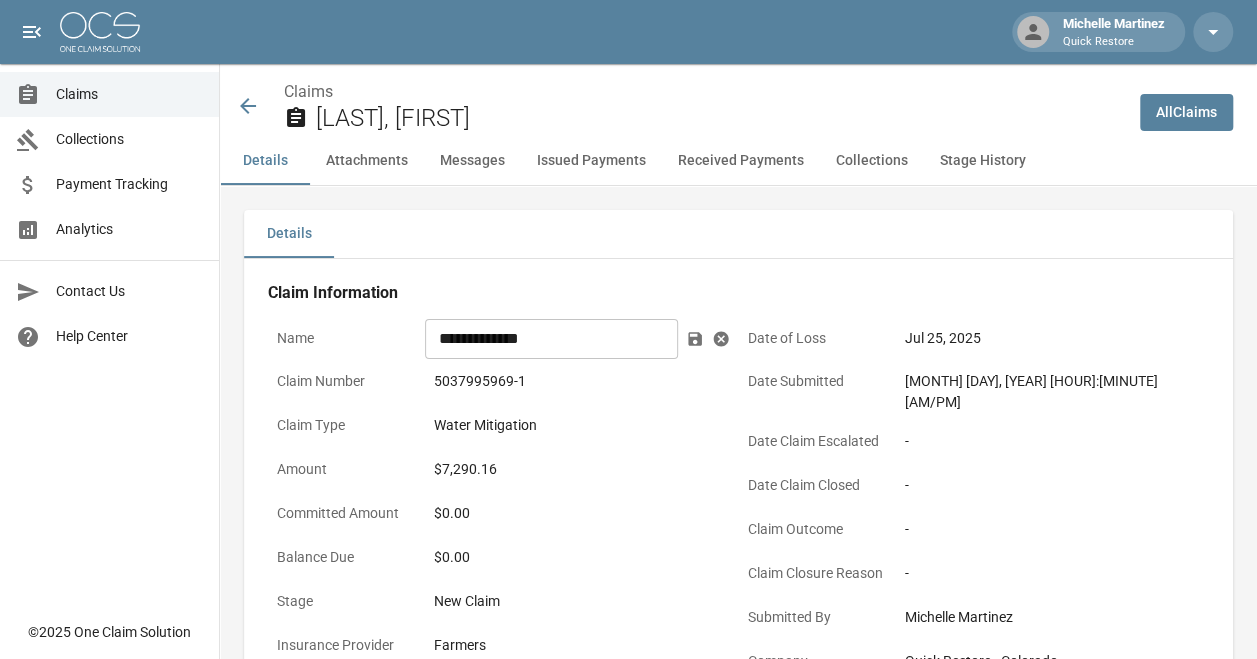 click on "Details" at bounding box center [738, 234] 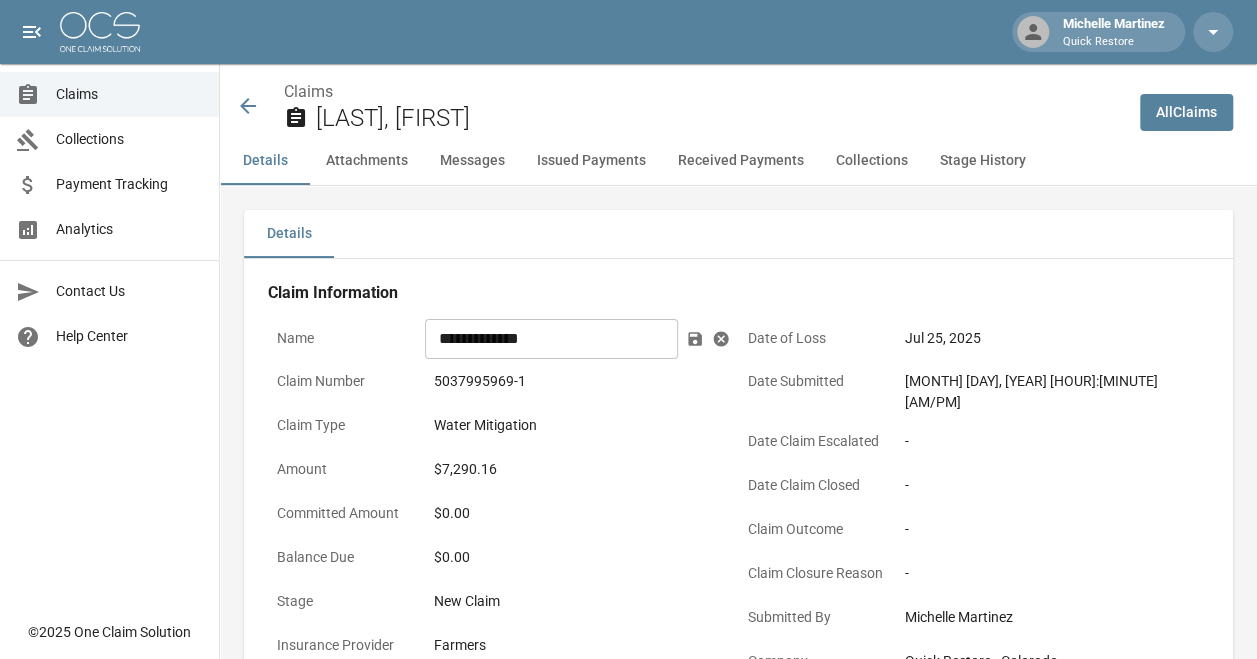 click 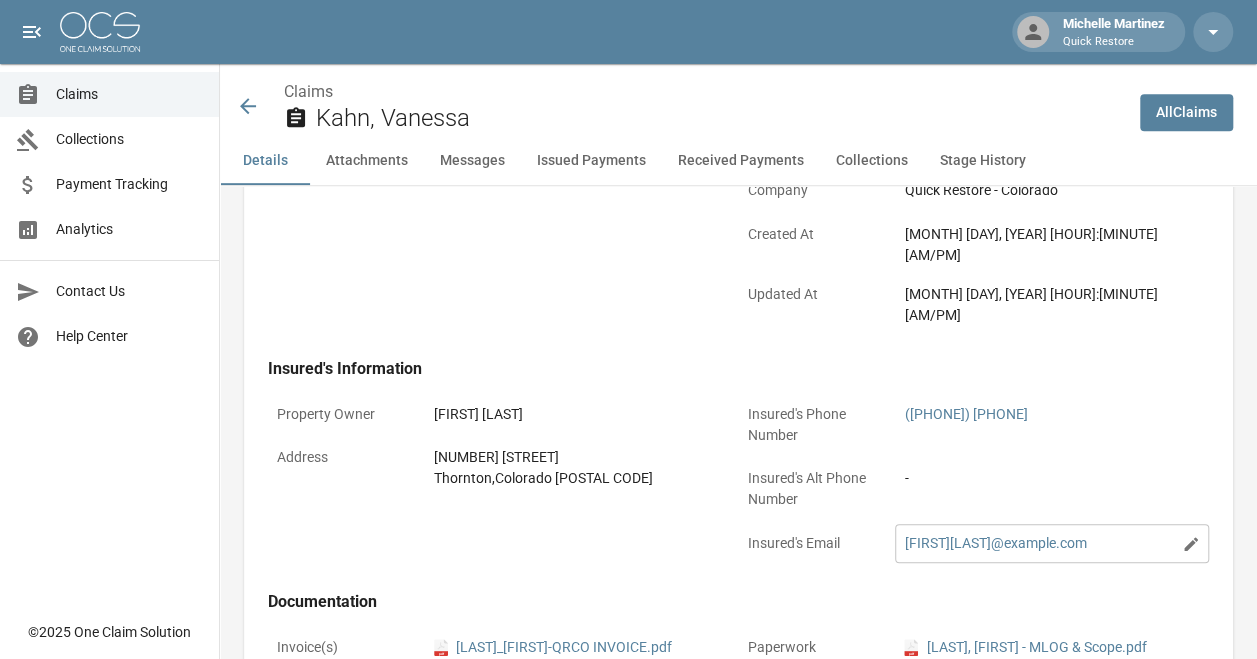 scroll, scrollTop: 472, scrollLeft: 0, axis: vertical 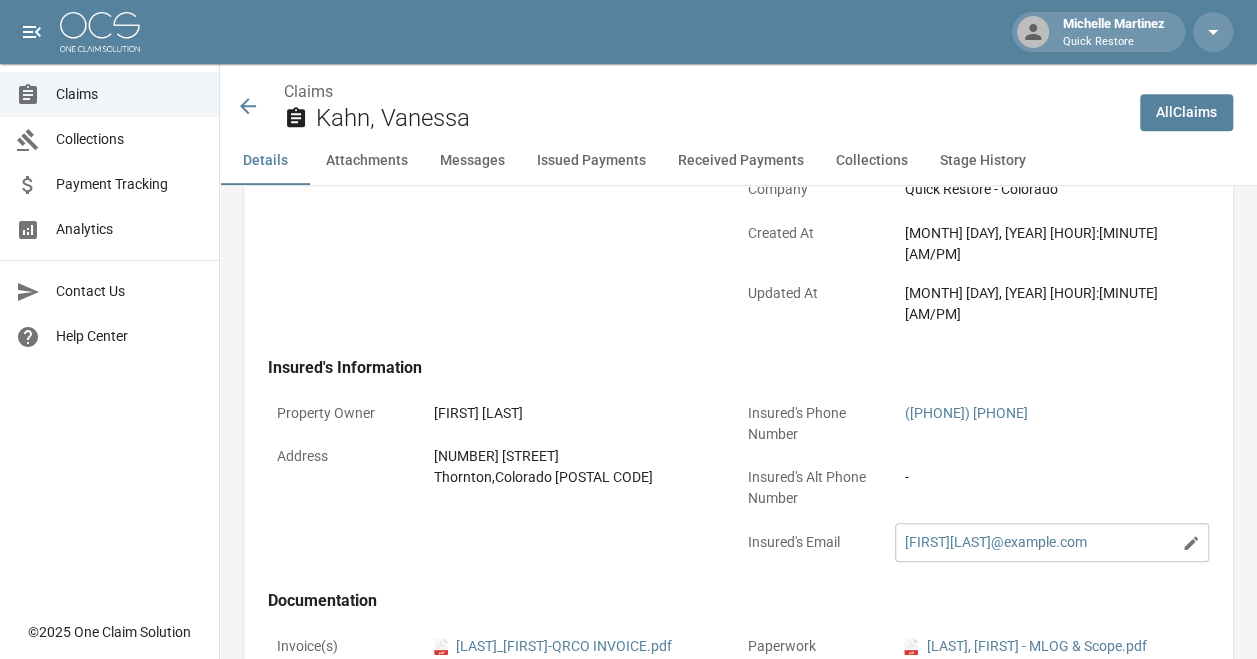 click 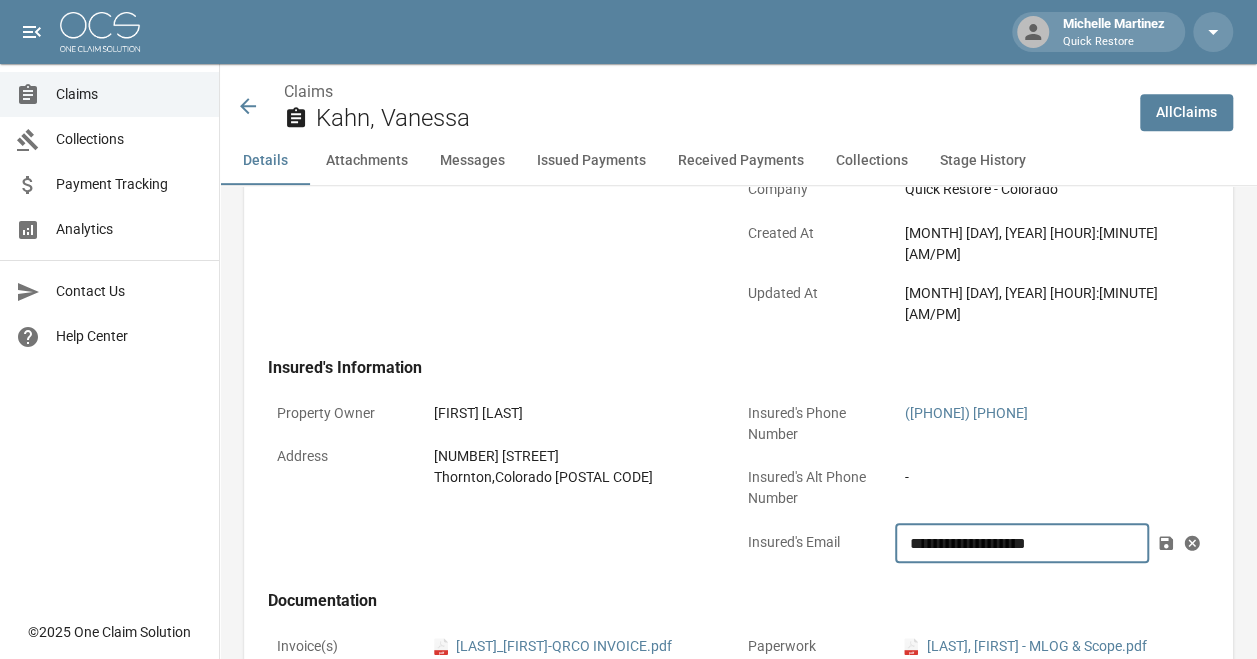 drag, startPoint x: 1102, startPoint y: 499, endPoint x: 899, endPoint y: 521, distance: 204.18864 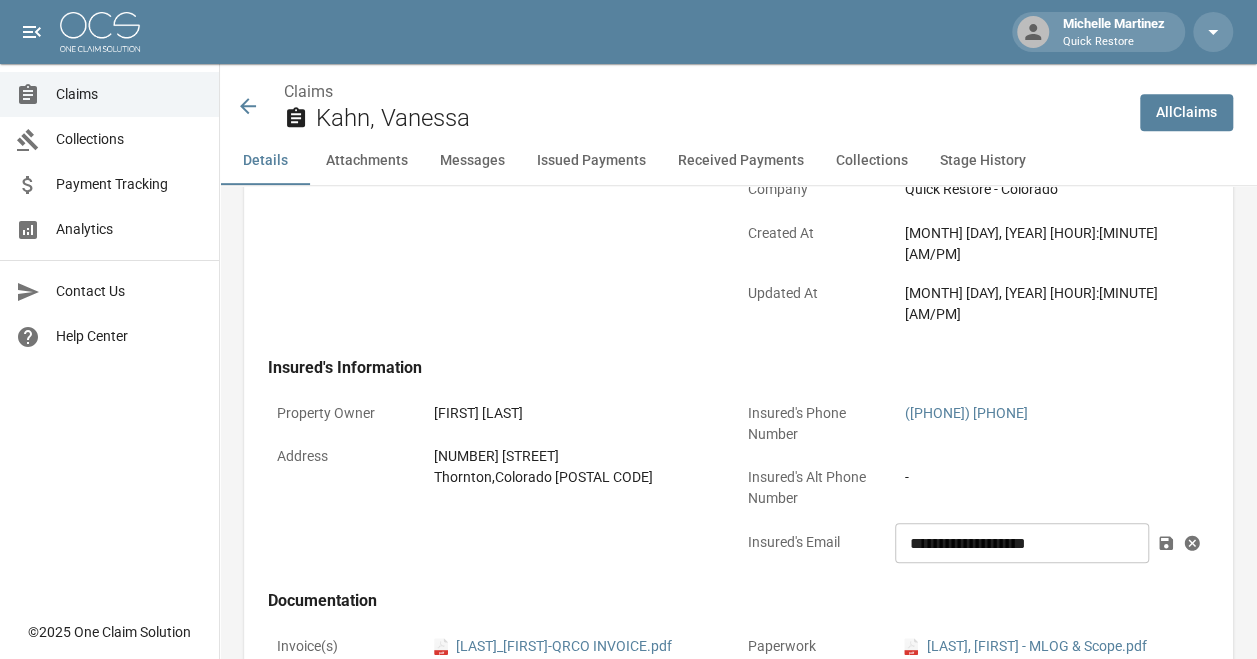 click 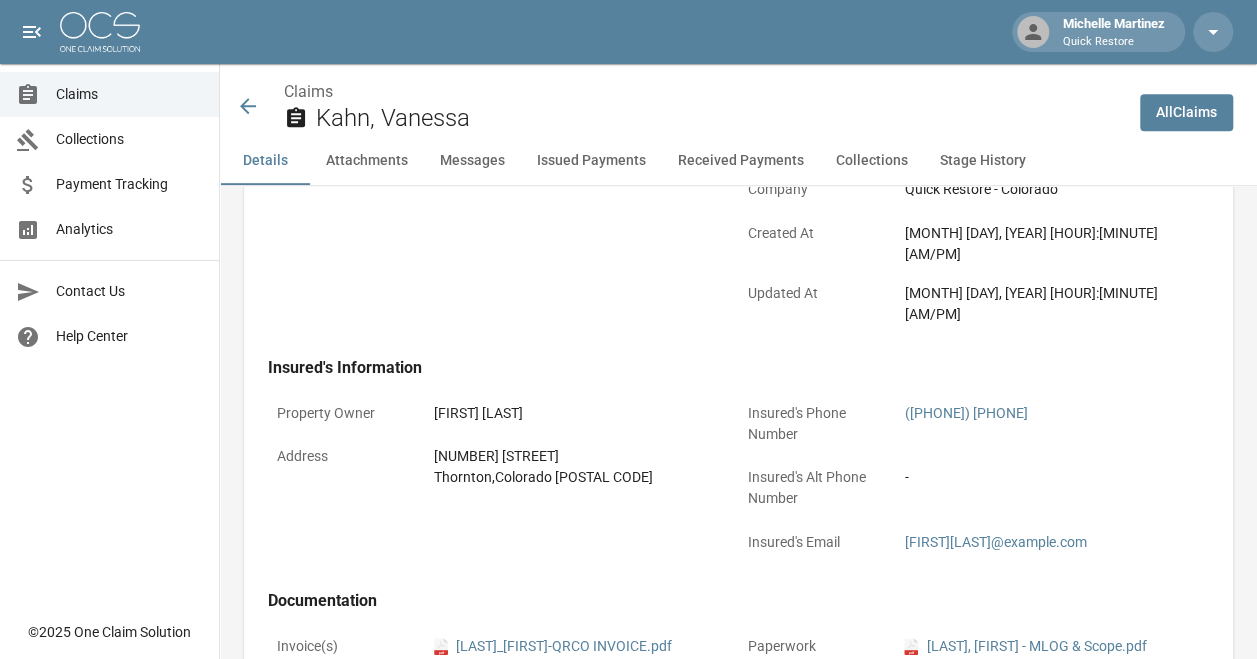 scroll, scrollTop: 472, scrollLeft: 0, axis: vertical 